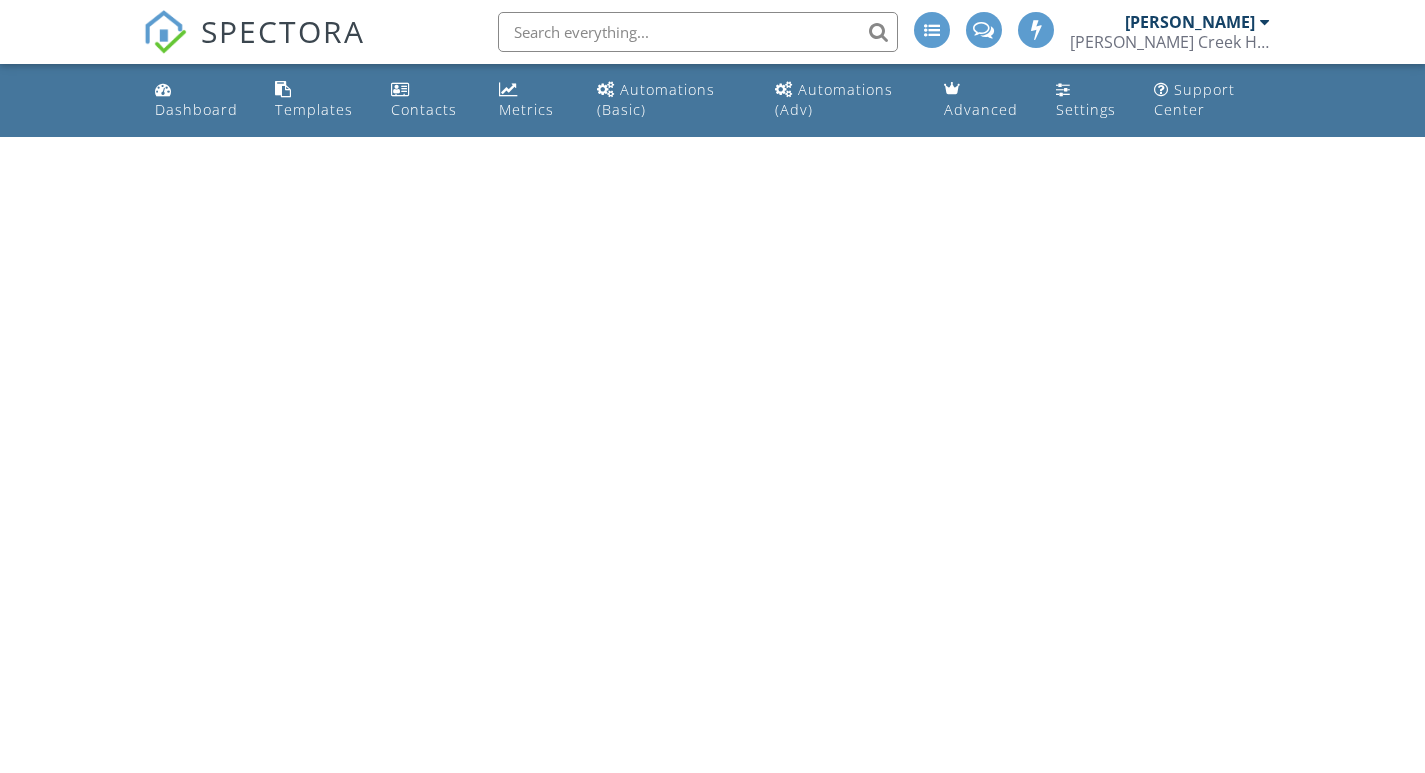 scroll, scrollTop: 0, scrollLeft: 0, axis: both 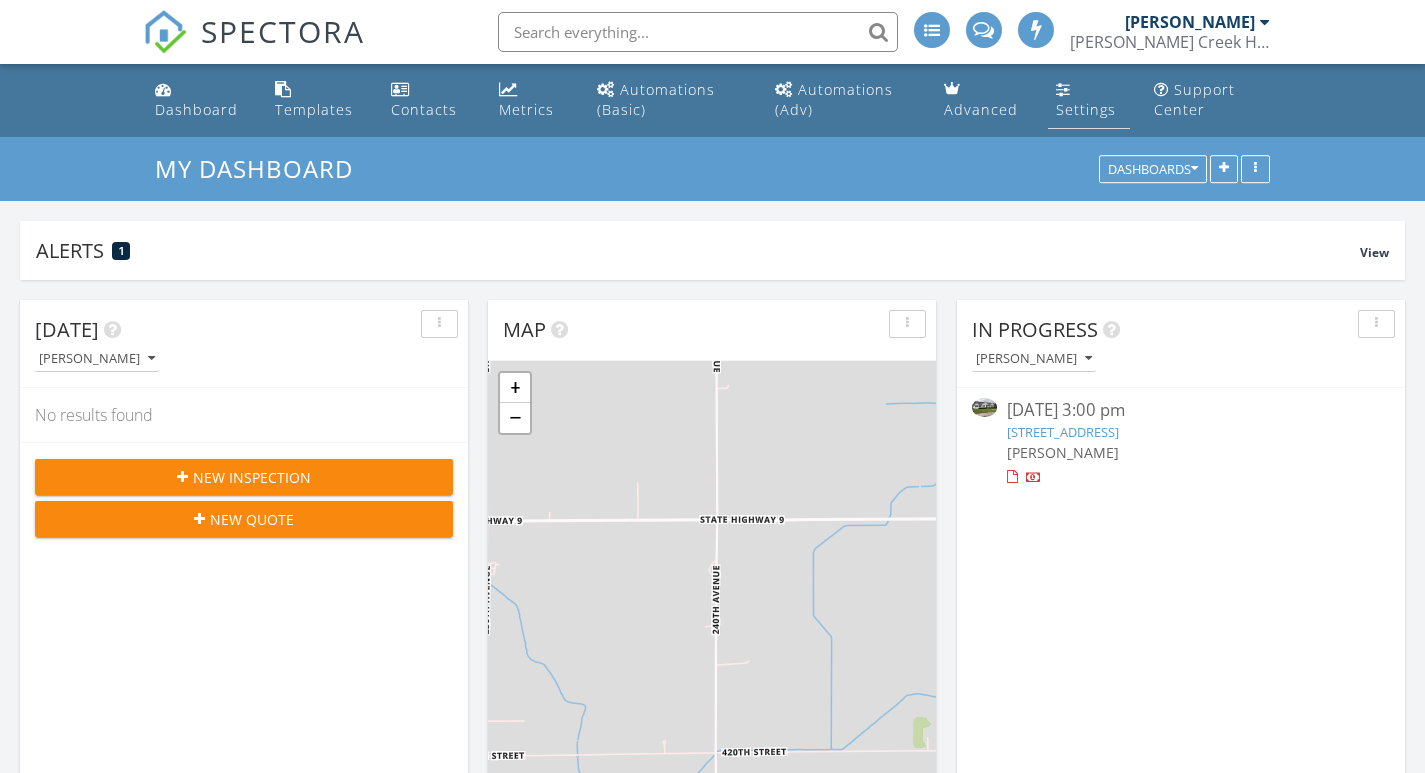 click on "Settings" at bounding box center (1089, 100) 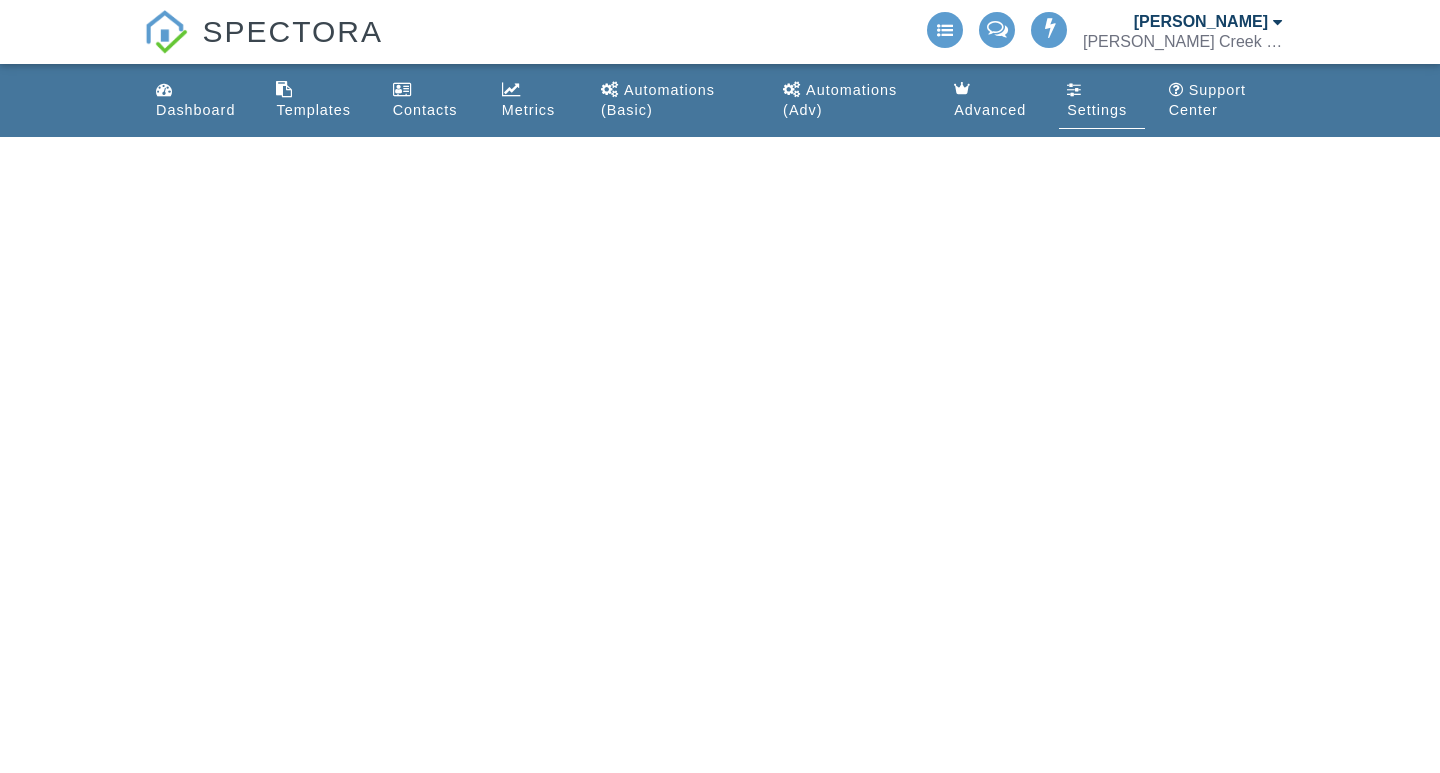 scroll, scrollTop: 0, scrollLeft: 0, axis: both 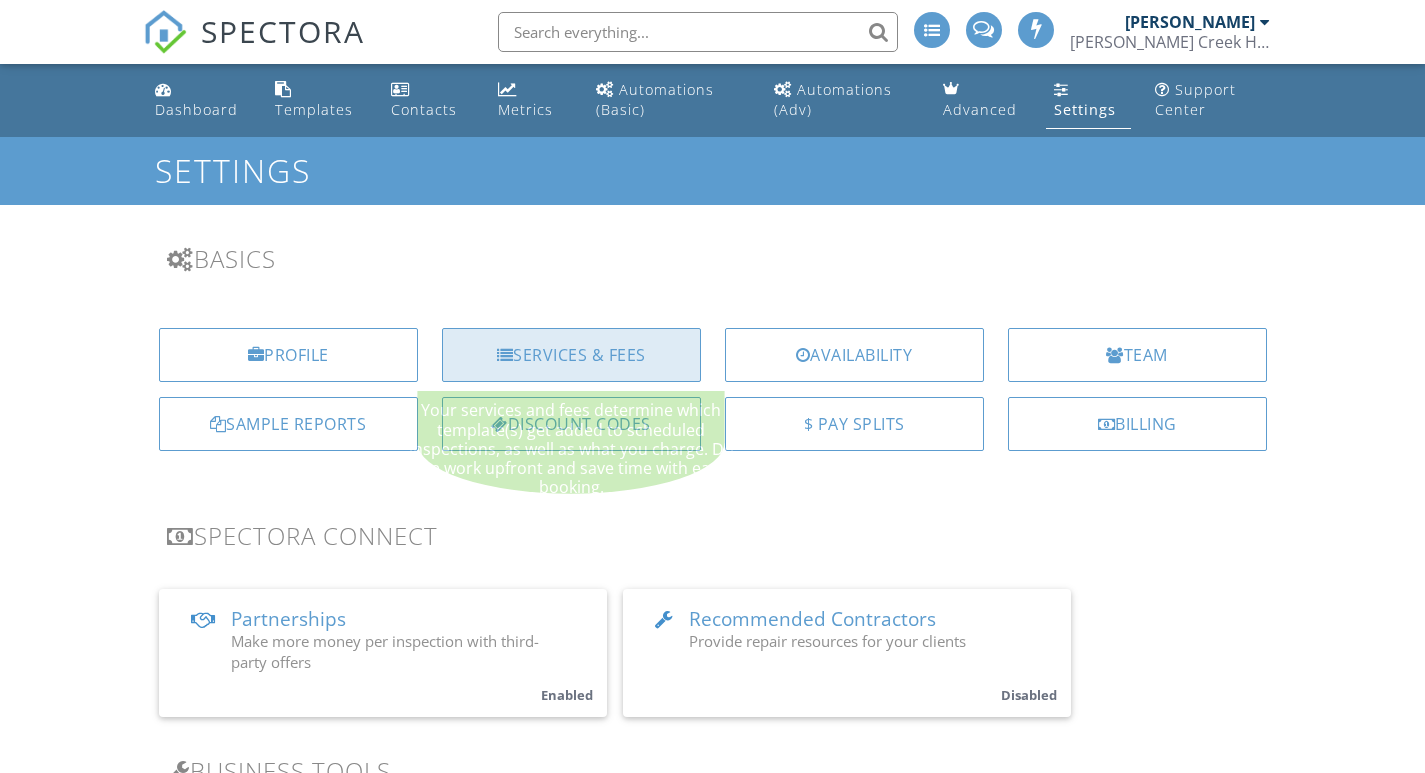 click on "Services & Fees" at bounding box center (571, 355) 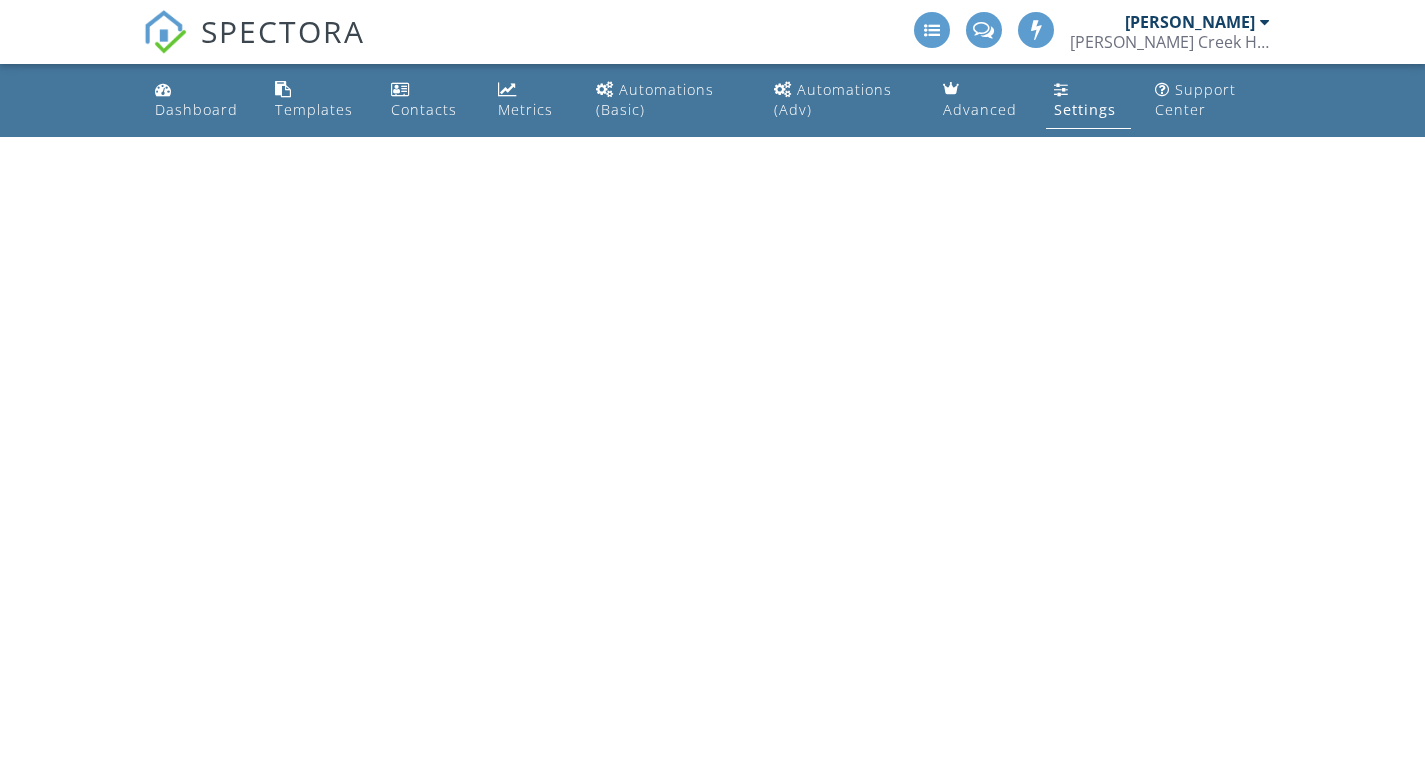 scroll, scrollTop: 0, scrollLeft: 0, axis: both 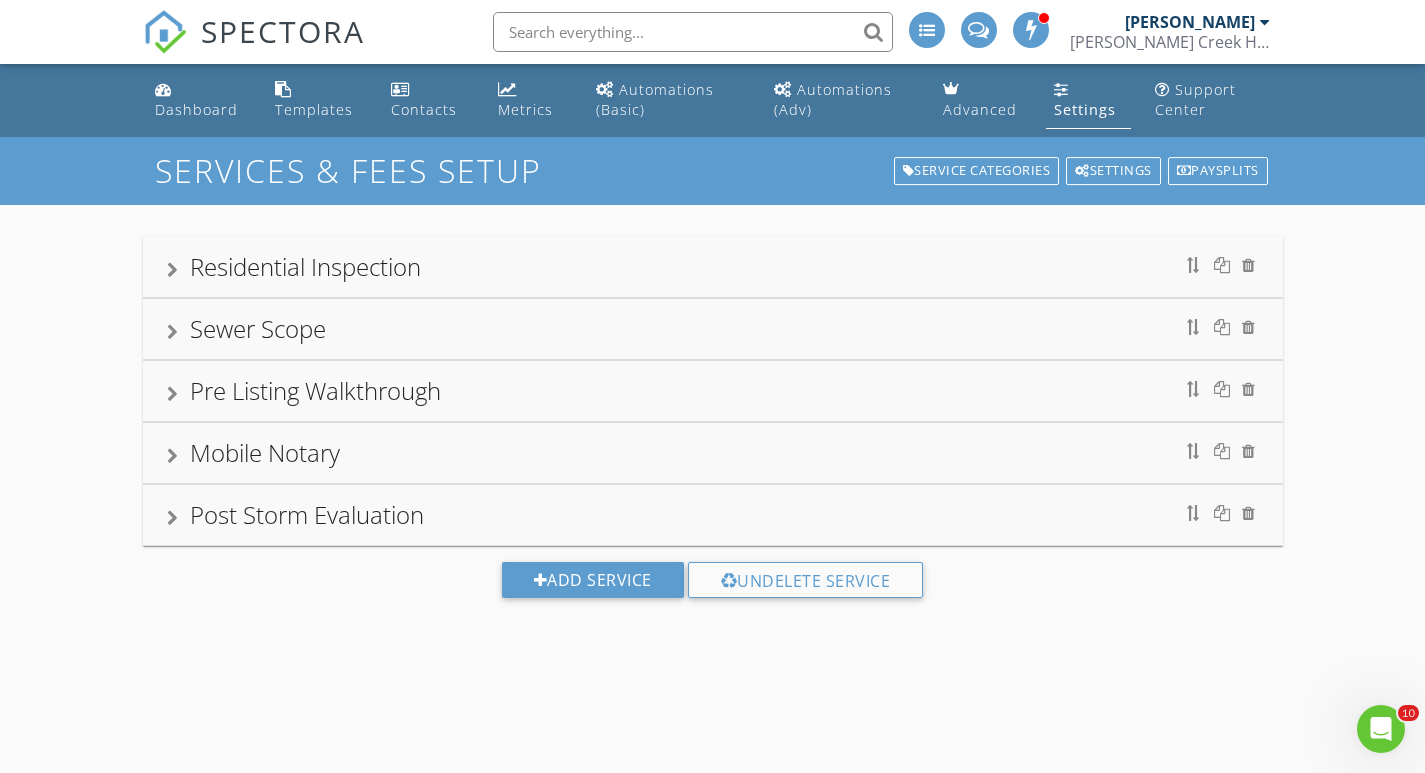click on "Residential Inspection" at bounding box center [305, 266] 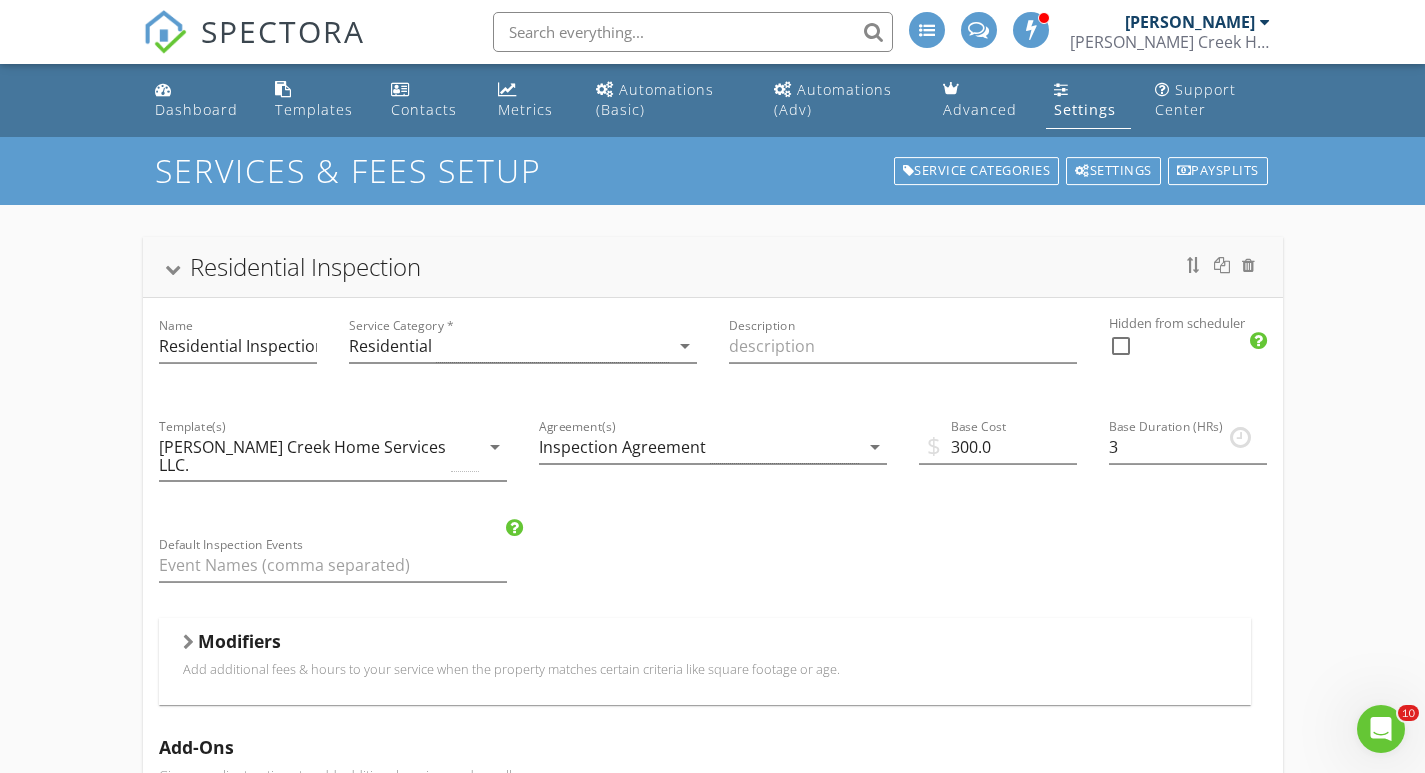 click on "Add additional fees & hours to your service when the
property matches certain criteria like square footage or age." at bounding box center [705, 669] 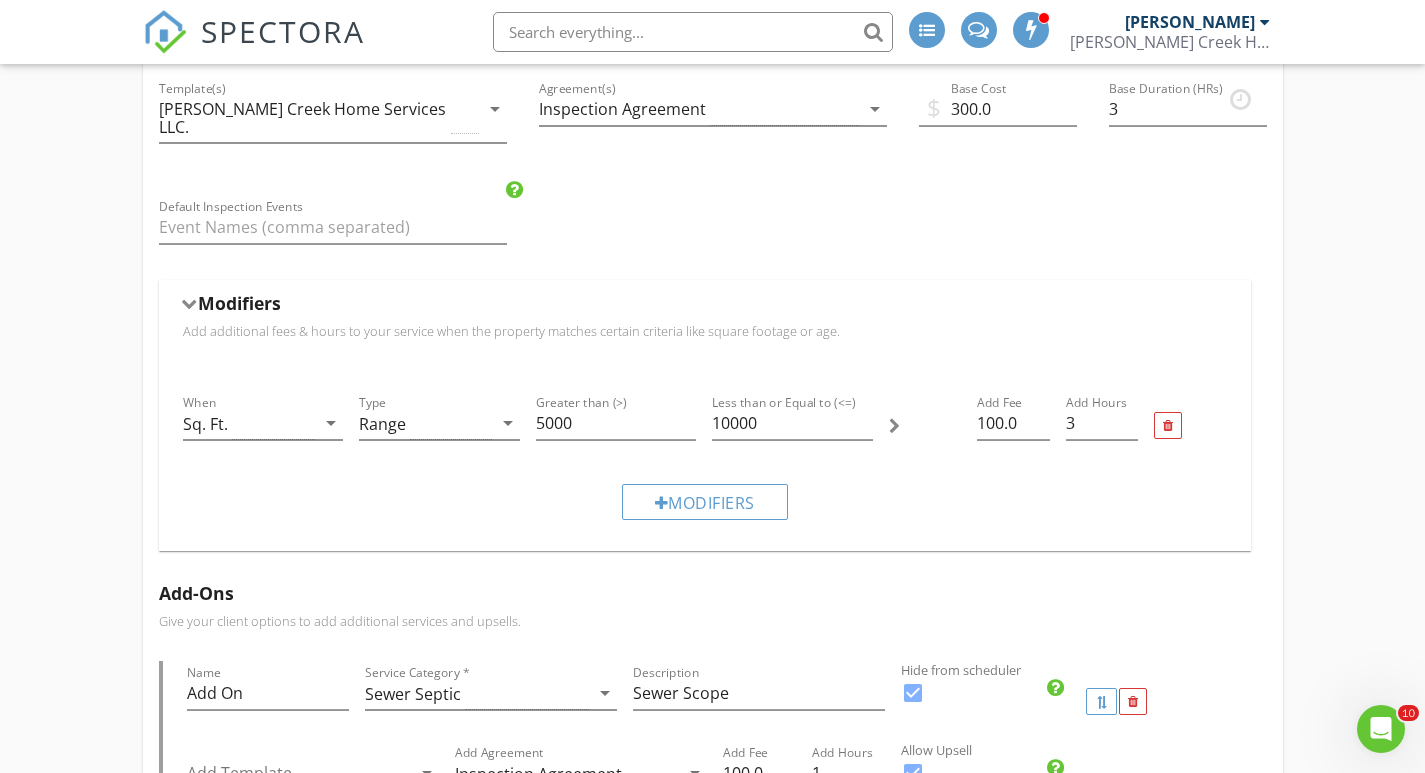 scroll, scrollTop: 350, scrollLeft: 0, axis: vertical 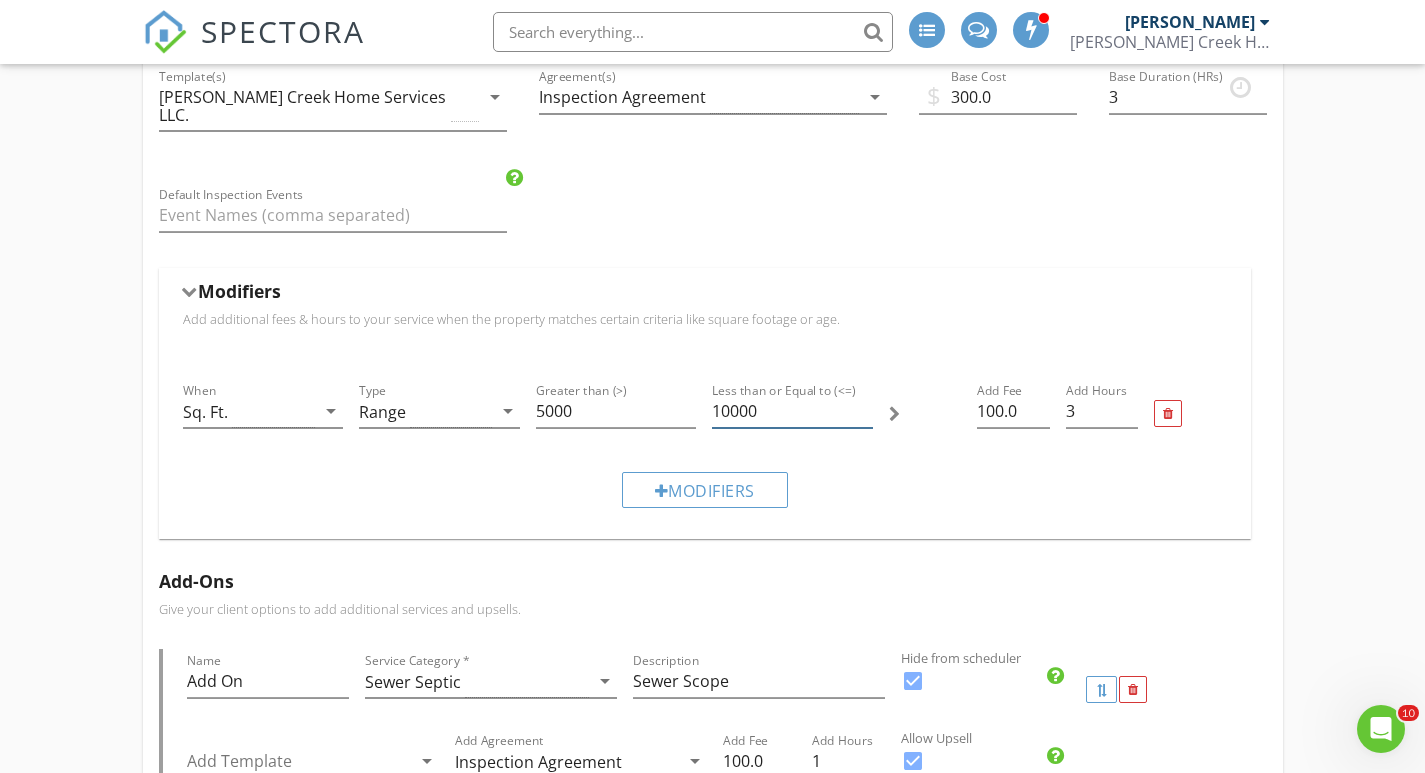 click on "10000" at bounding box center [792, 411] 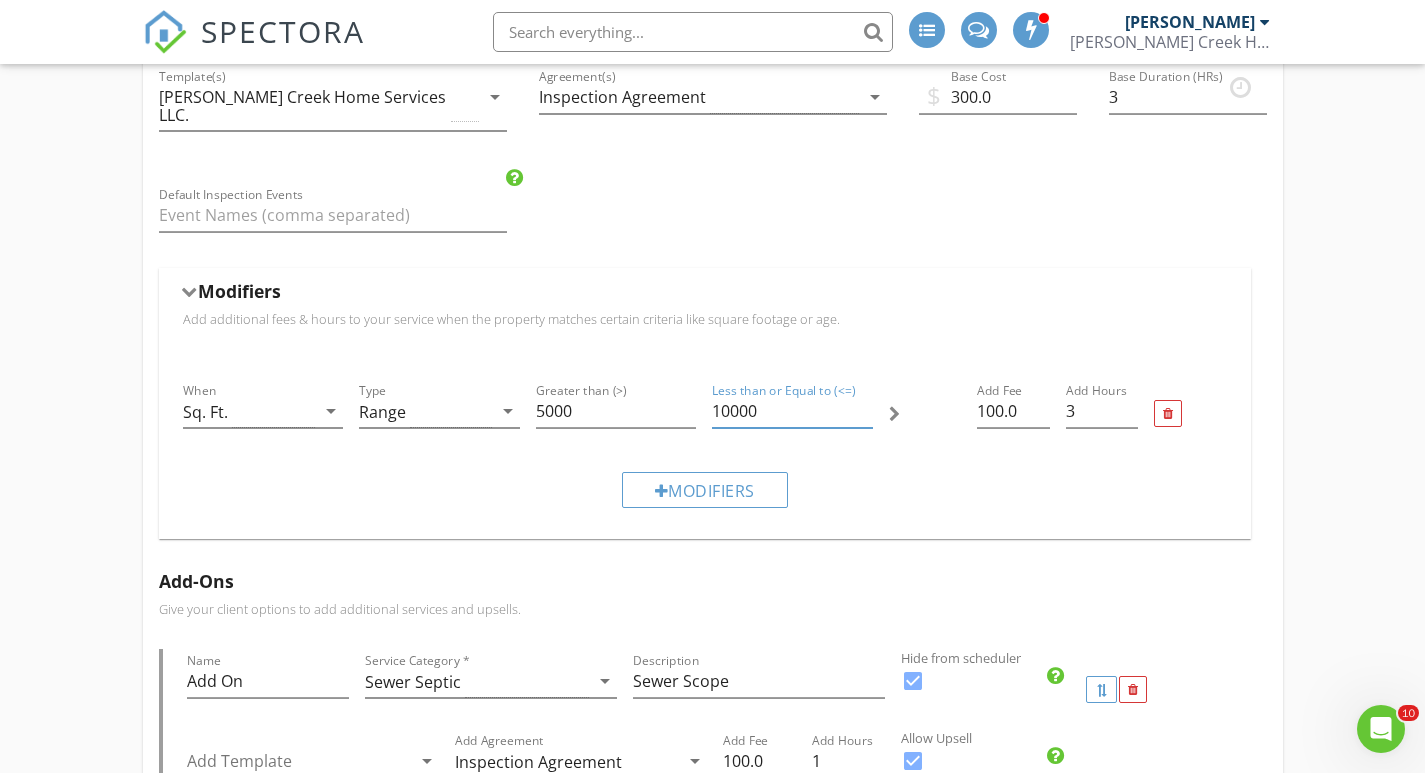 click on "10000" at bounding box center [792, 411] 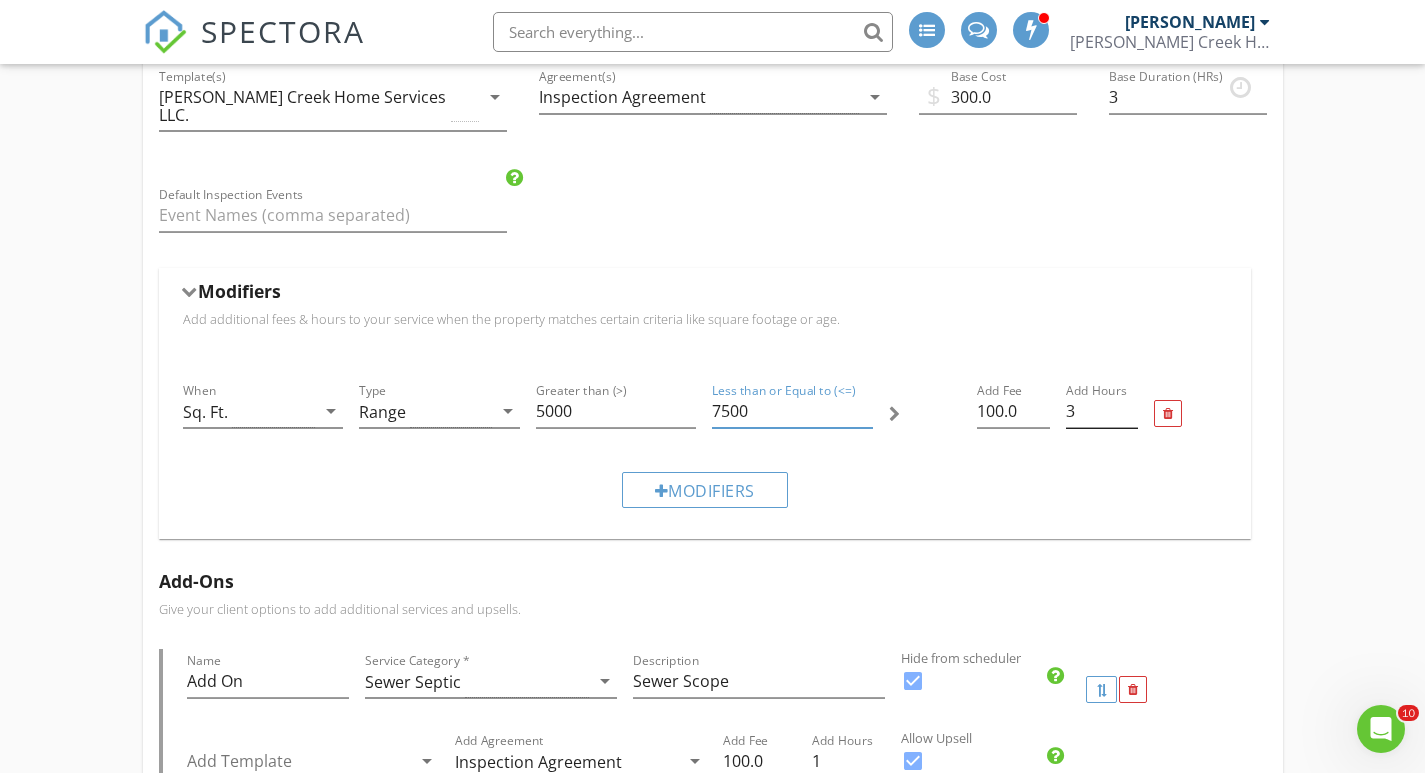 type on "7500" 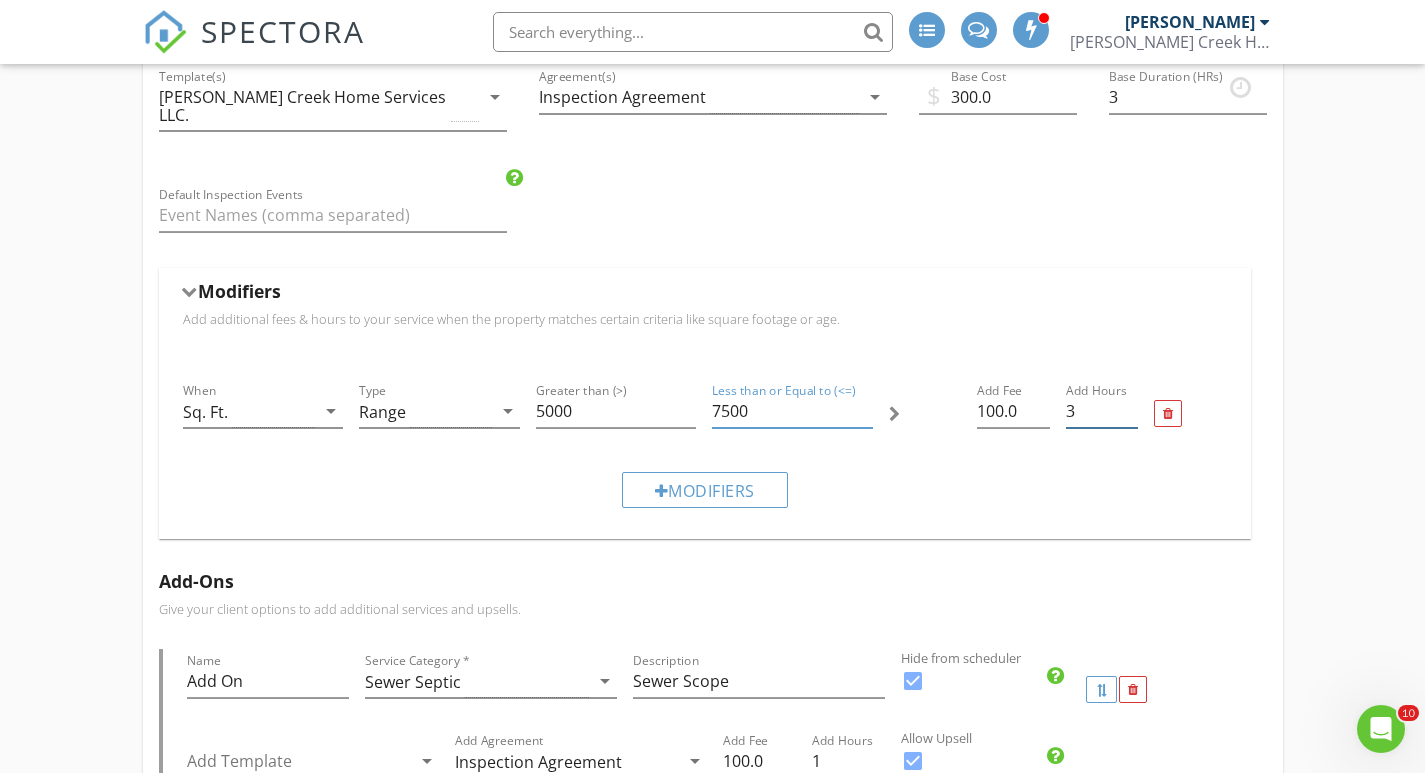 click on "3" at bounding box center (1102, 411) 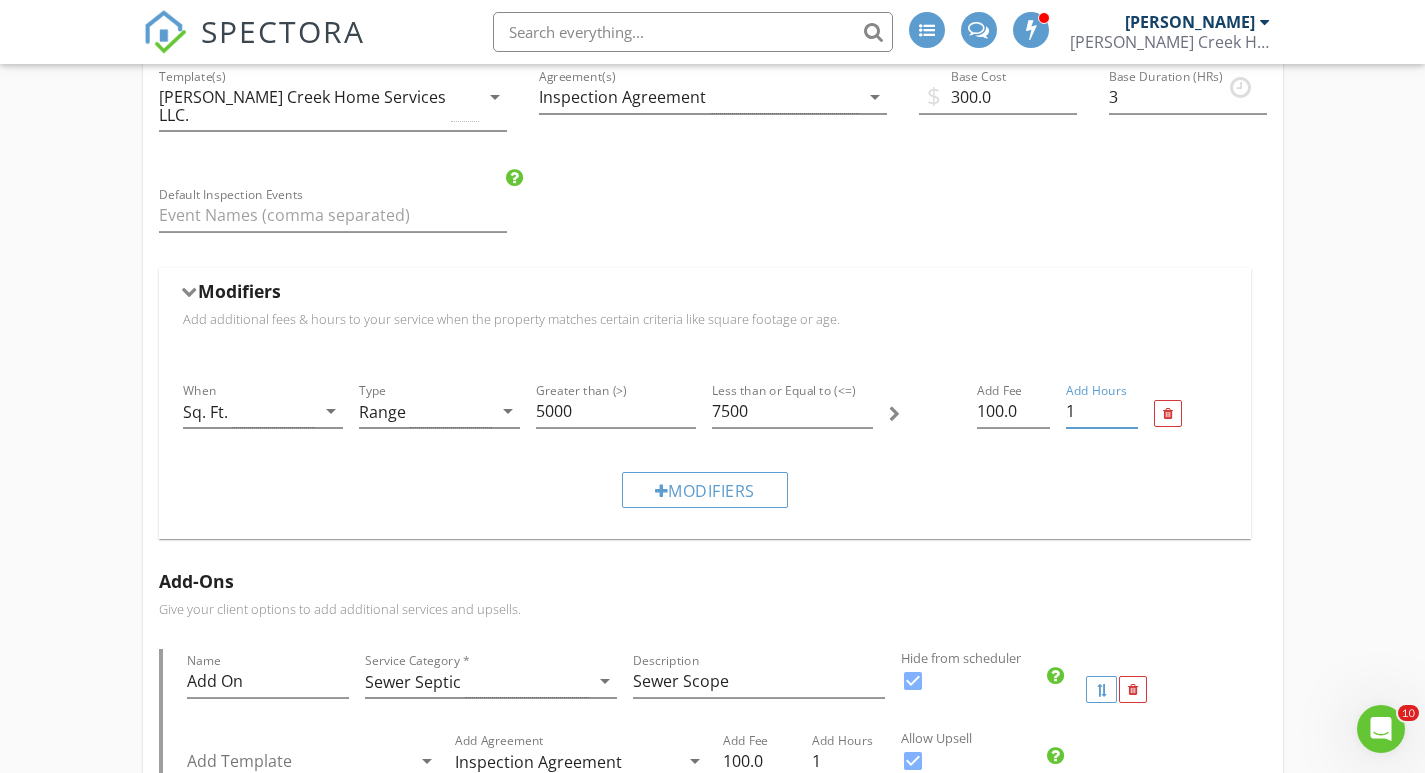 type on "1" 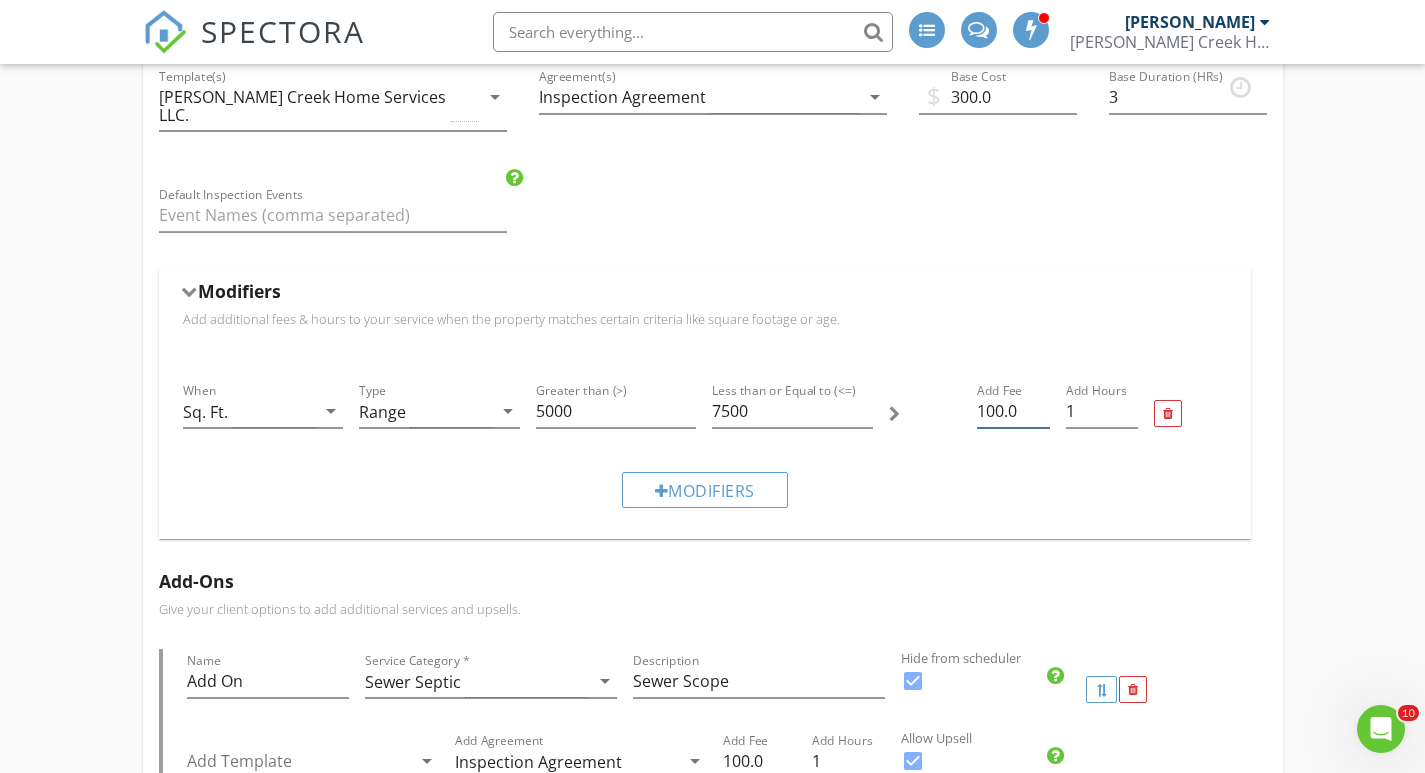 click on "100.0" at bounding box center (1013, 411) 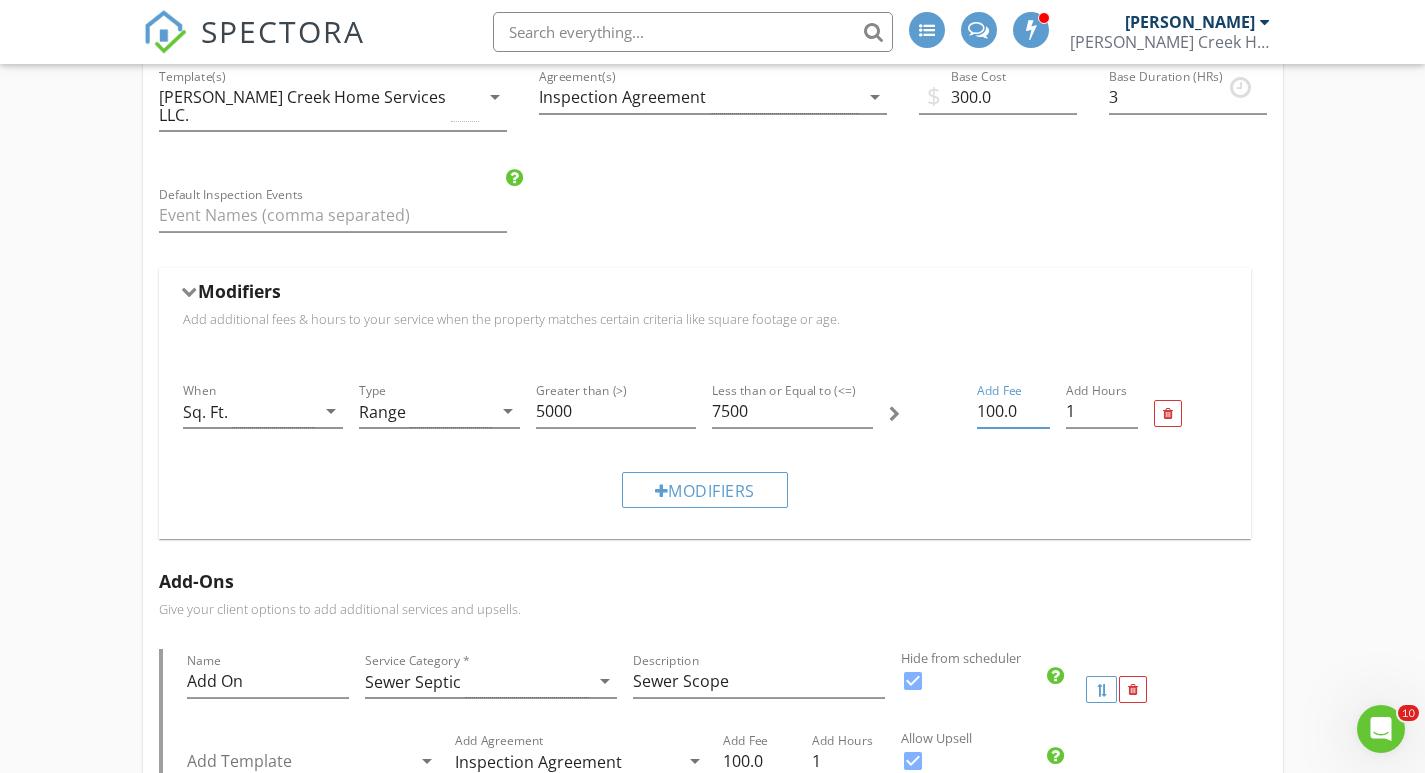 click on "100.0" at bounding box center [1013, 411] 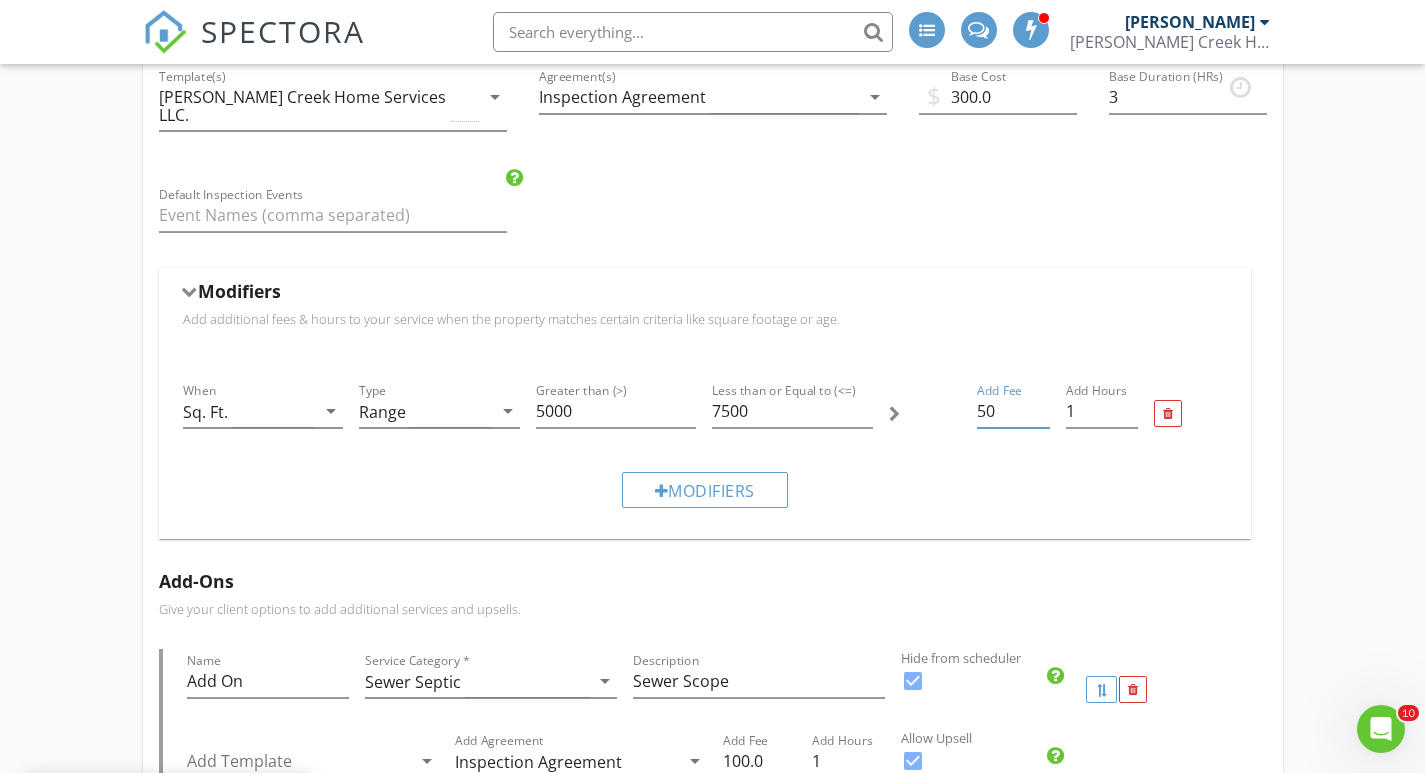 type on "5" 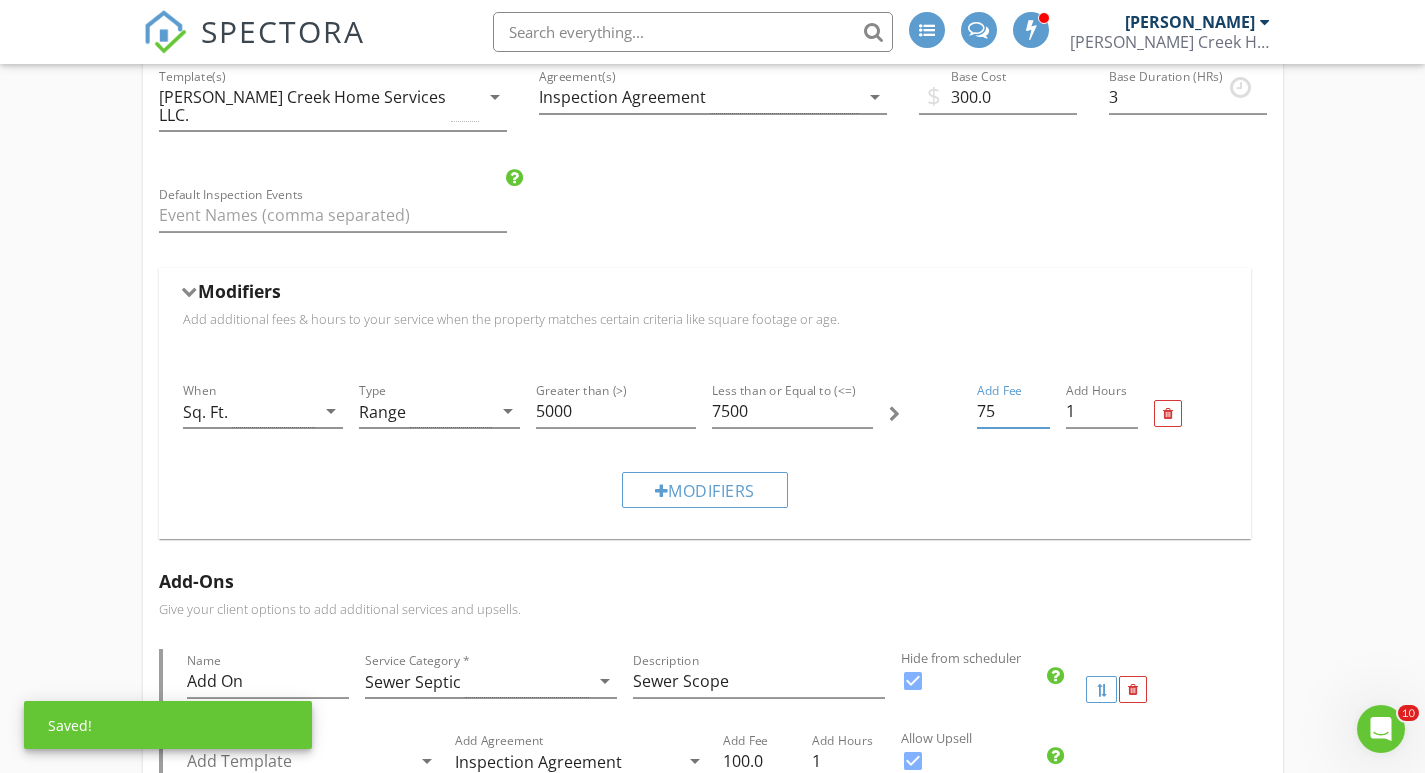 type on "75" 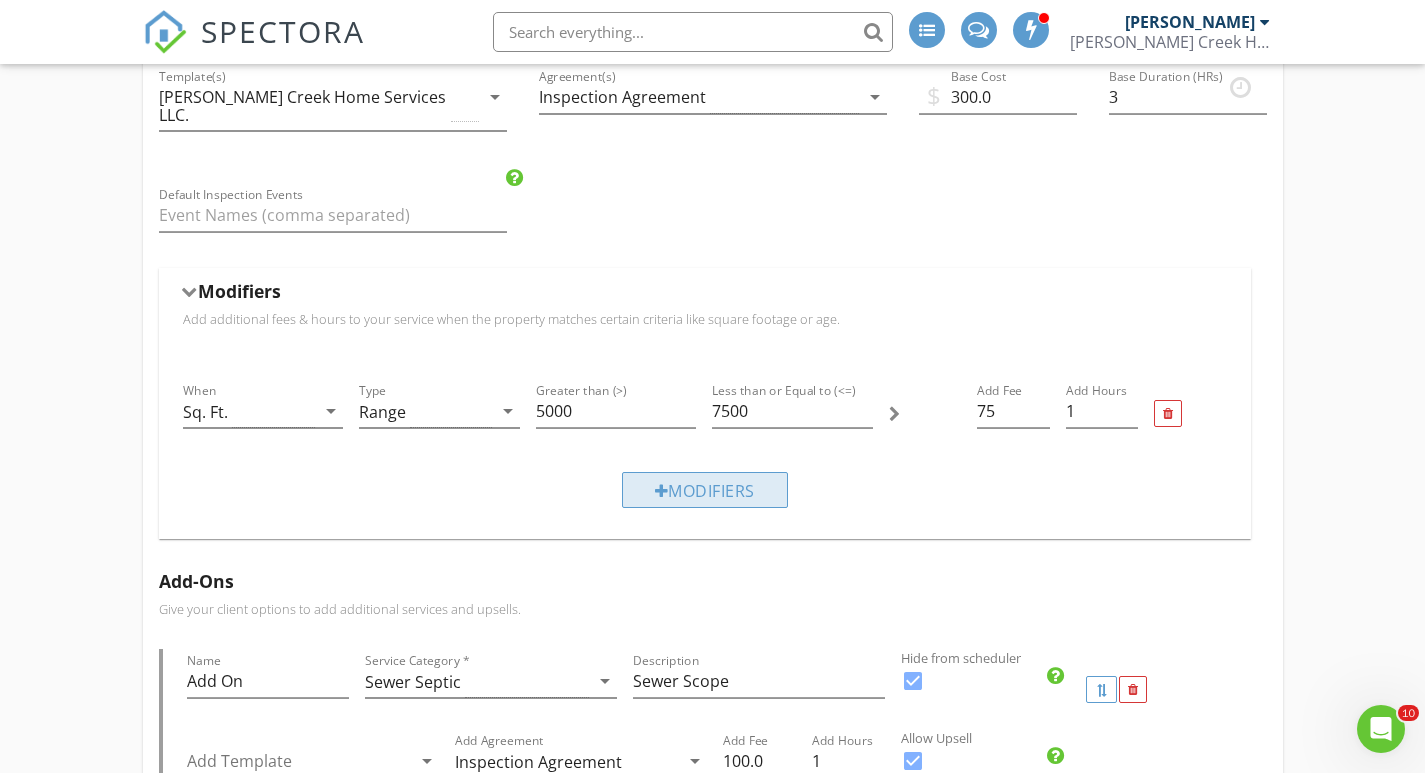 click on "Modifiers" at bounding box center (705, 490) 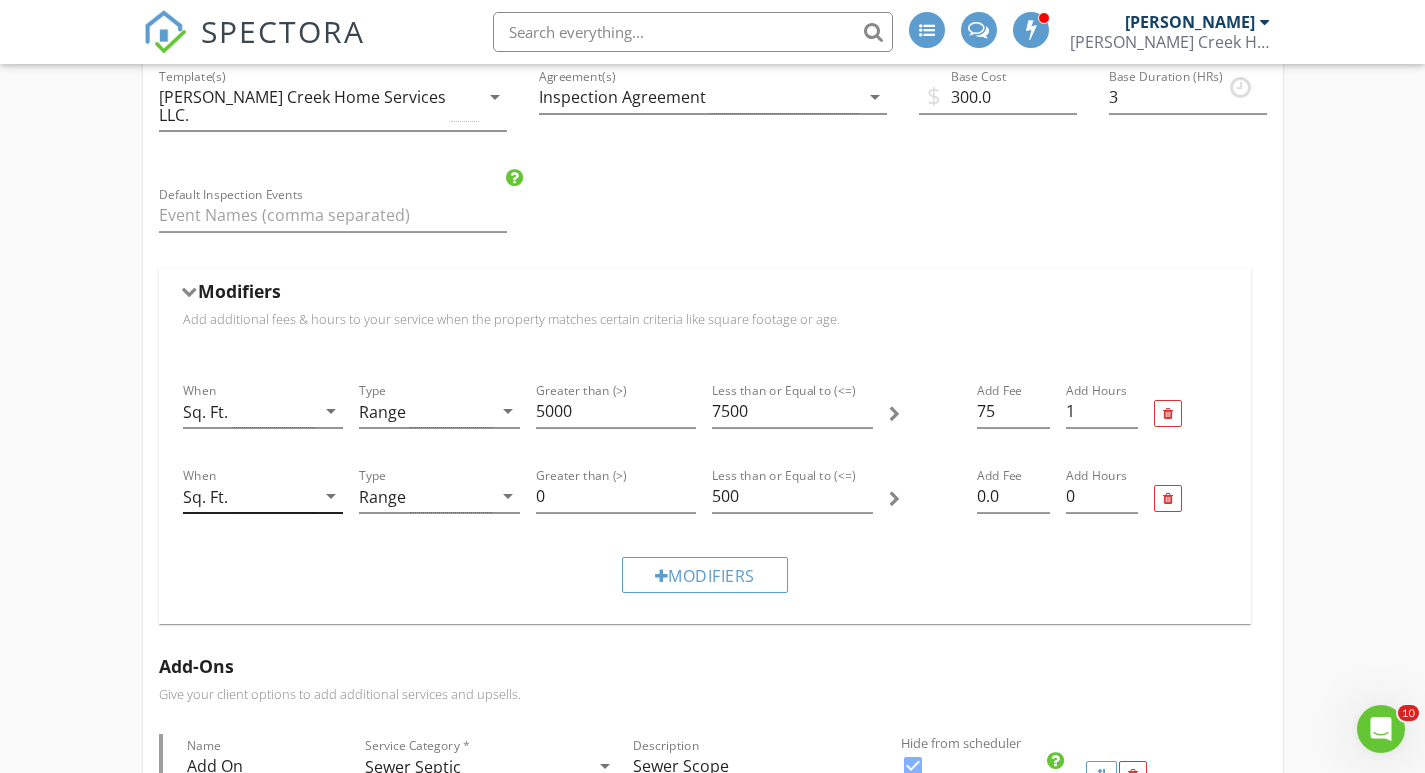 click on "arrow_drop_down" at bounding box center (331, 496) 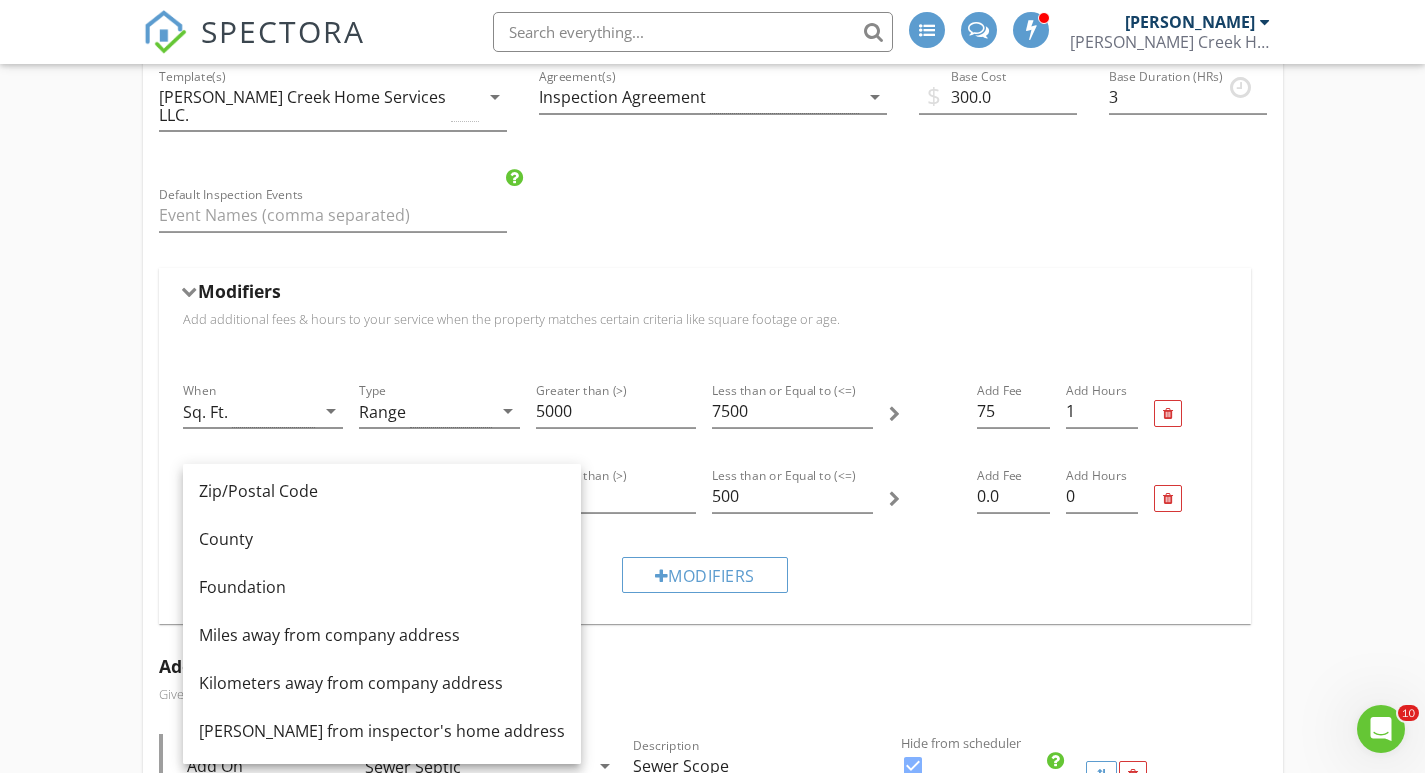 scroll, scrollTop: 198, scrollLeft: 0, axis: vertical 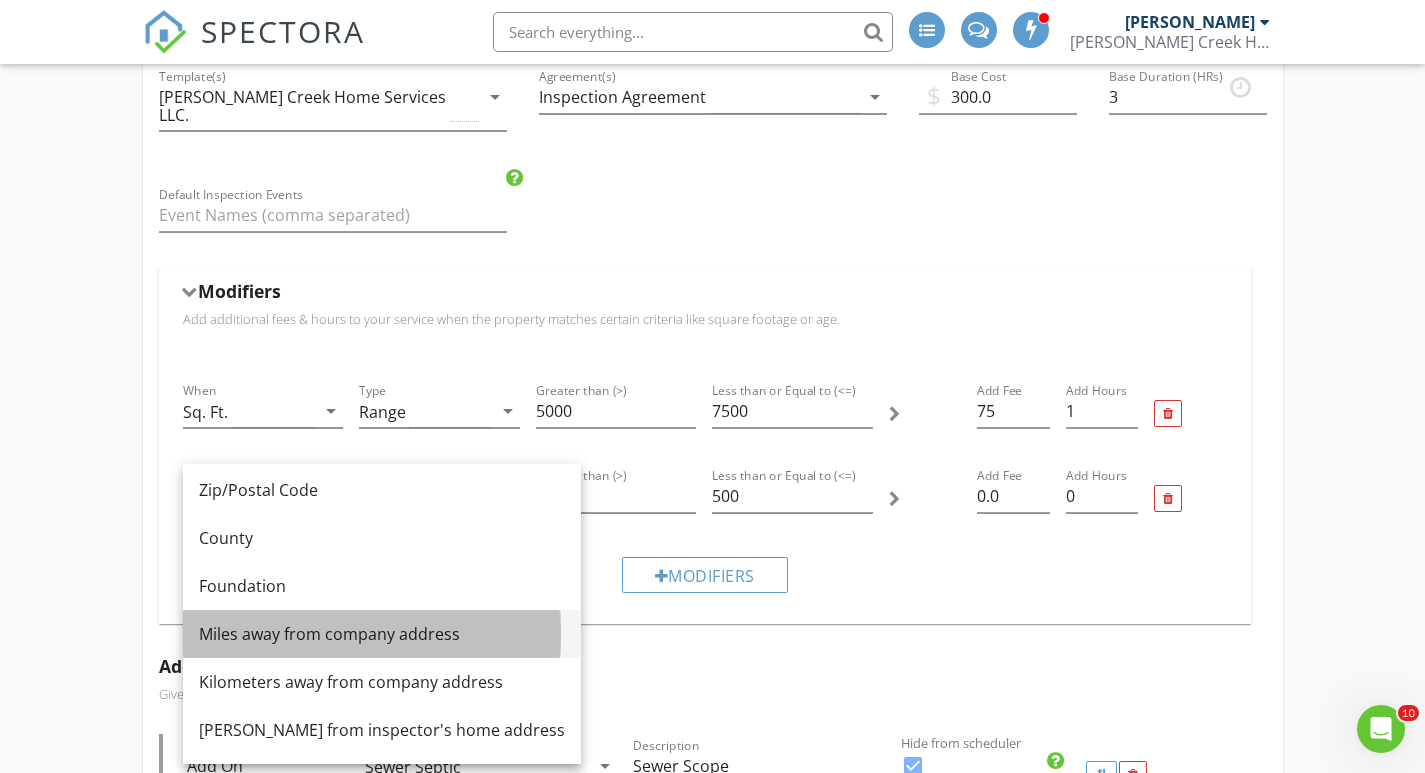 click on "Miles away from company address" at bounding box center (382, 634) 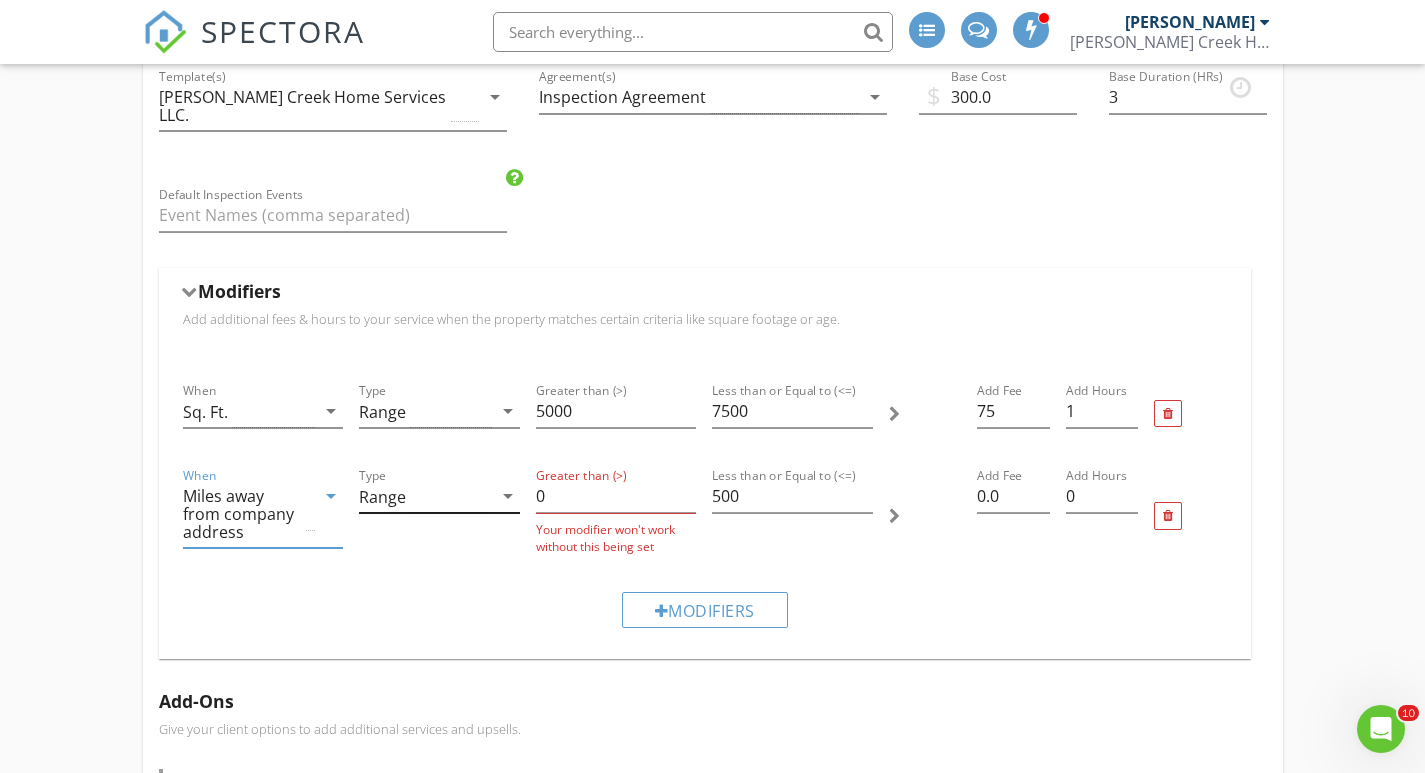 click on "Range" at bounding box center [425, 496] 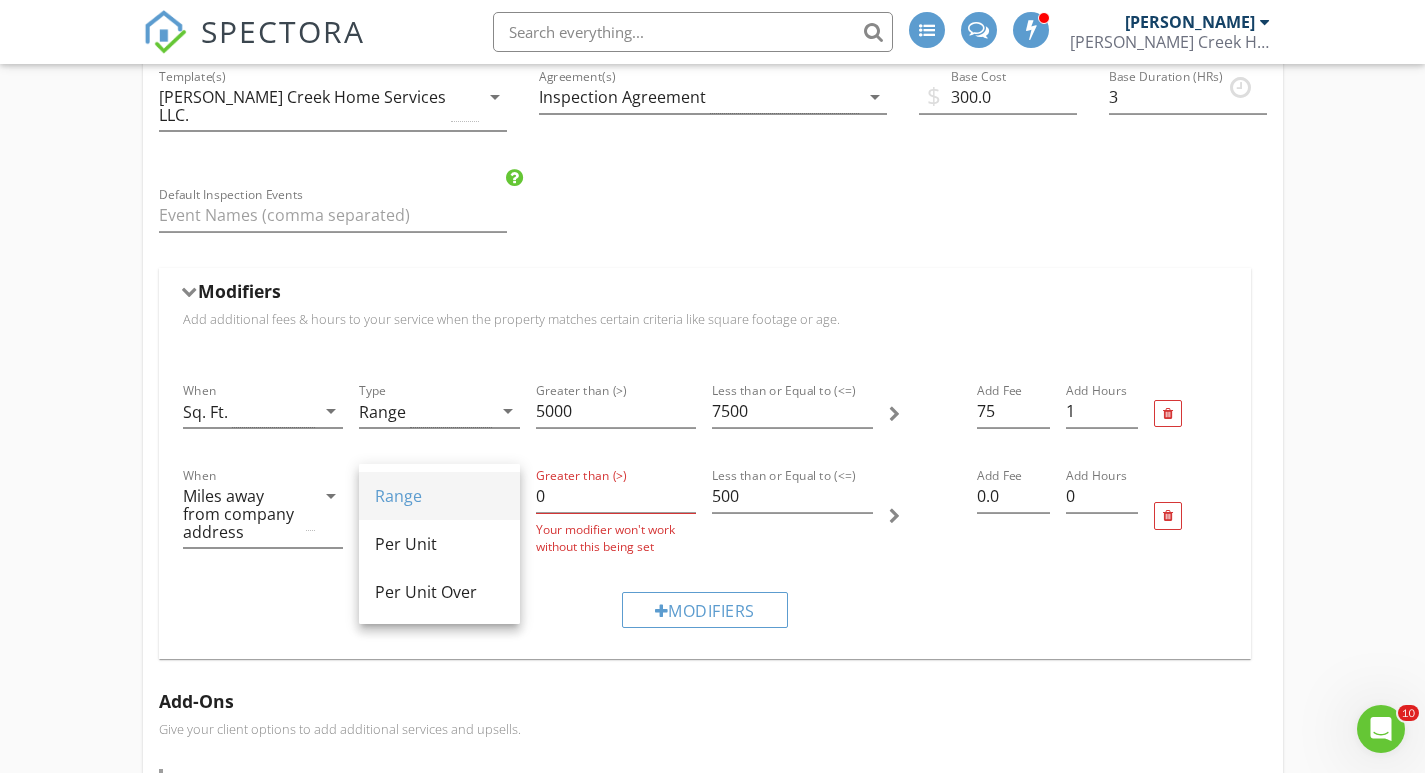 click on "Range" at bounding box center (439, 496) 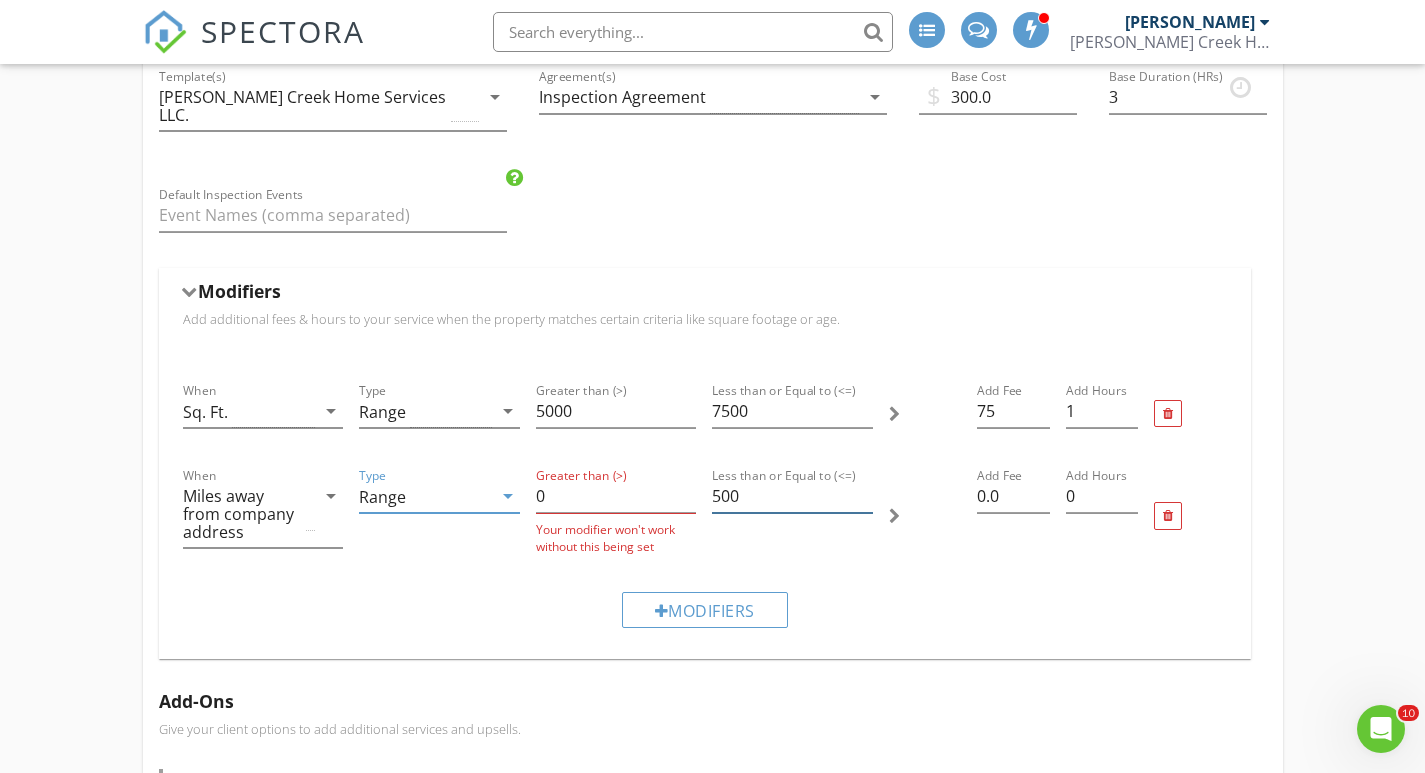 click on "500" at bounding box center (792, 496) 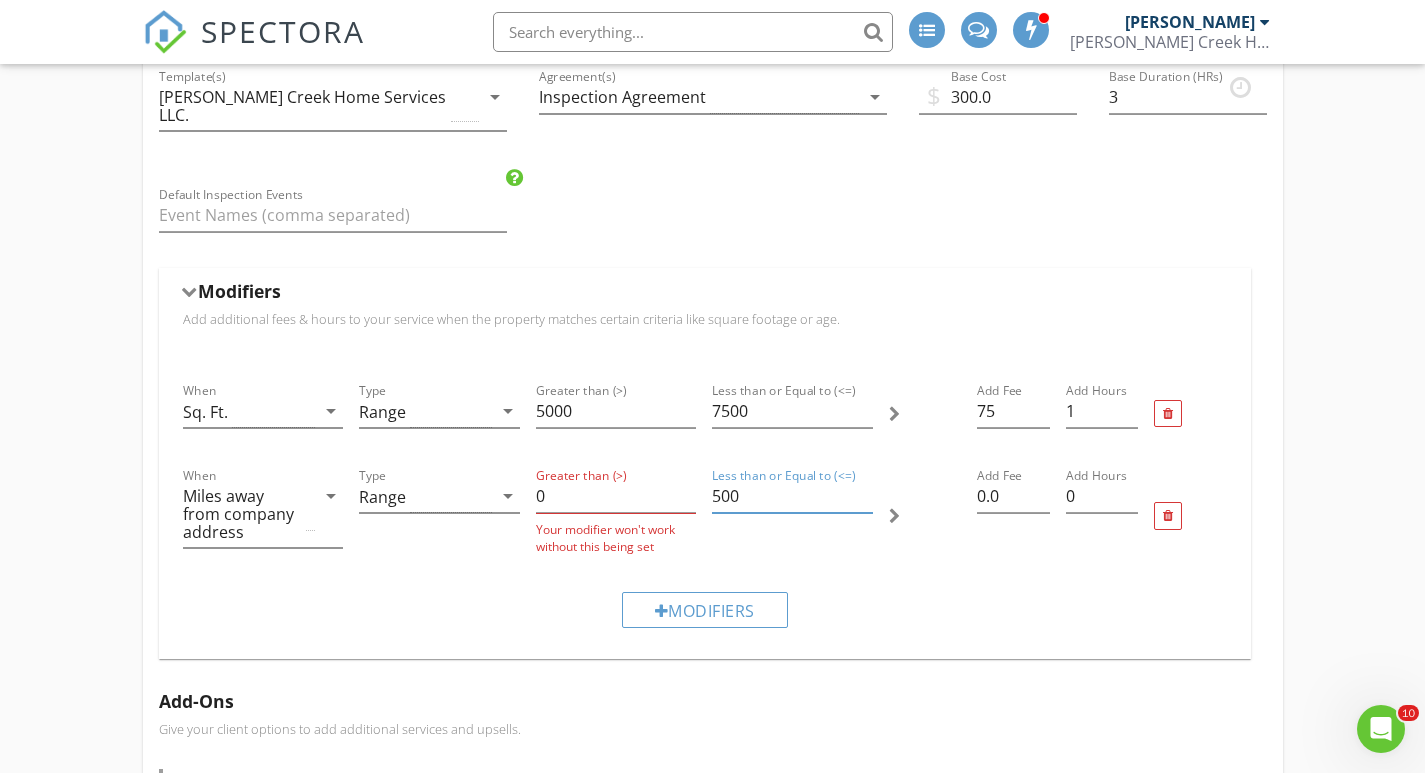 click on "500" at bounding box center [792, 496] 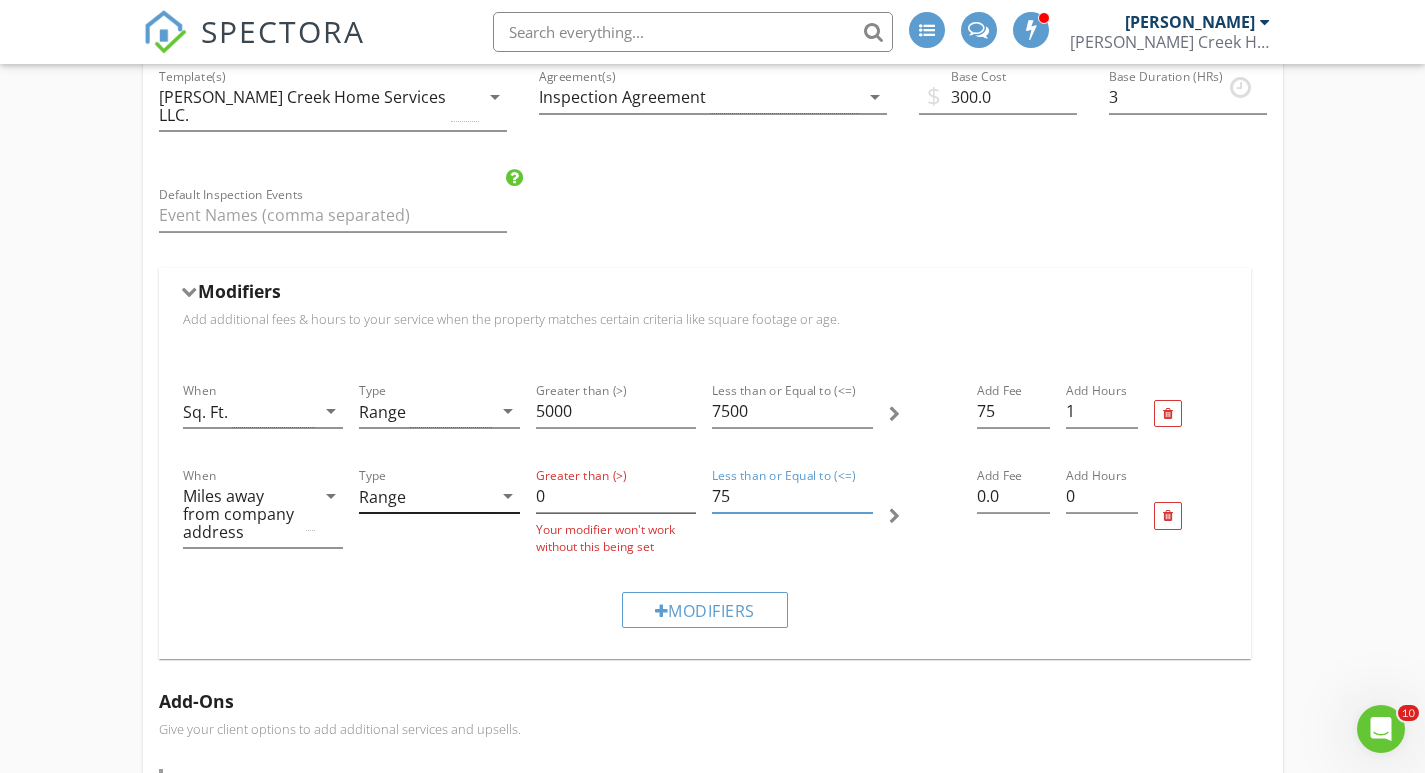 type on "75" 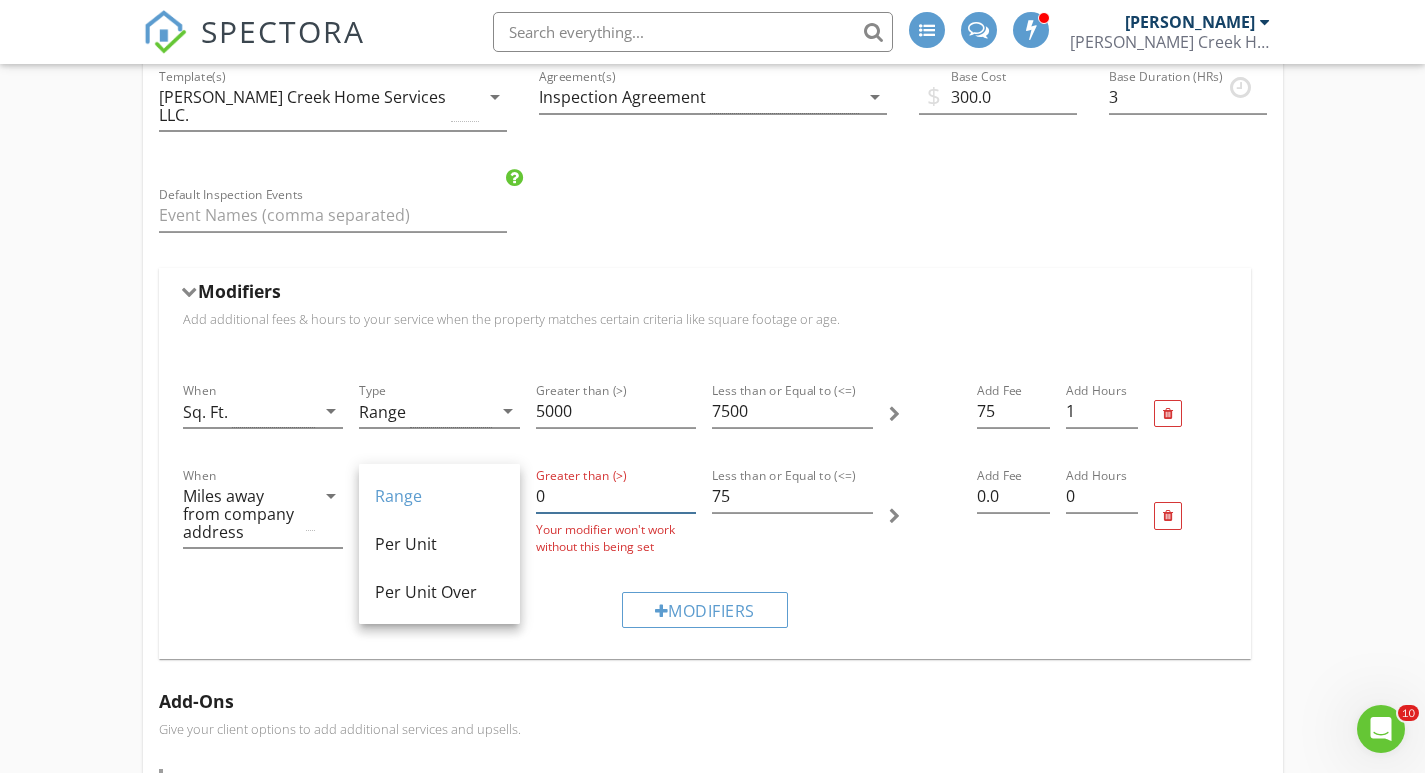 click on "0" at bounding box center [616, 496] 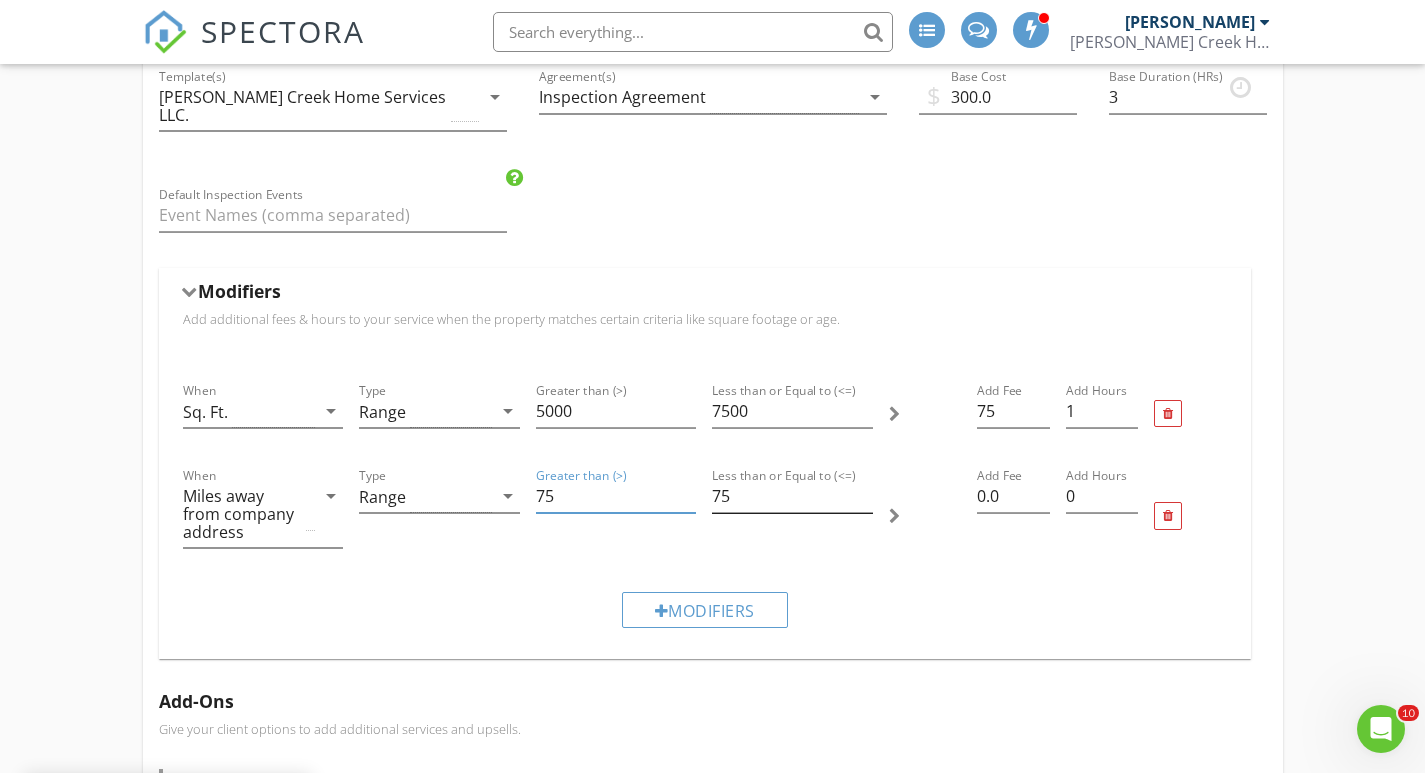 type on "75" 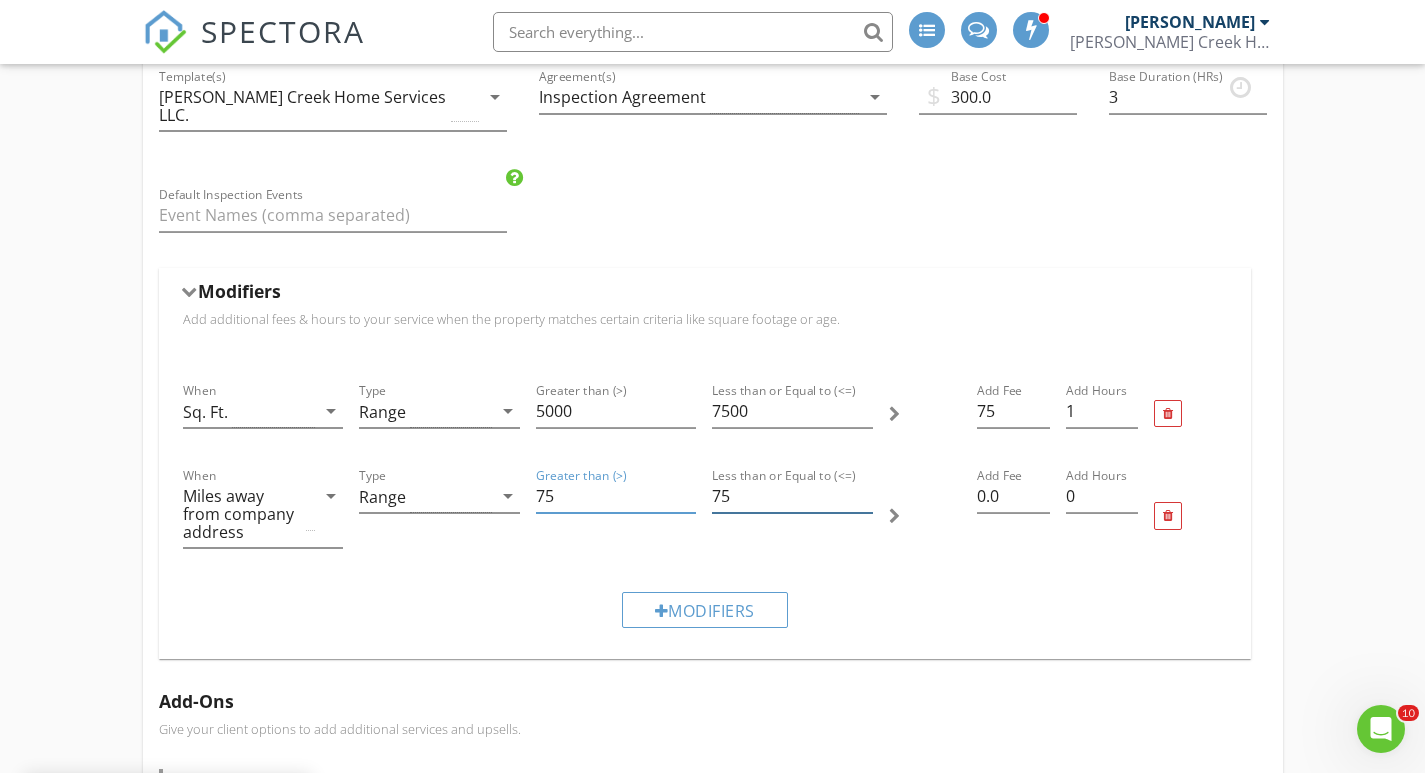 click on "75" at bounding box center [792, 496] 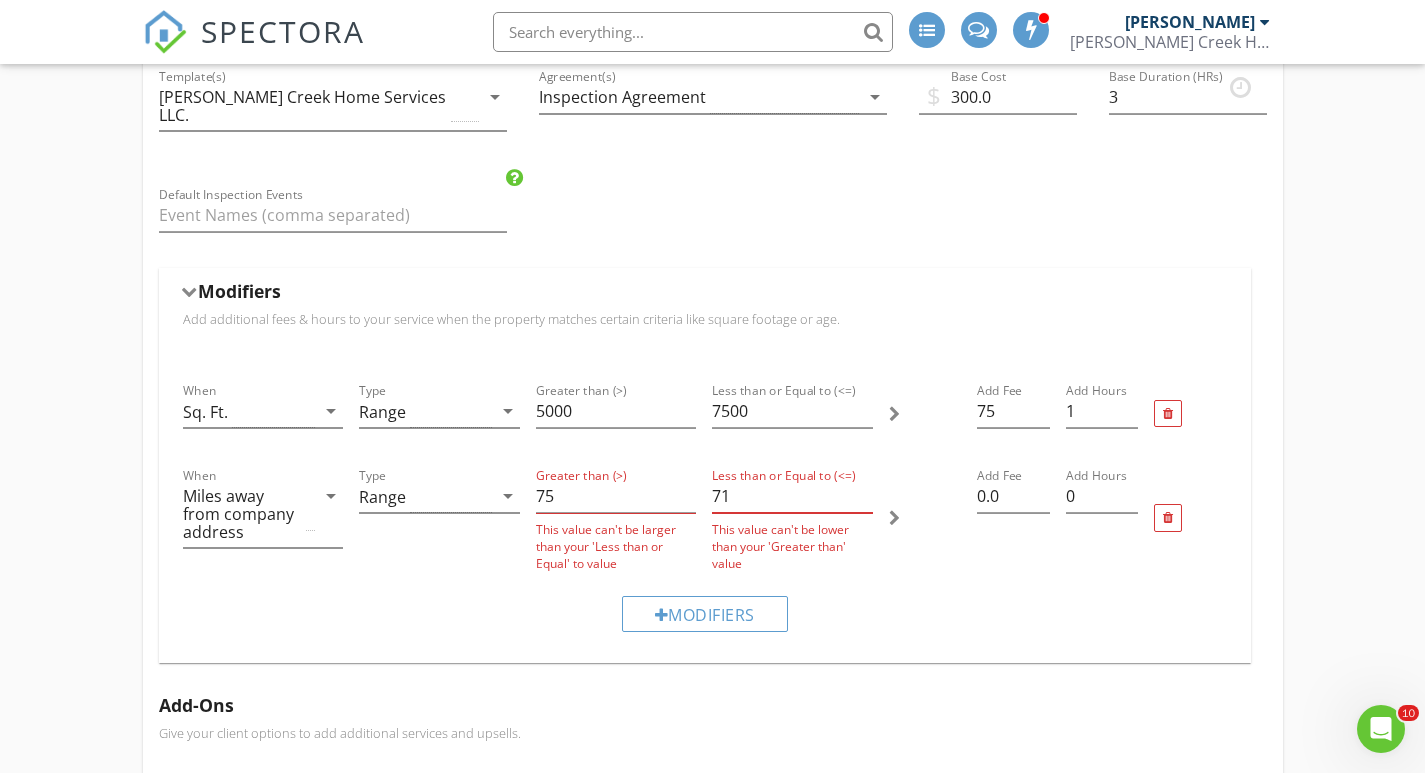 type on "7" 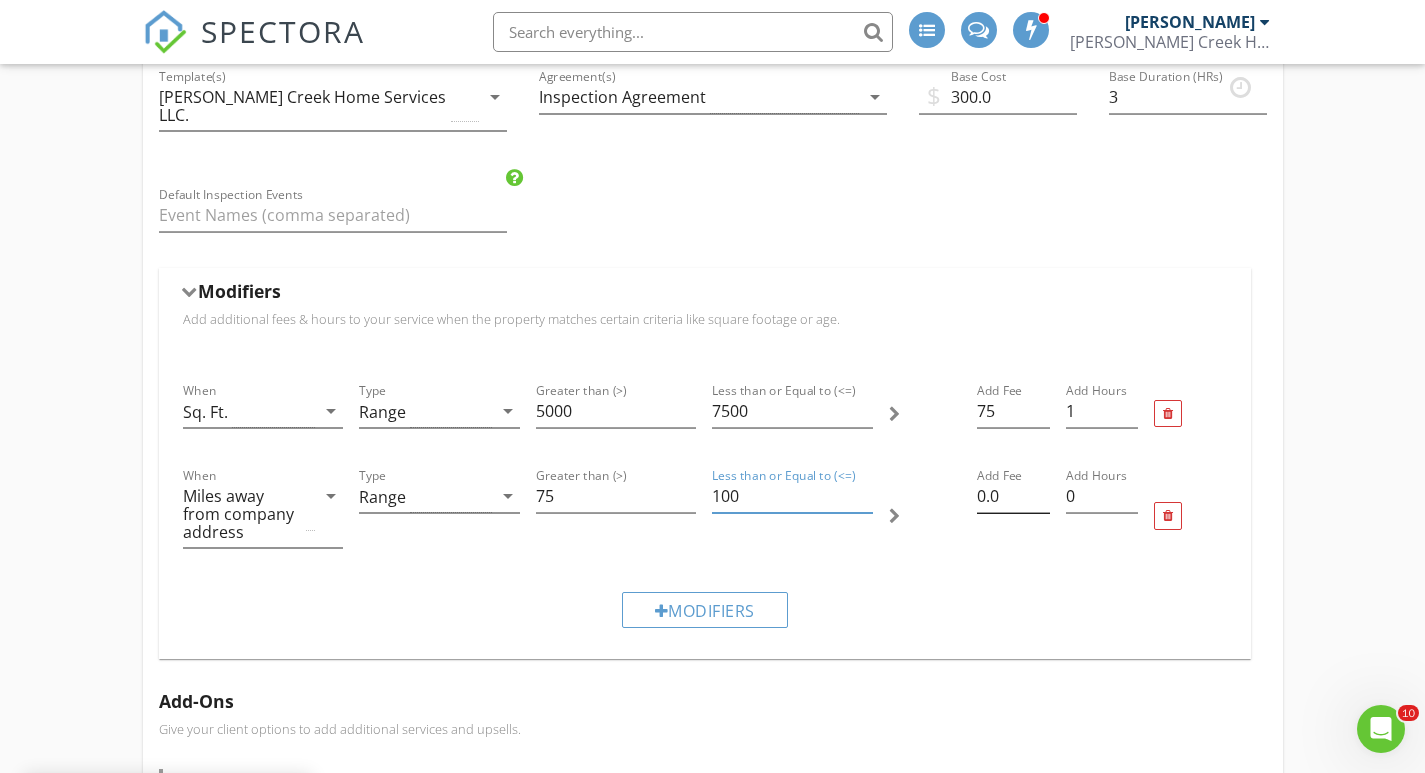 type on "100" 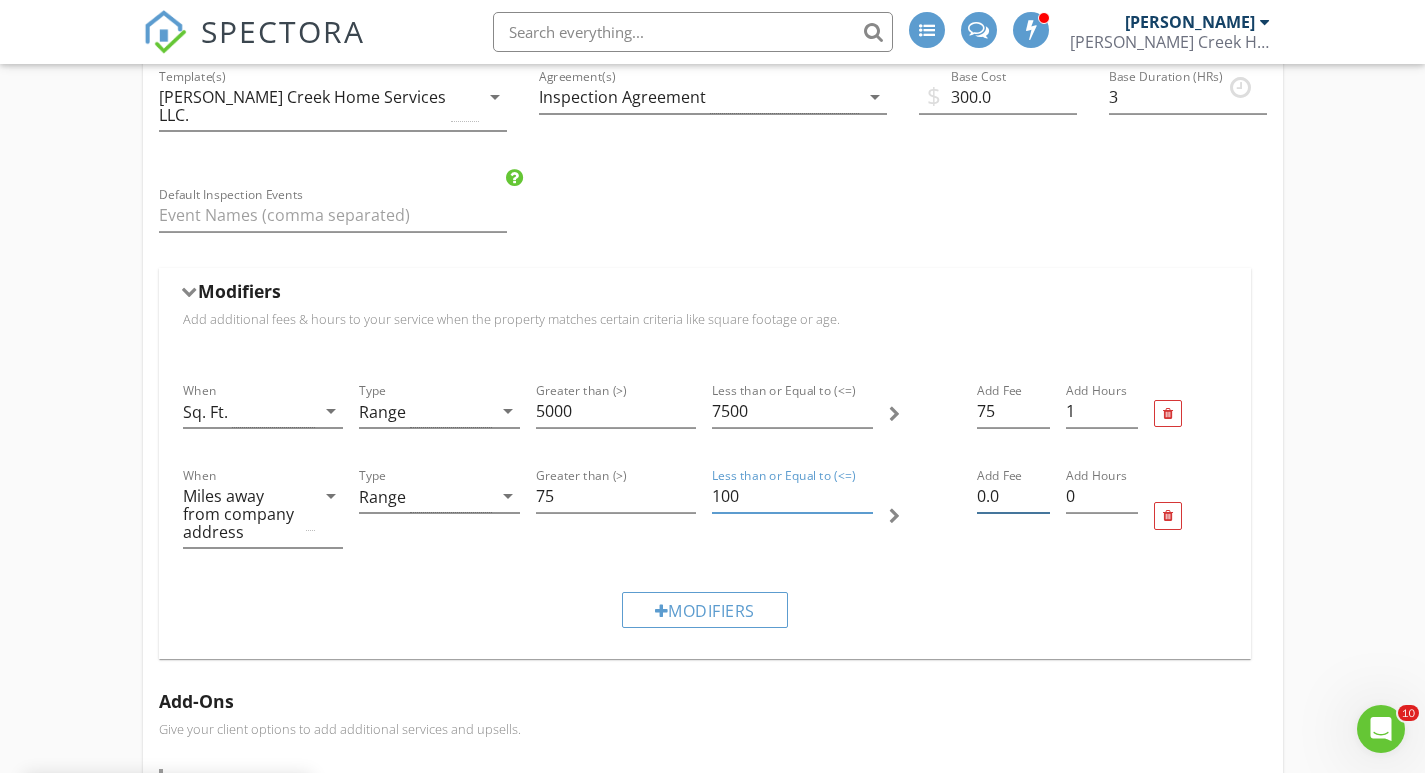 click on "0.0" at bounding box center (1013, 496) 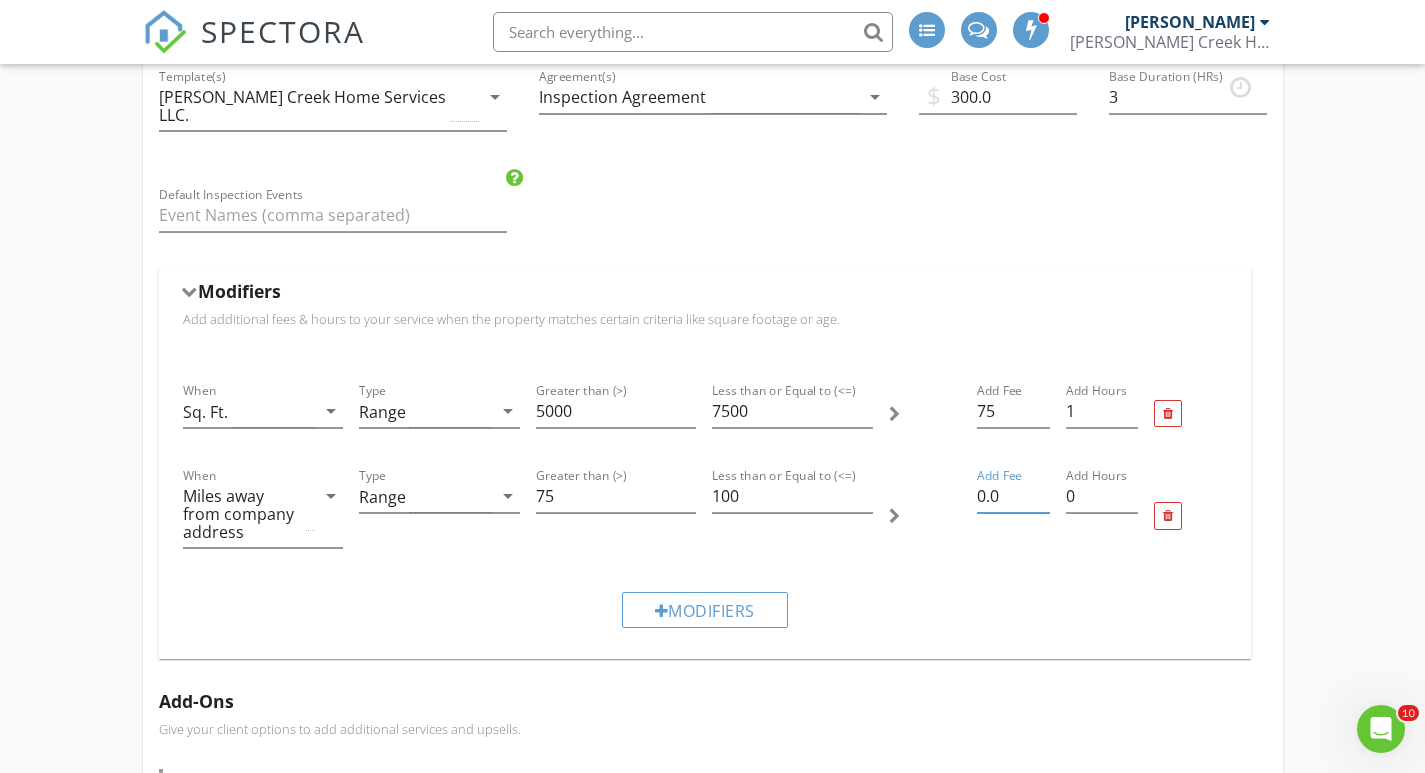click on "0.0" at bounding box center [1013, 496] 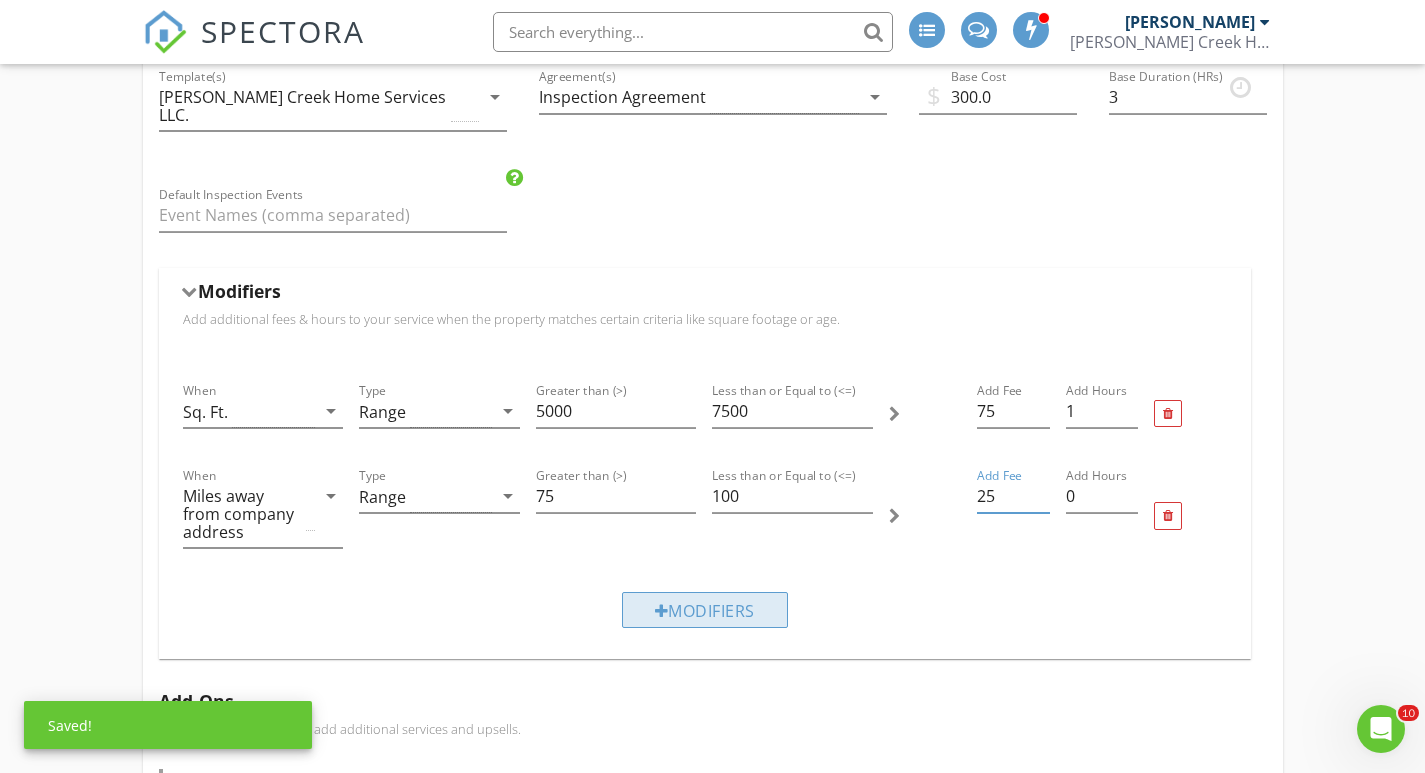 type on "25" 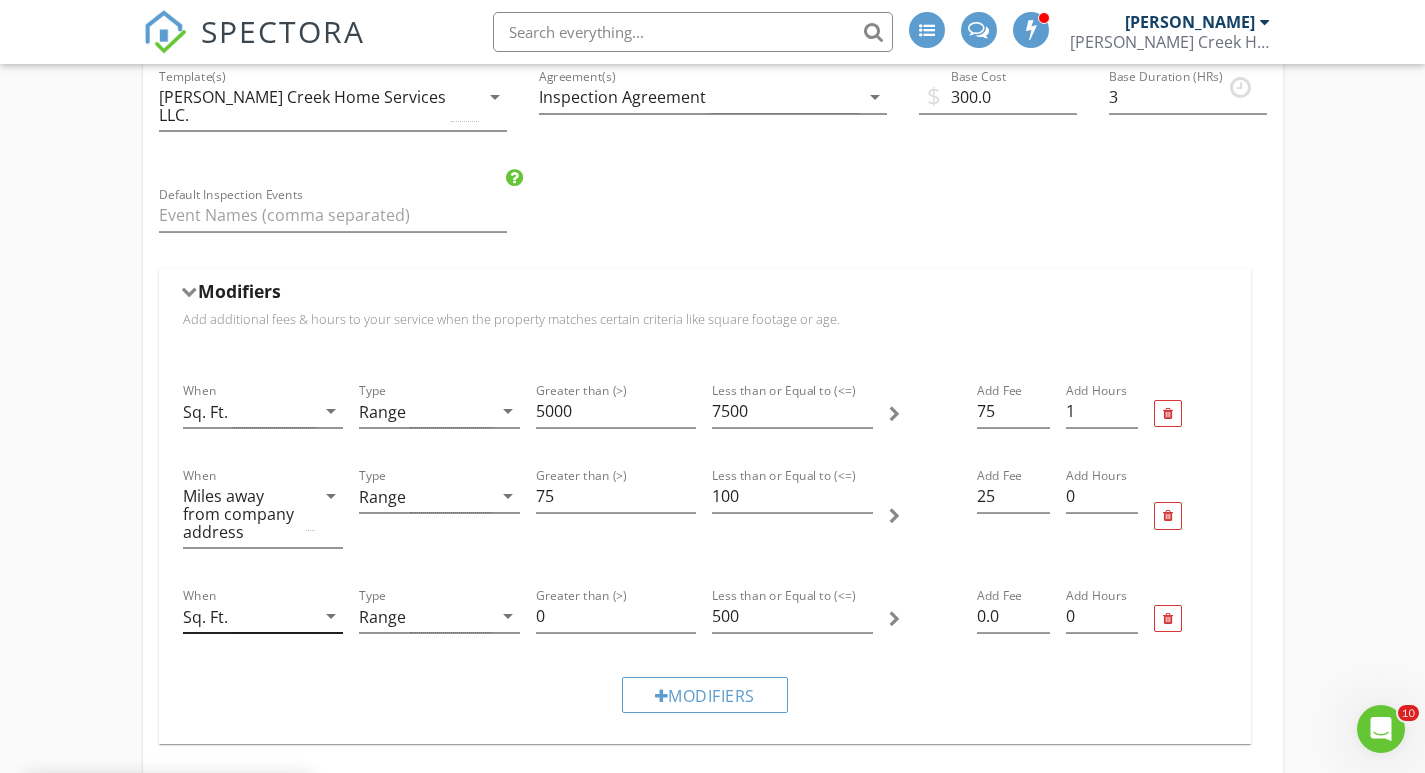 click on "Sq. Ft." at bounding box center (249, 616) 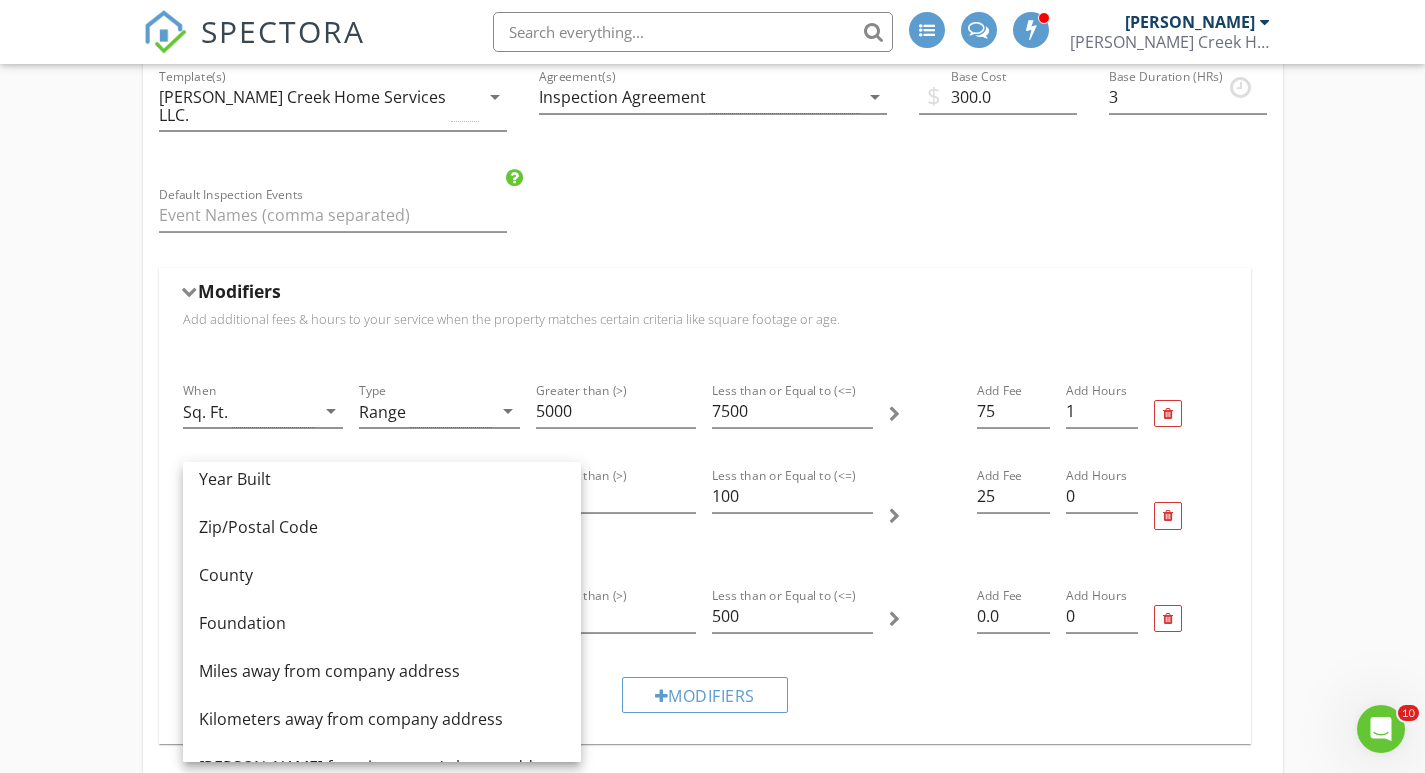 scroll, scrollTop: 166, scrollLeft: 0, axis: vertical 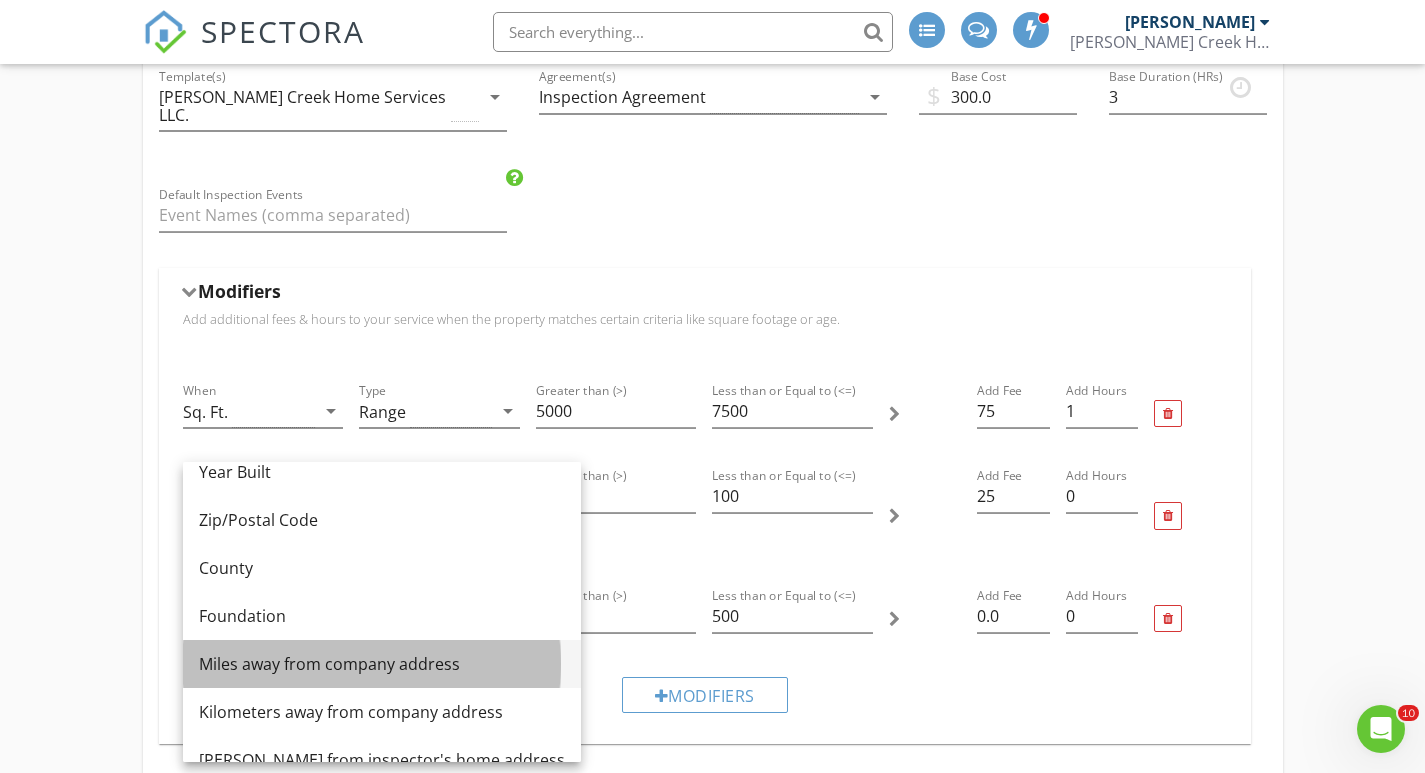 click on "Miles away from company address" at bounding box center [382, 664] 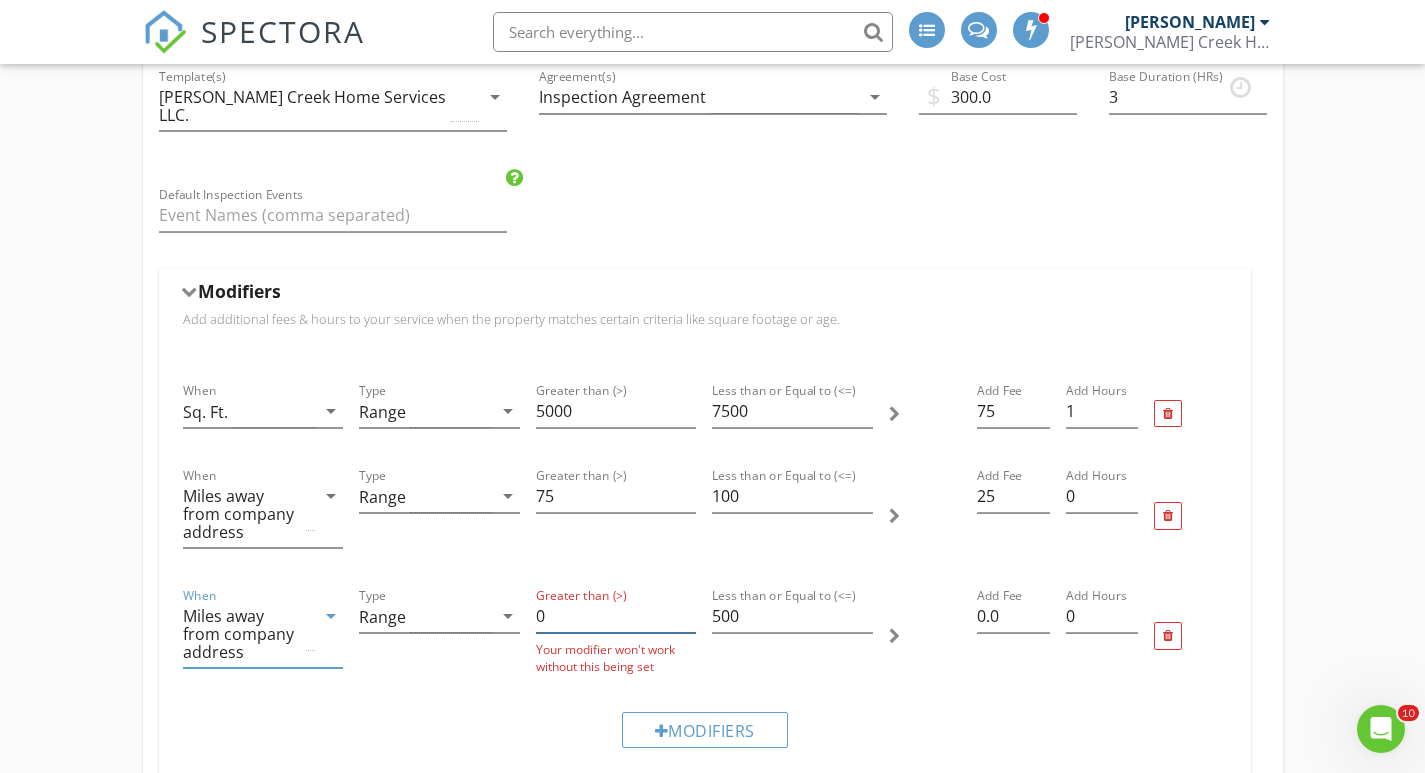 click on "0" at bounding box center (616, 616) 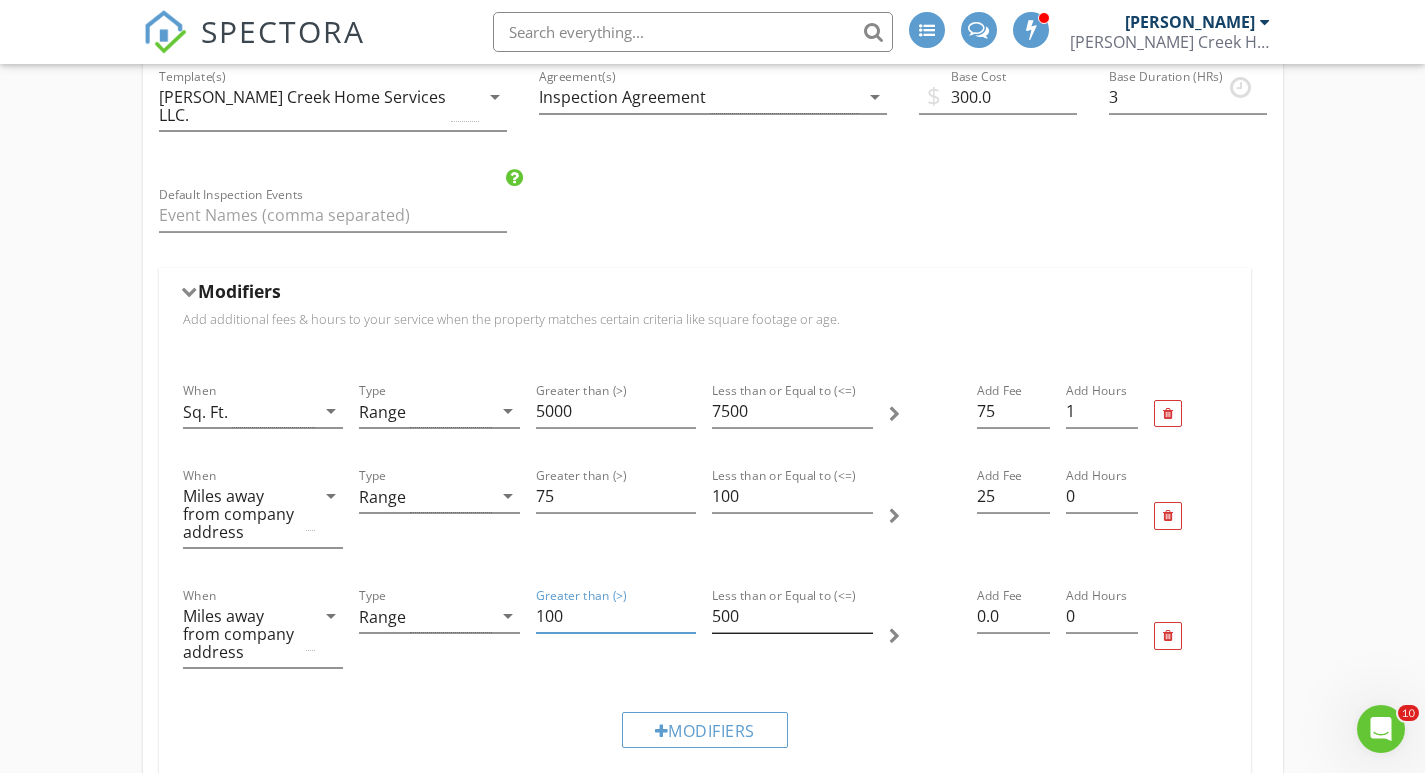type on "100" 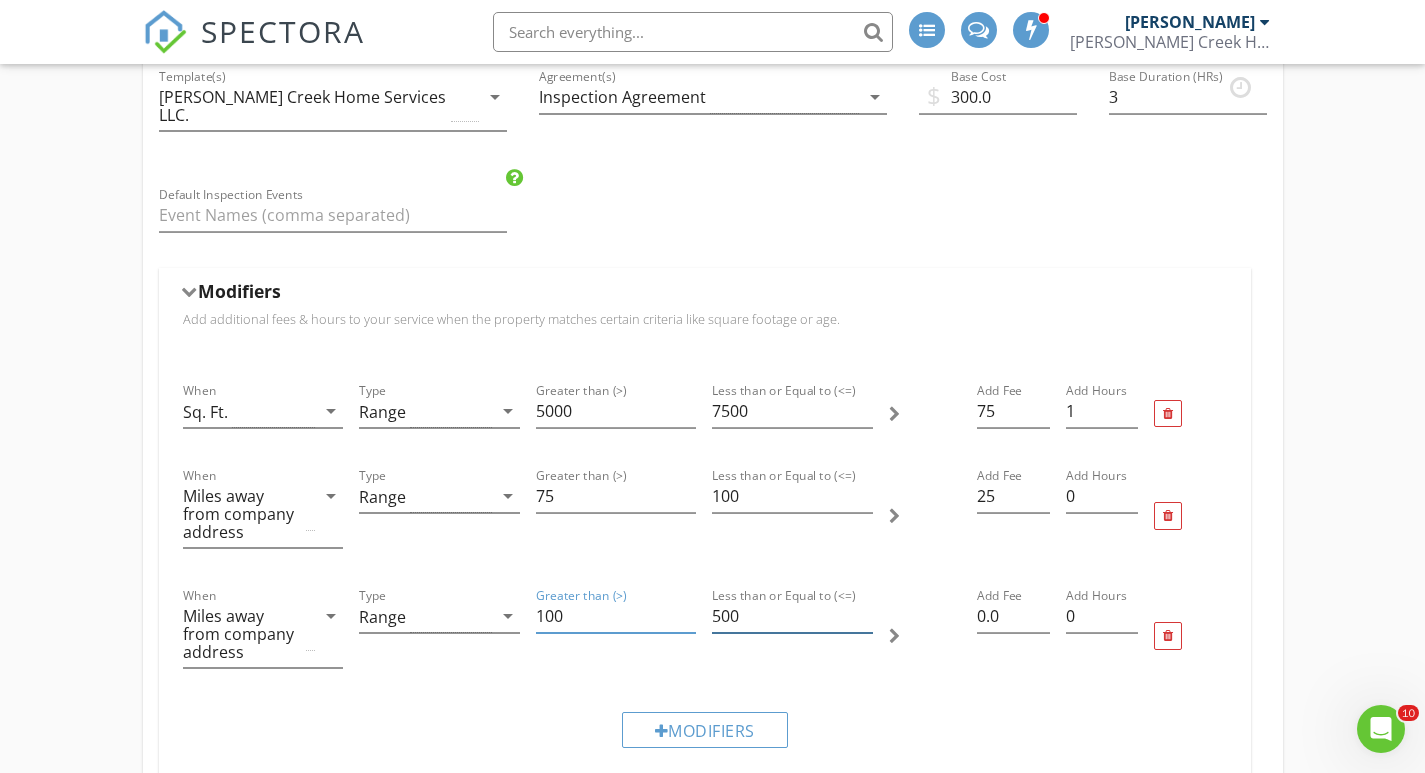 click on "500" at bounding box center (792, 616) 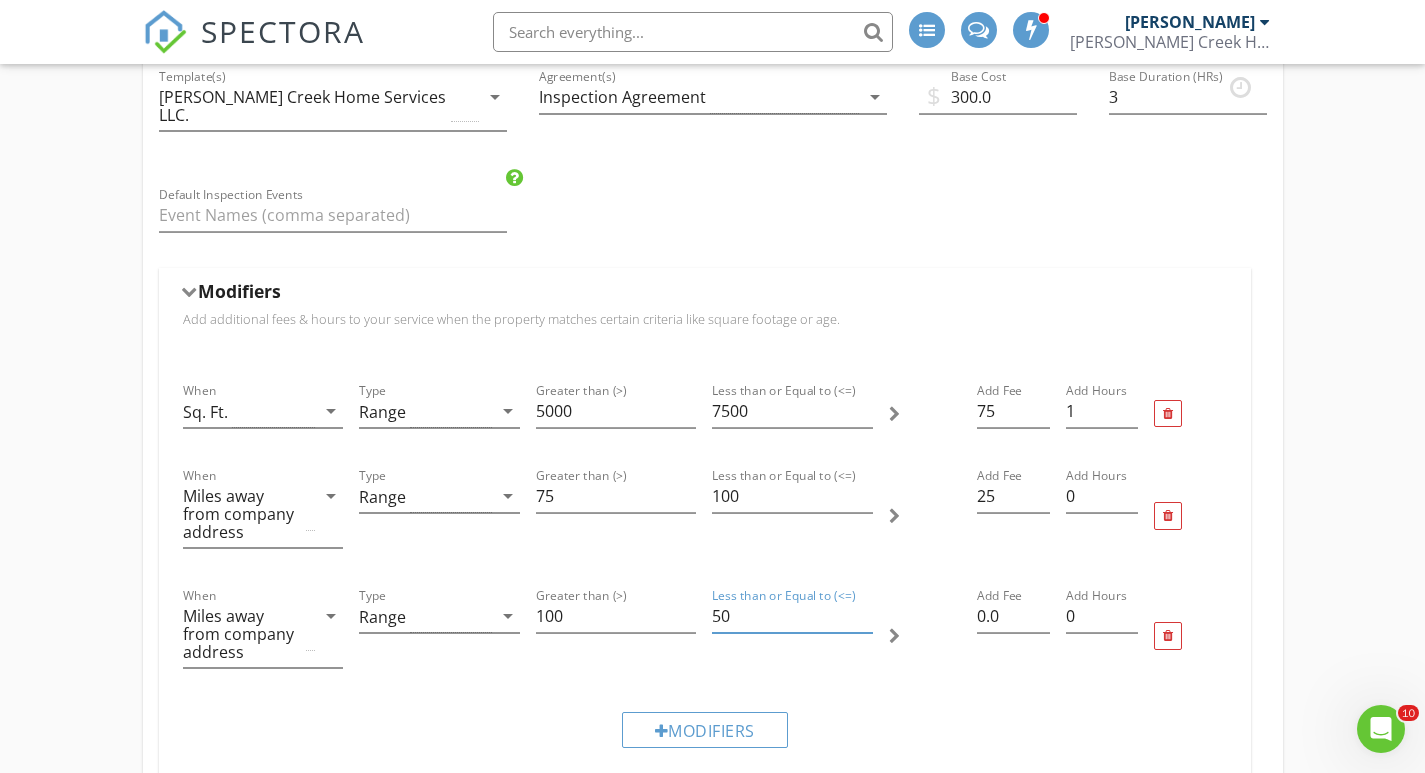 type on "5" 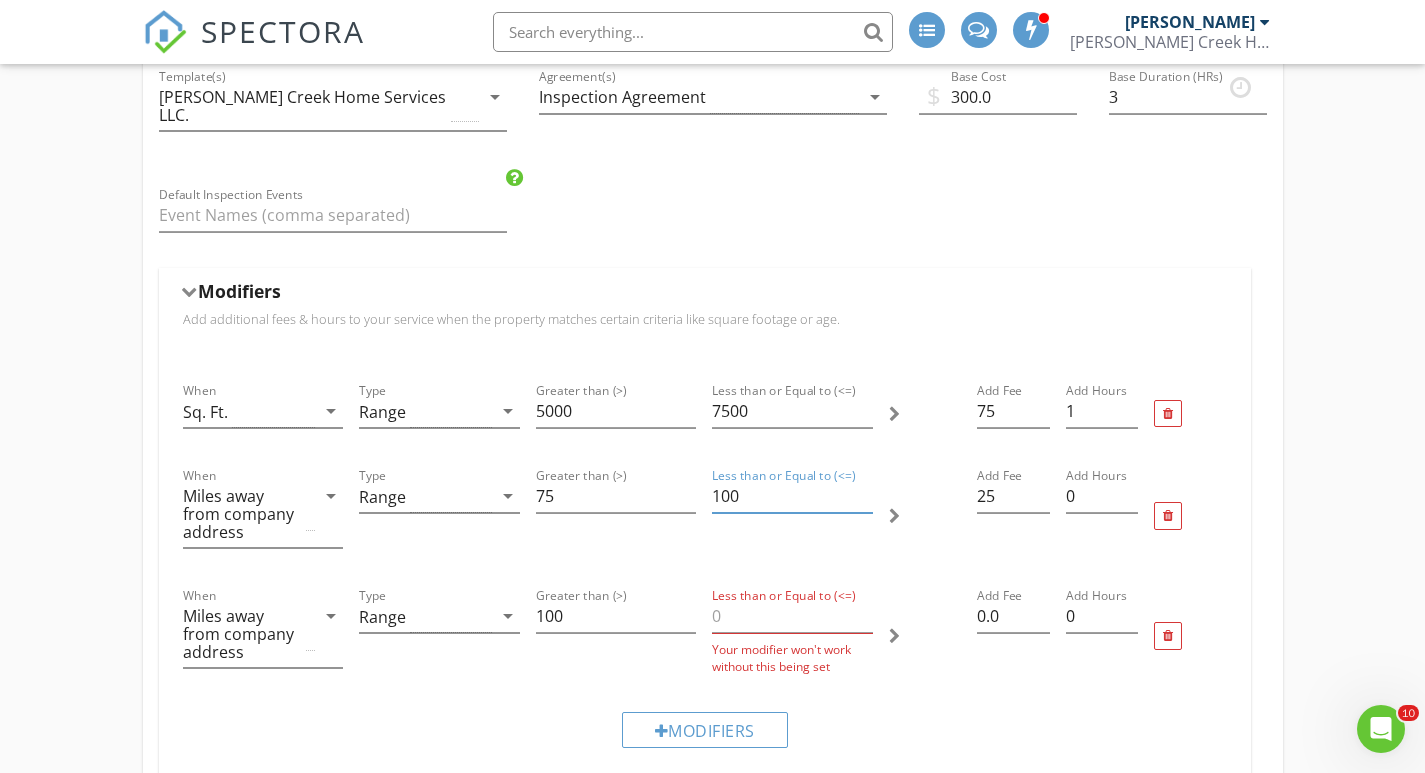 click on "100" at bounding box center (792, 496) 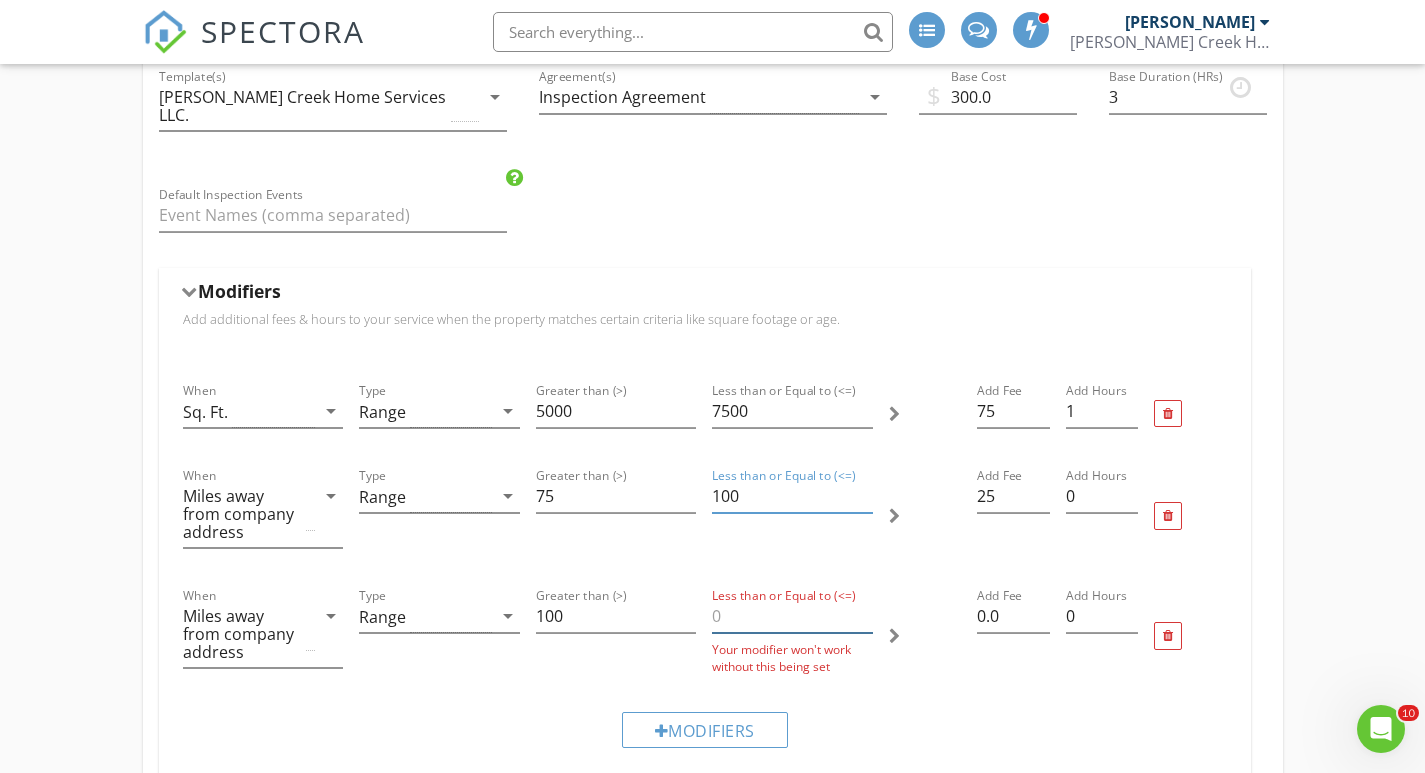 click at bounding box center [792, 616] 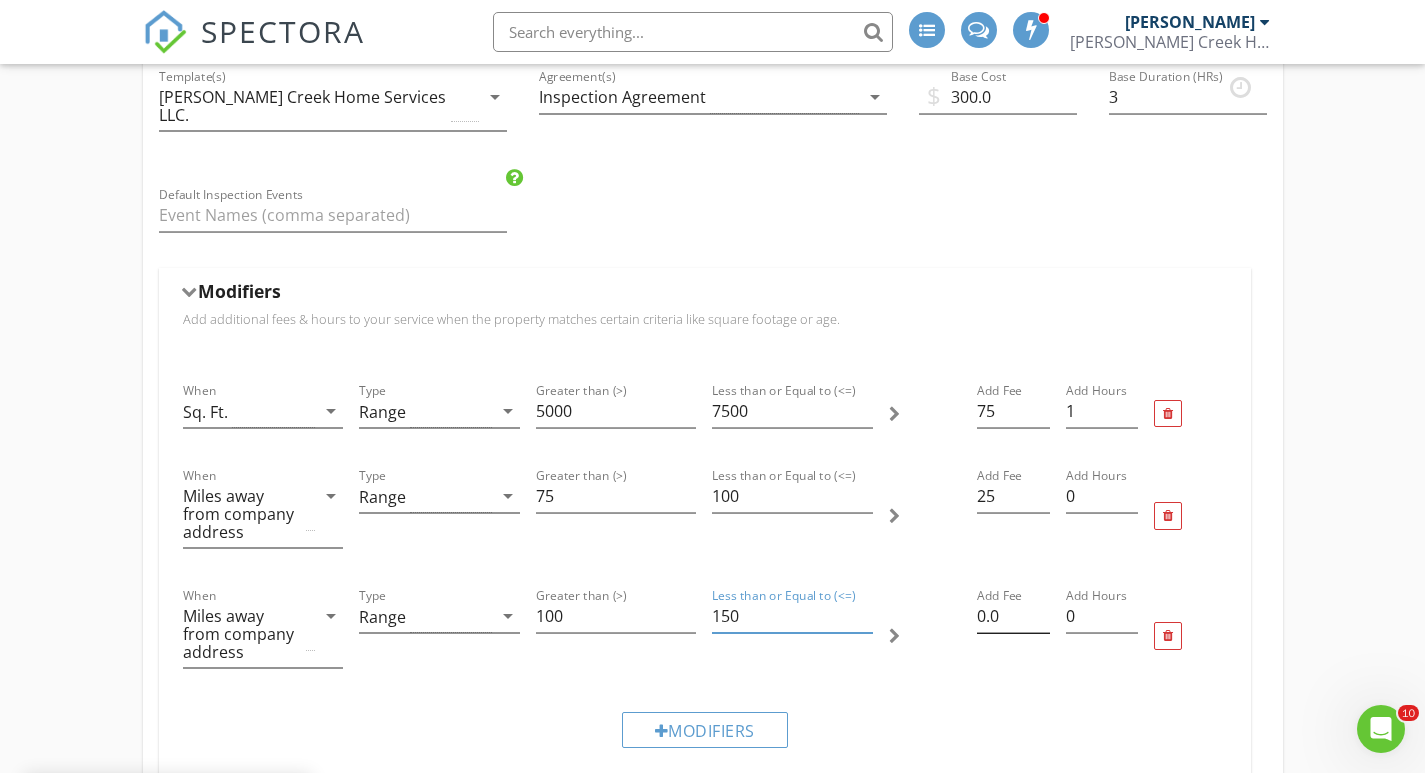 type on "150" 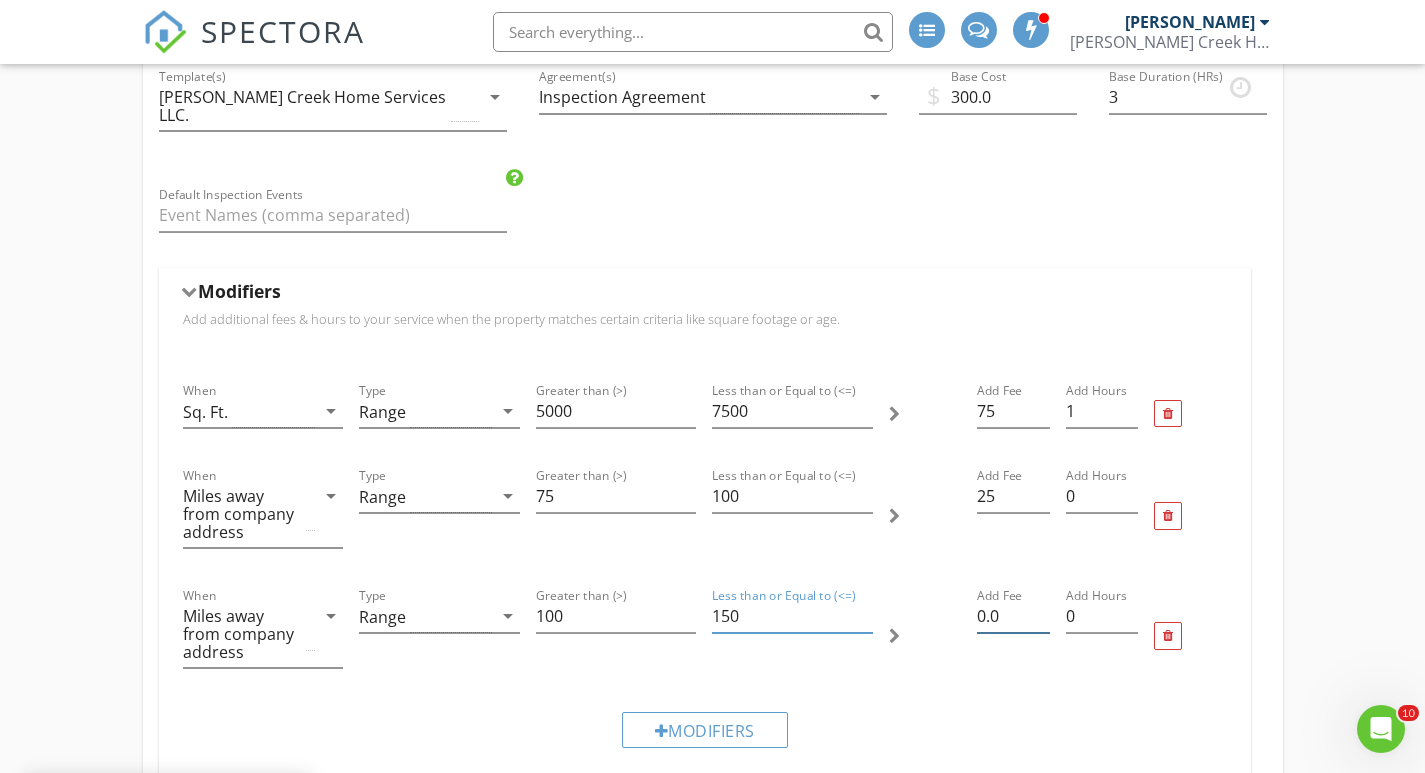 click on "0.0" at bounding box center (1013, 616) 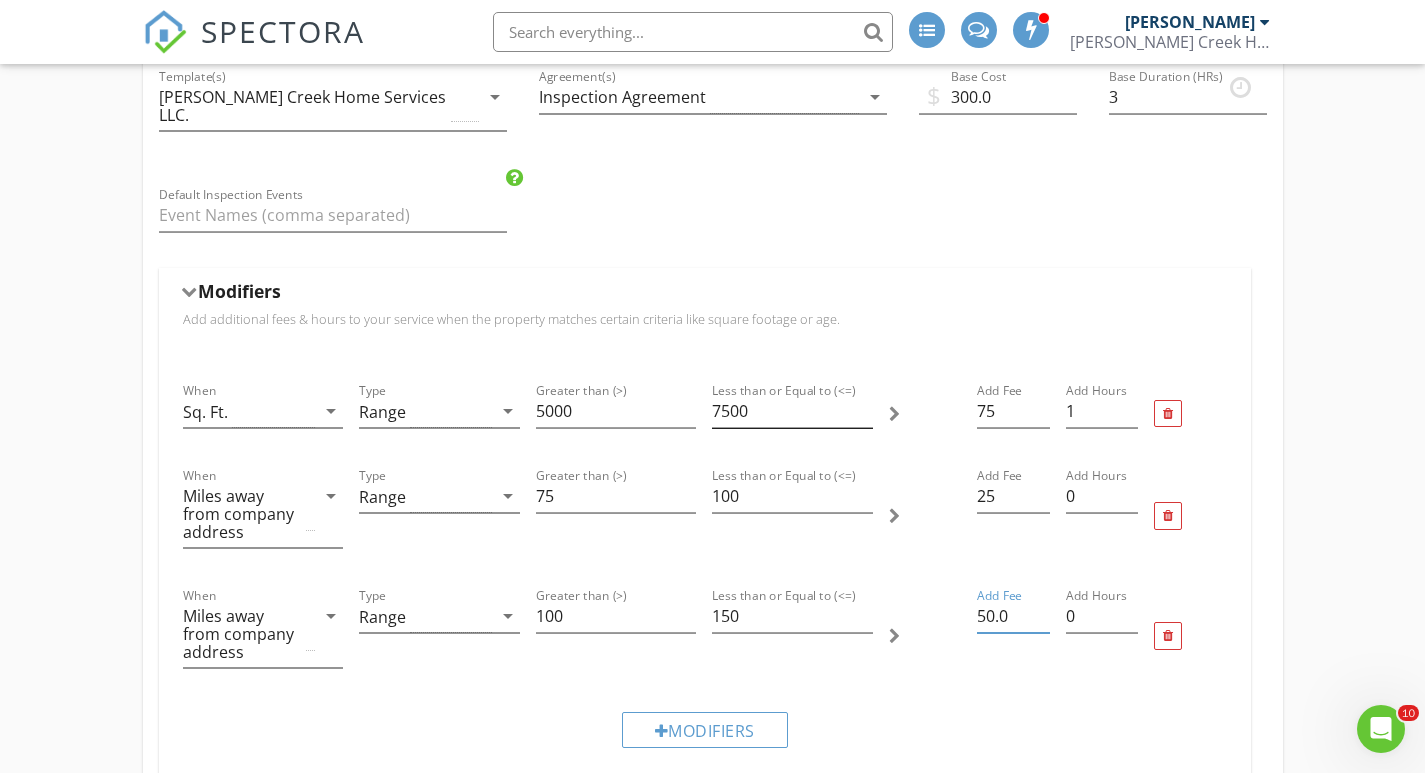 type on "50.0" 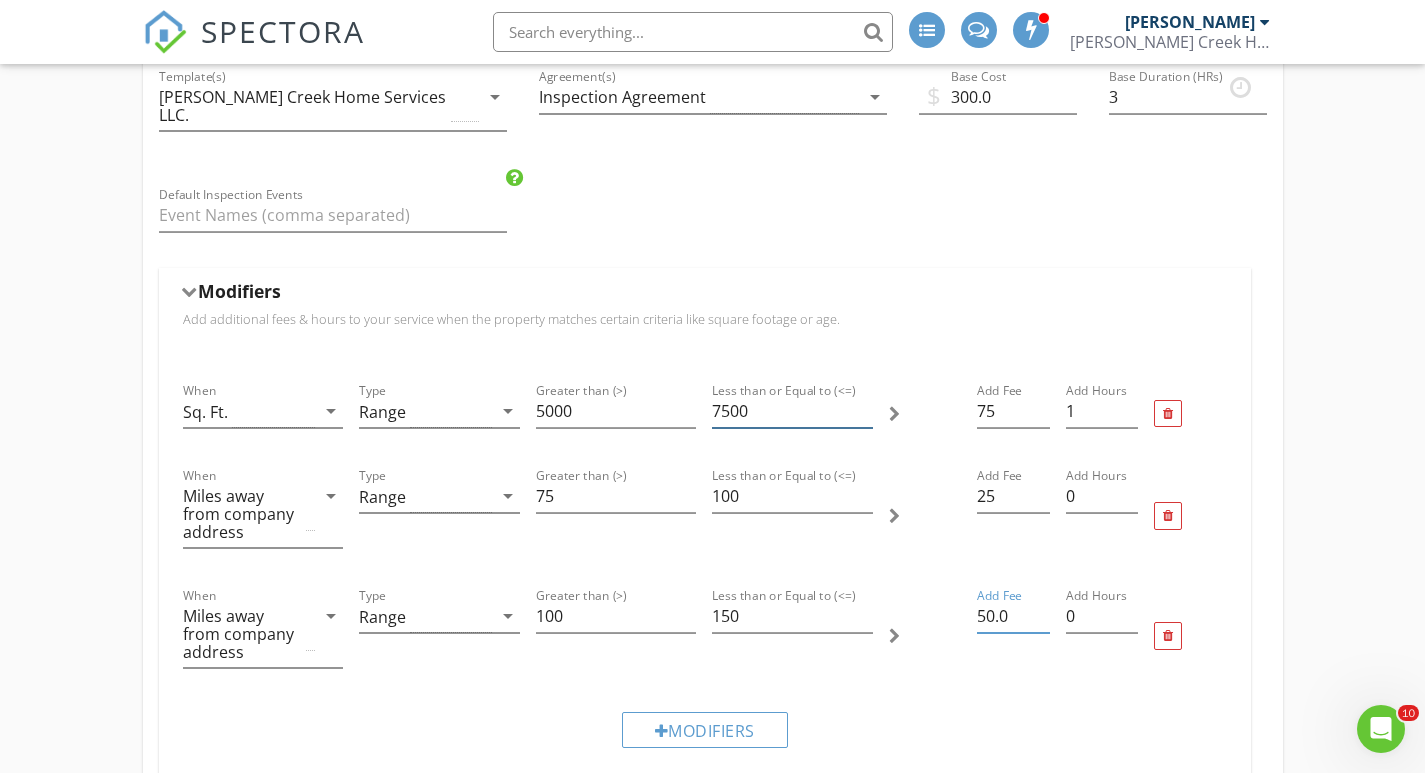 click on "7500" at bounding box center (792, 411) 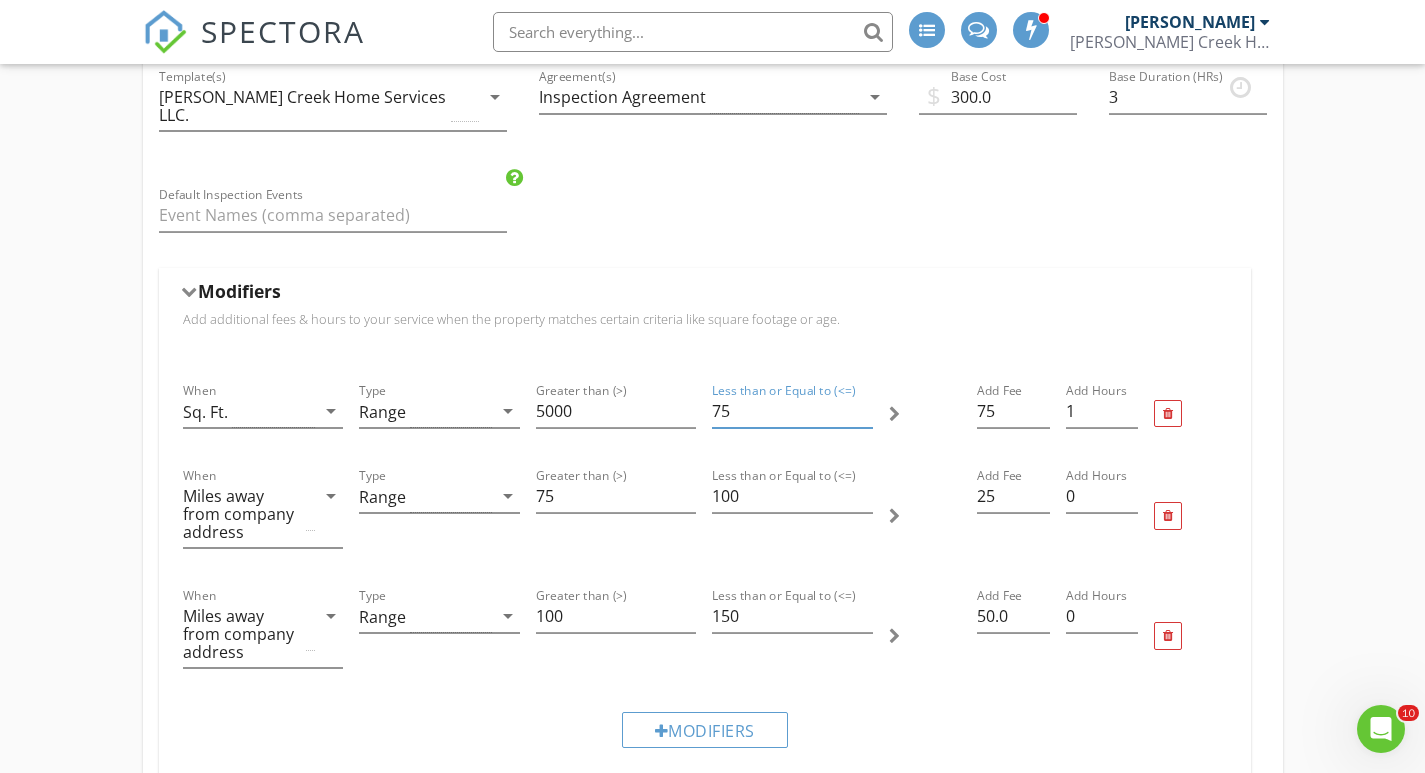 type on "7" 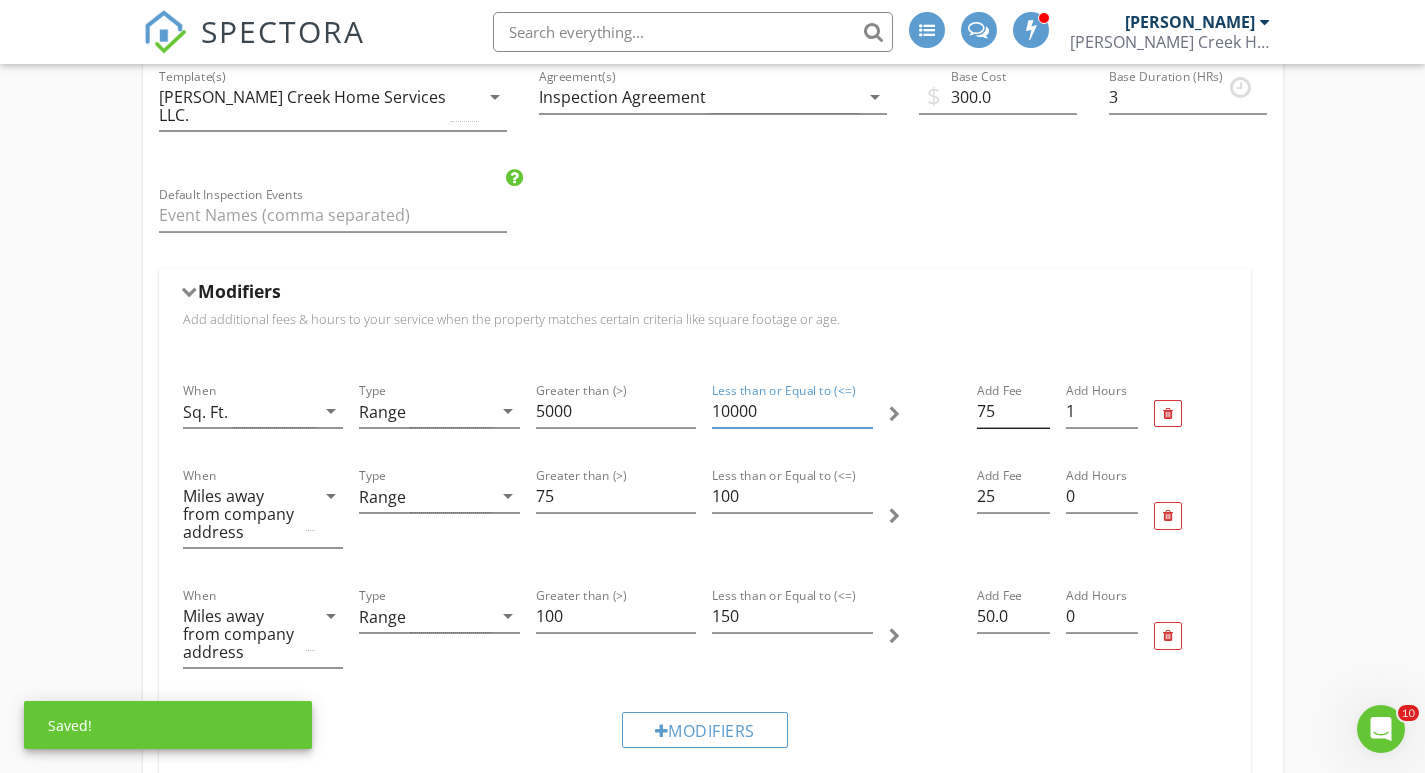 type on "10000" 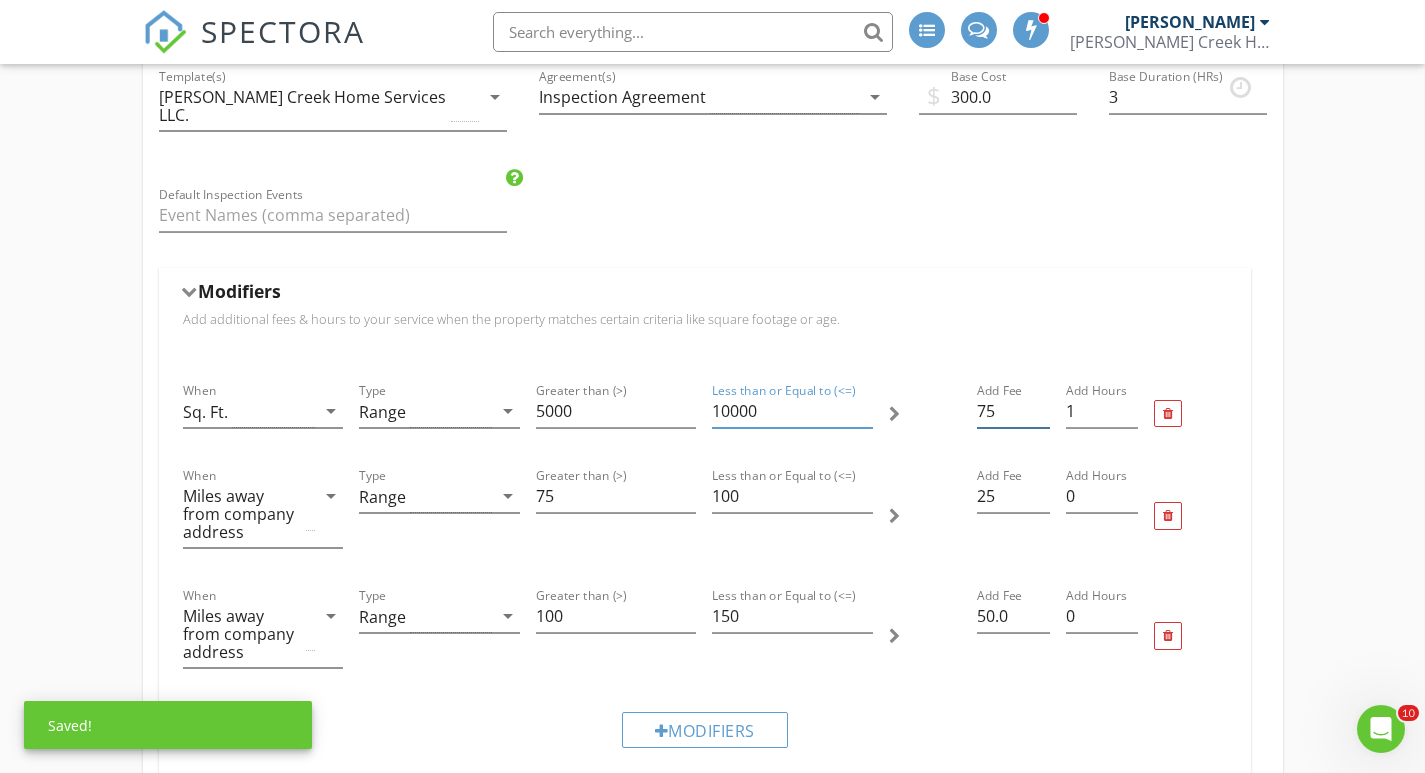 click on "75" at bounding box center (1013, 411) 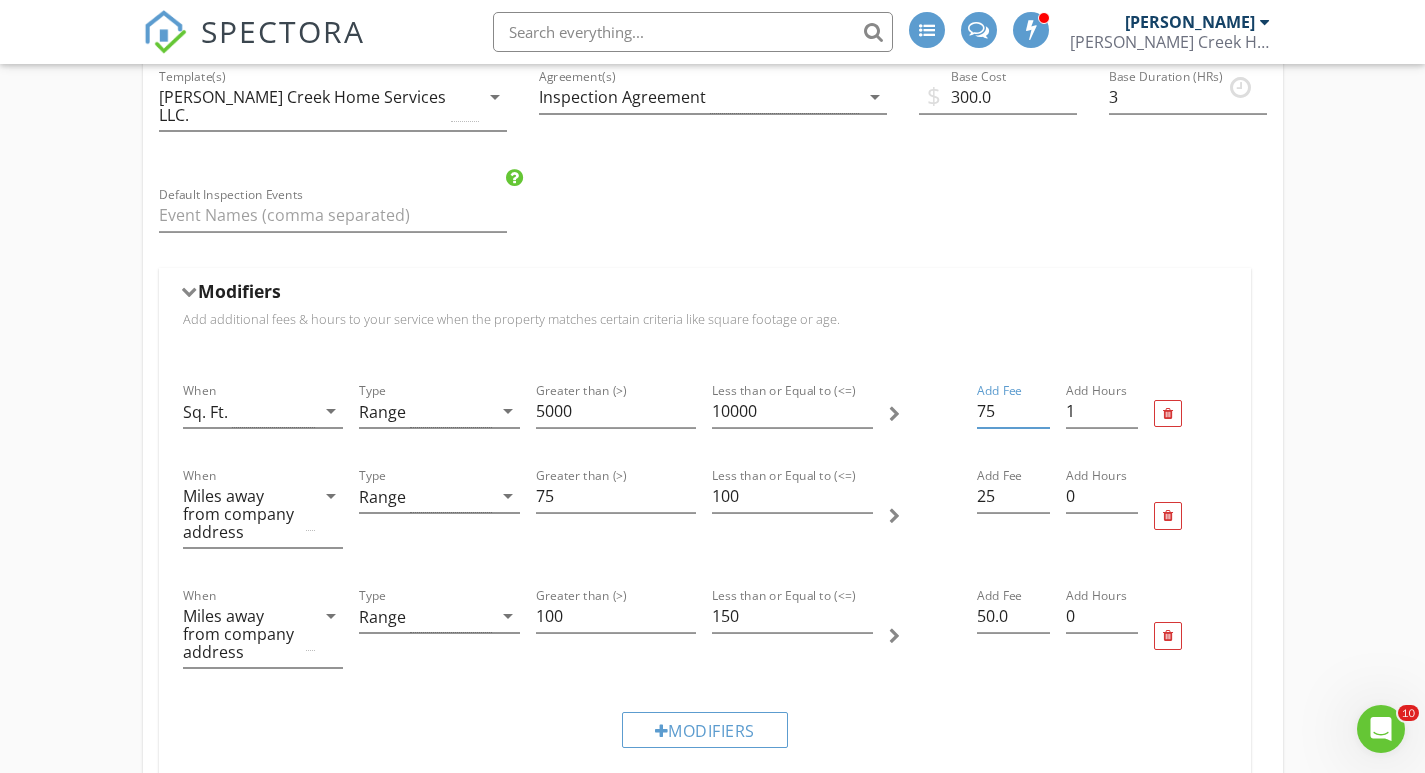 click on "75" at bounding box center (1013, 411) 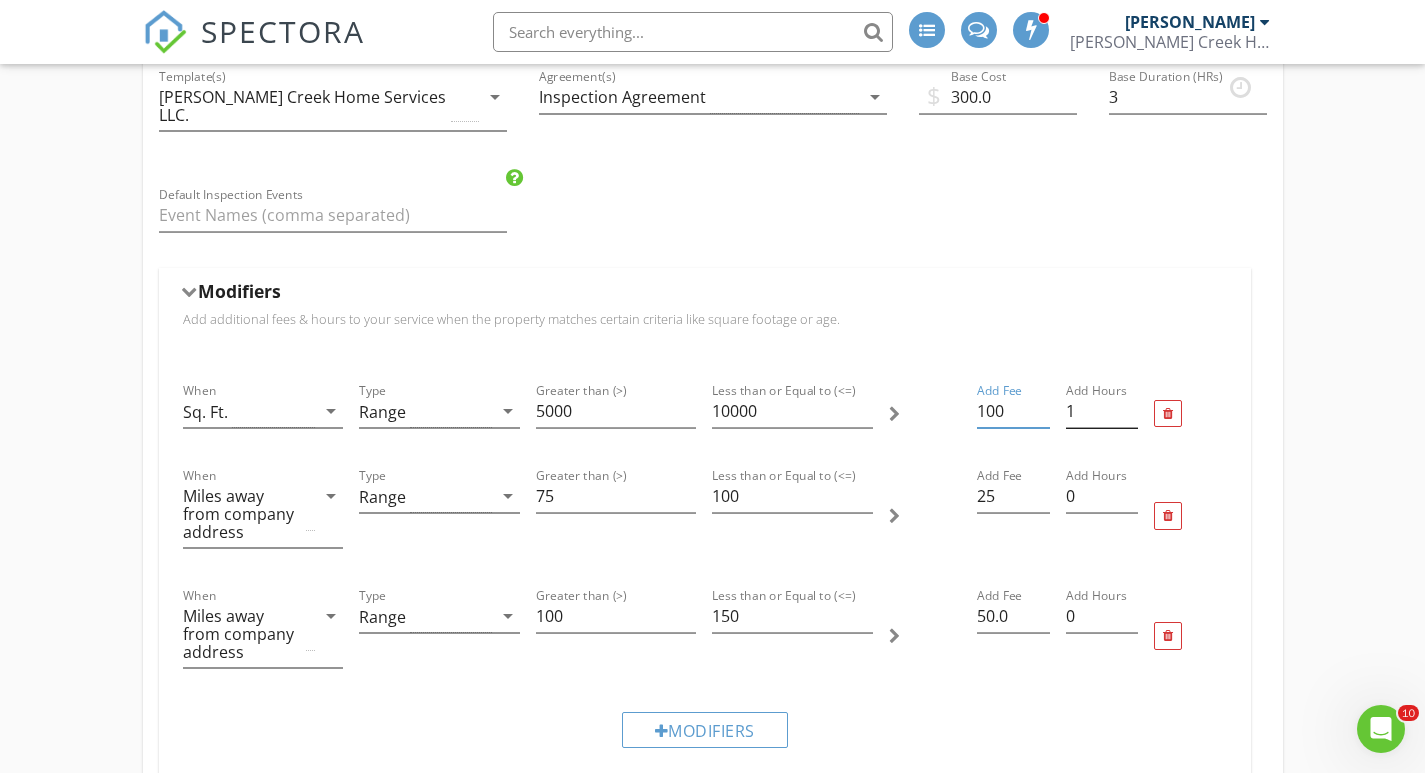 type on "100" 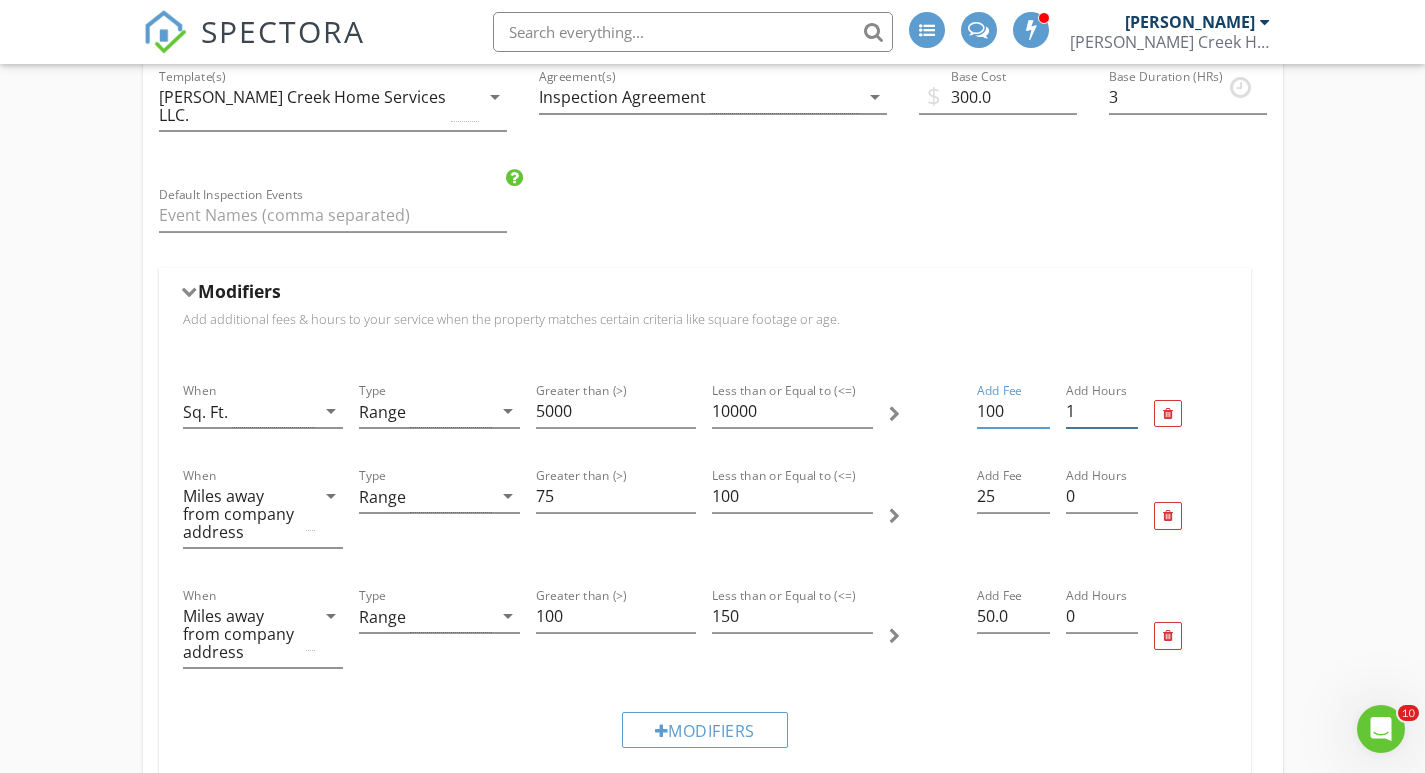 click on "1" at bounding box center [1102, 411] 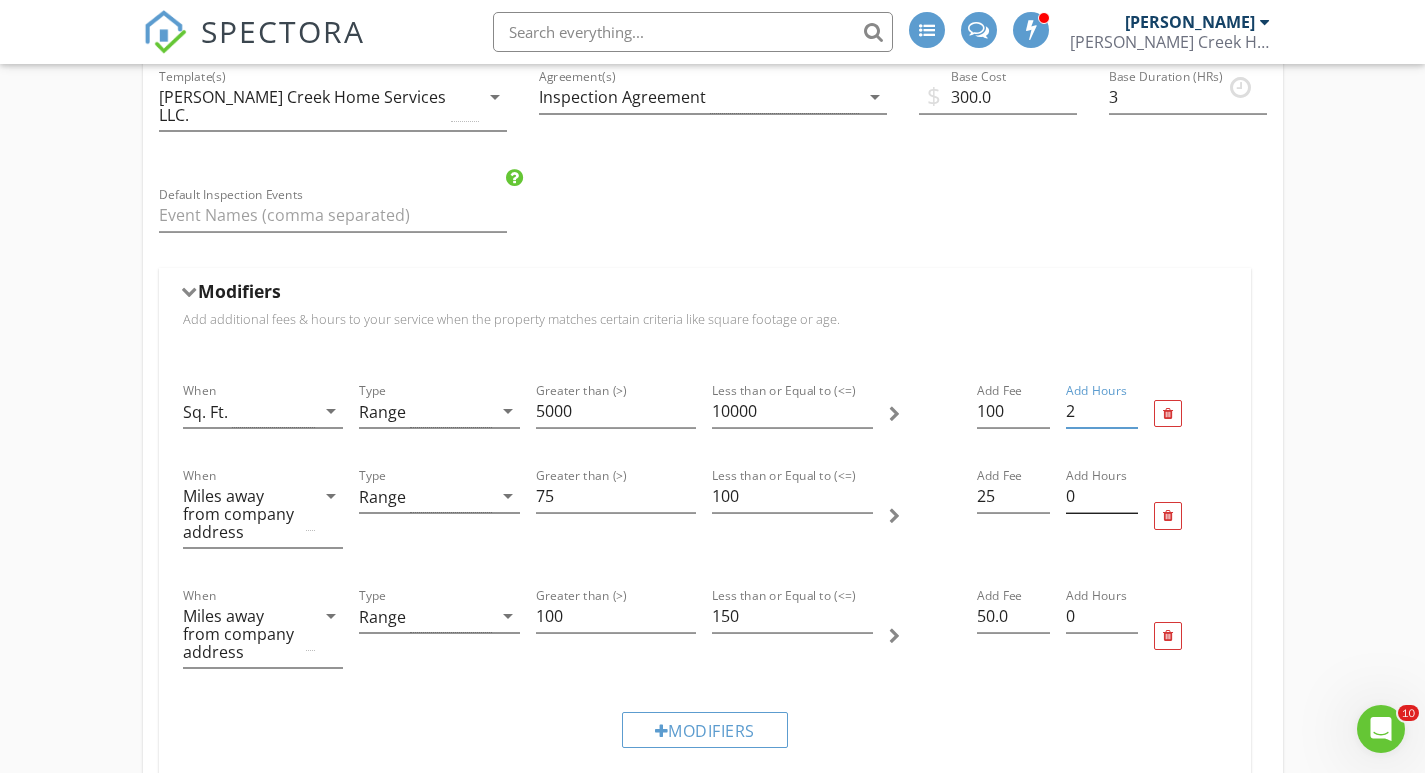 type on "2" 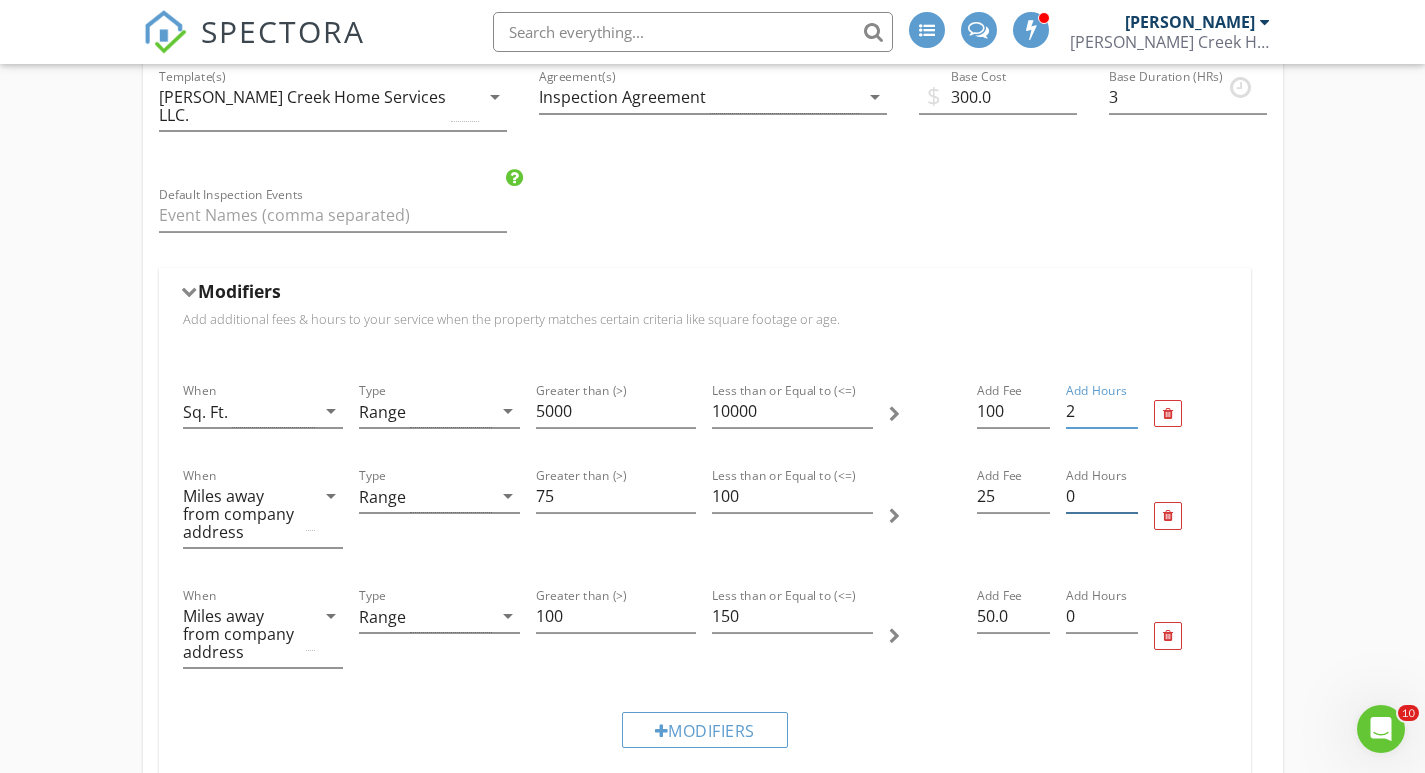 click on "0" at bounding box center [1102, 496] 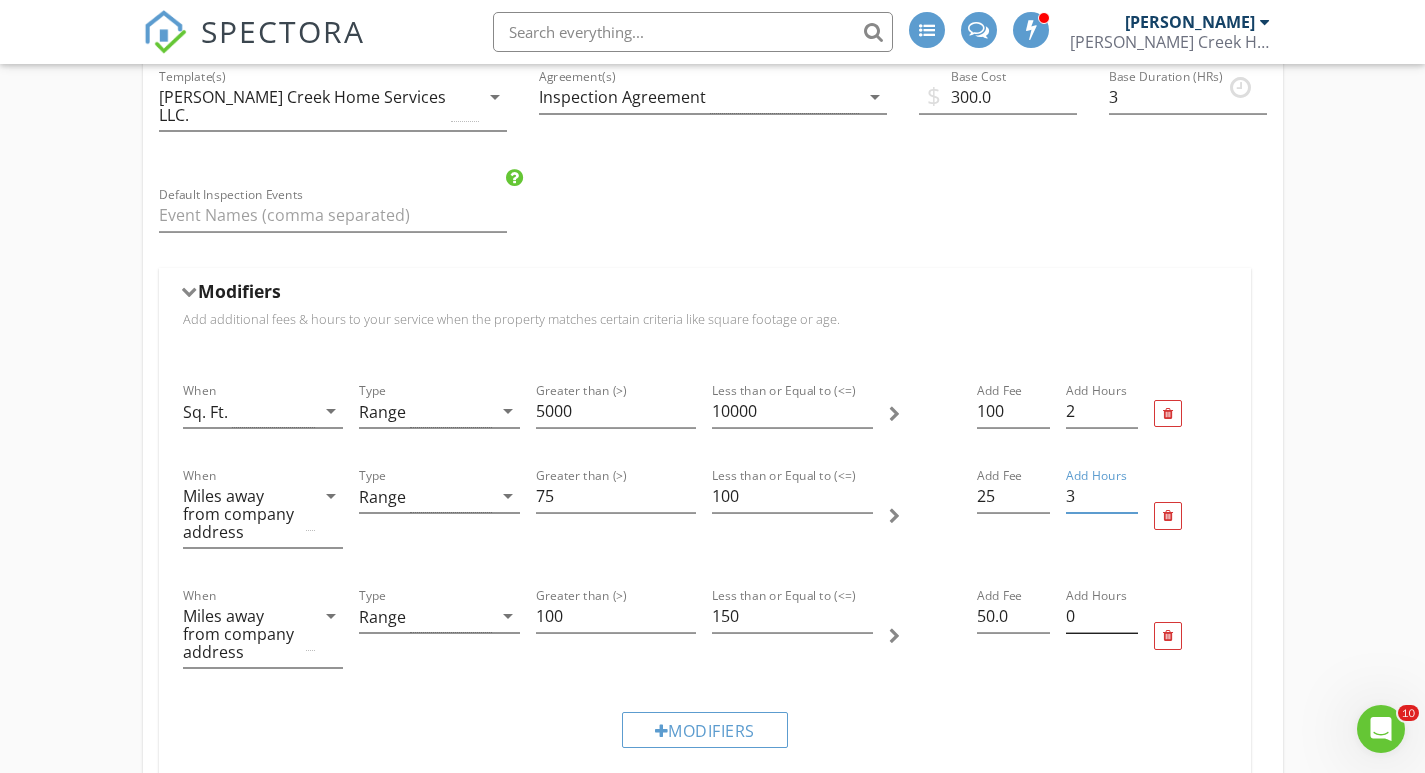 type on "3" 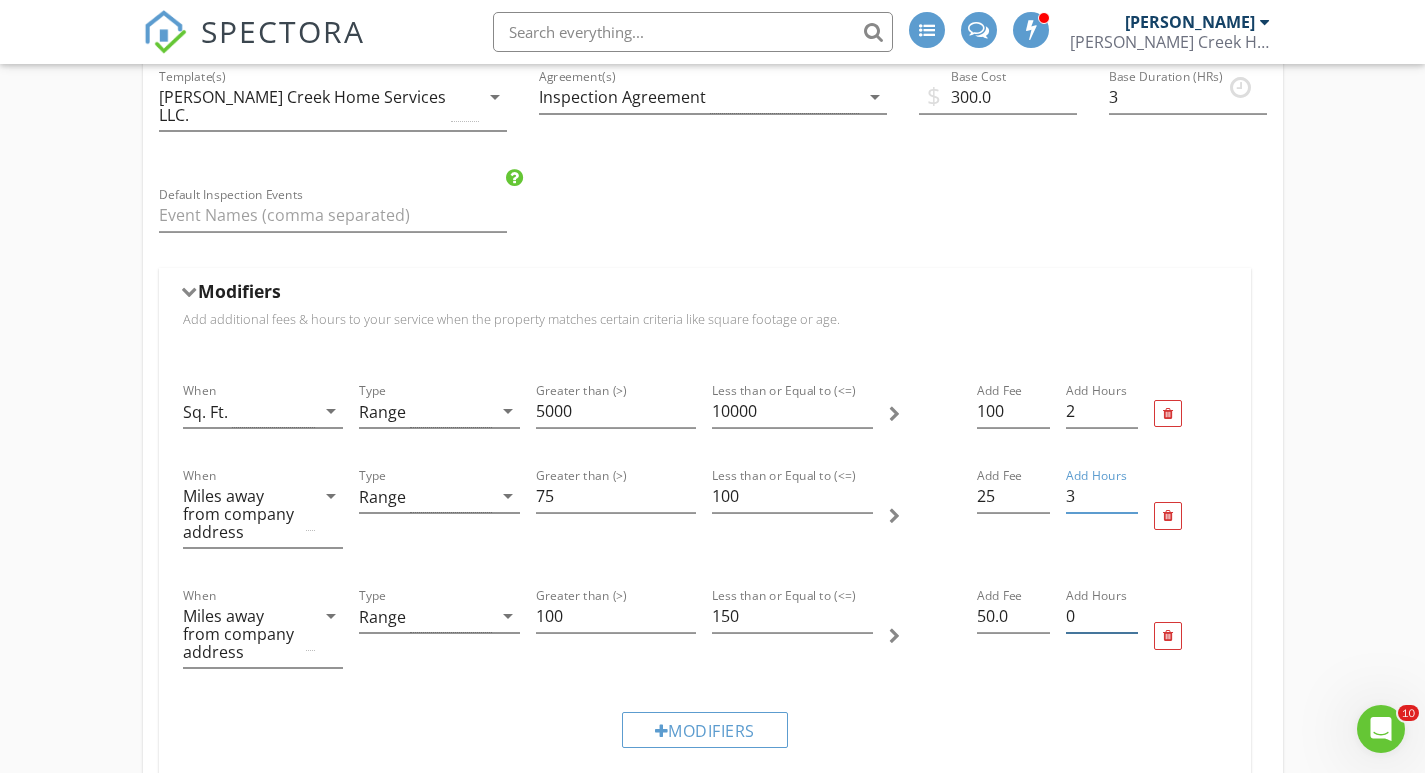 click on "0" at bounding box center (1102, 616) 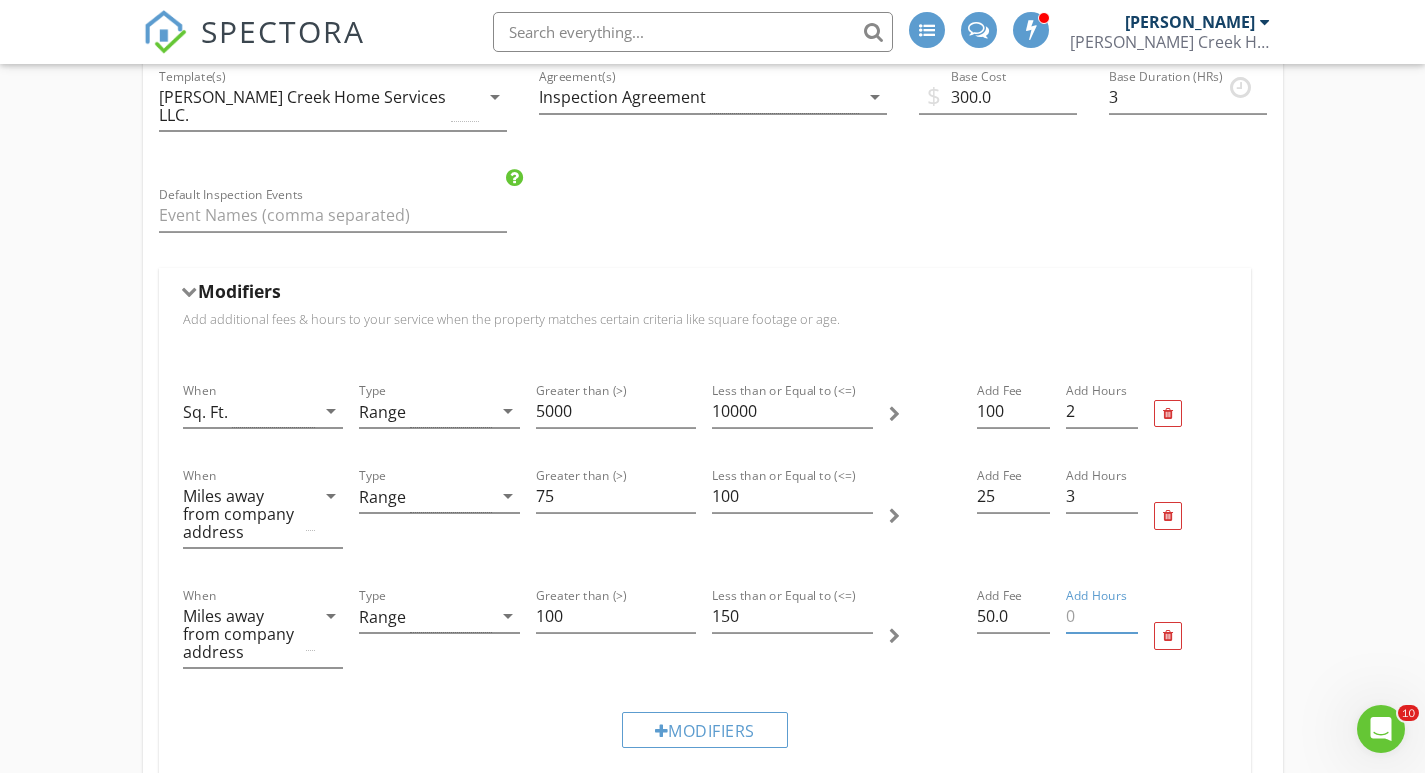 type on "6" 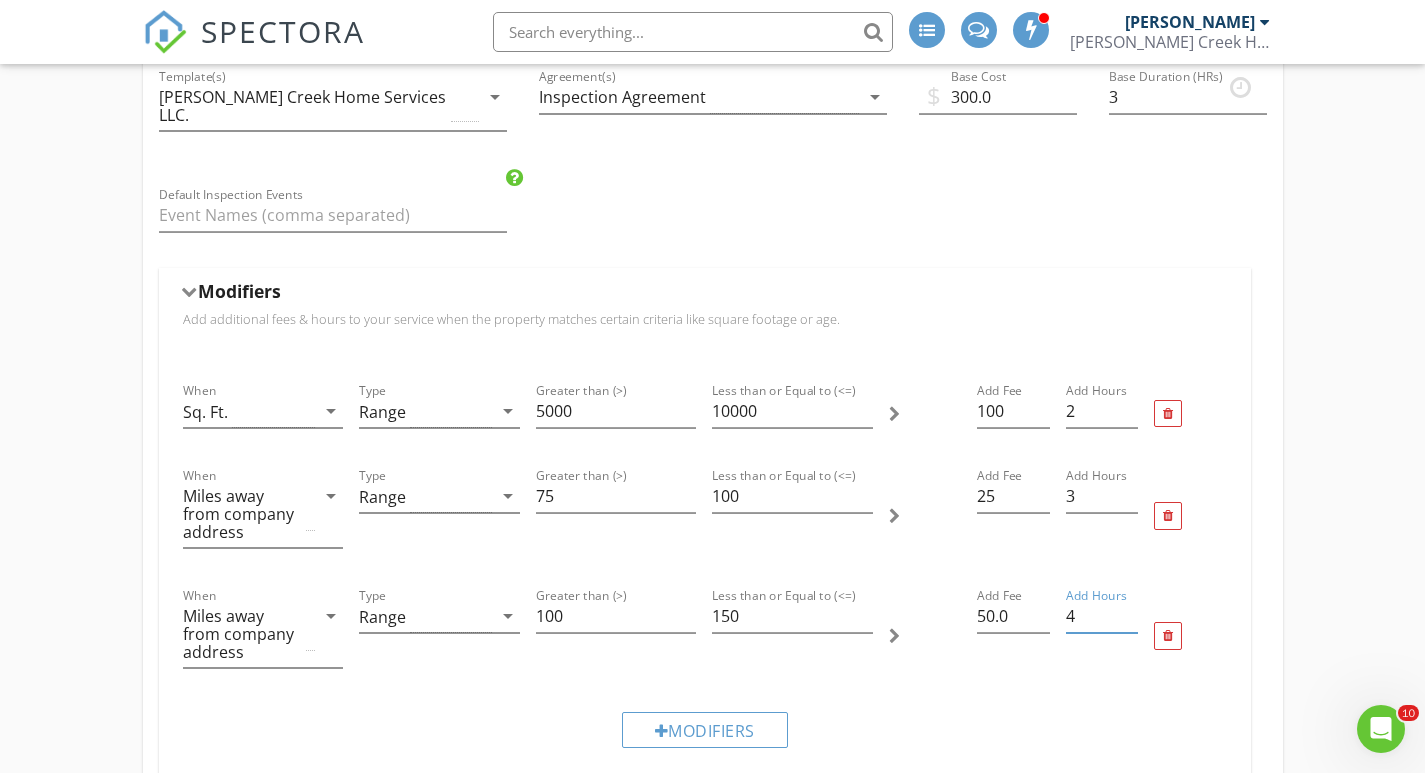 type on "4" 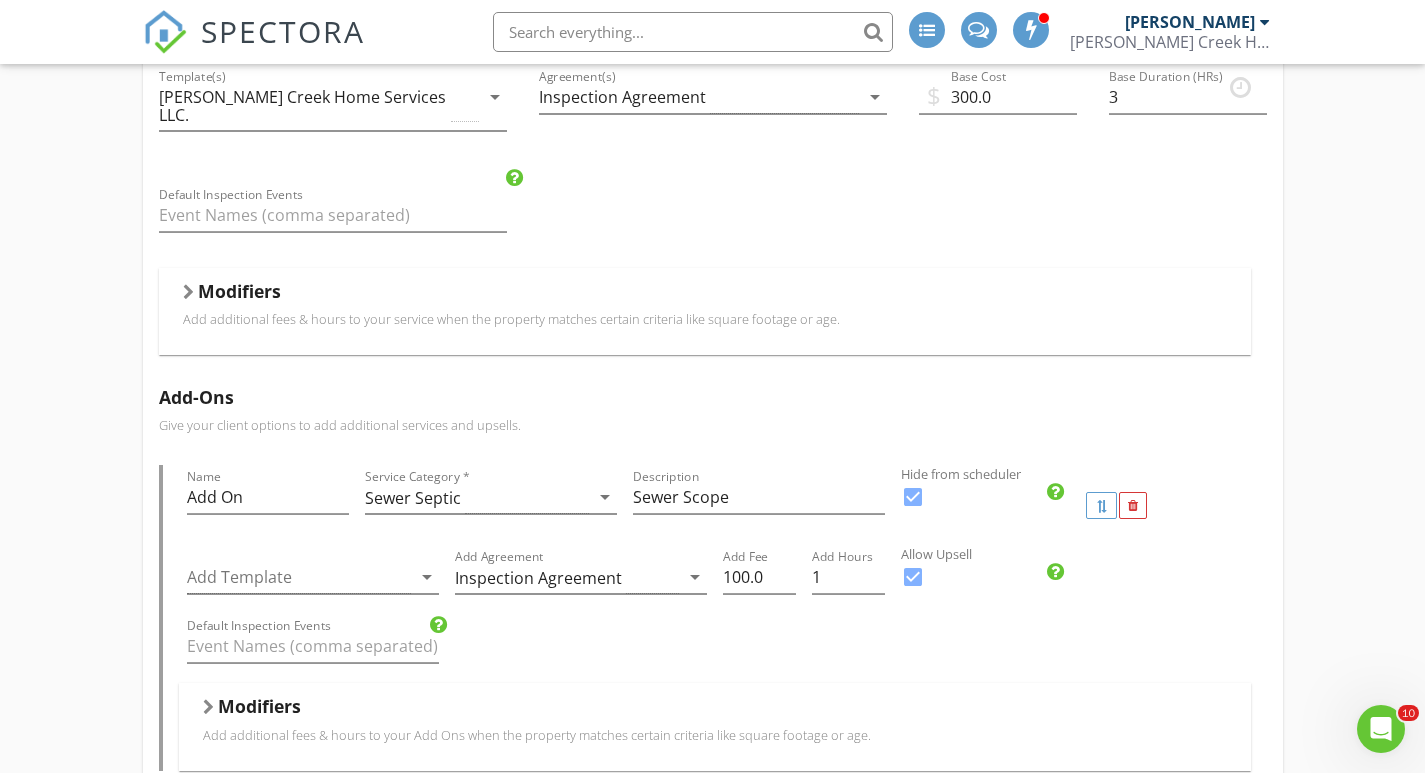 click on "Modifiers" at bounding box center (705, 295) 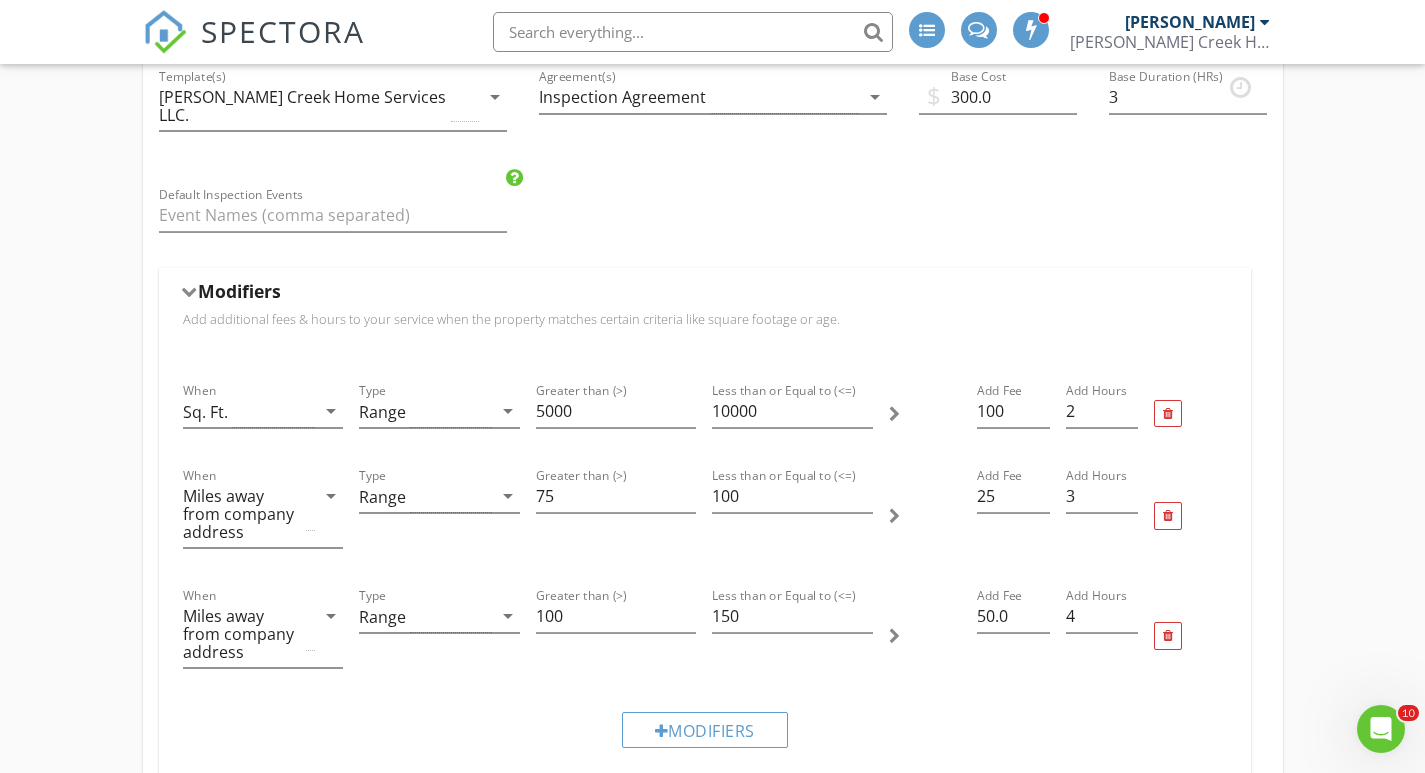 click on "Name Residential Inspection   Service Category * Residential arrow_drop_down   Description   Hidden from scheduler   check_box_outline_blank     Template(s) Sledge Creek Home Services LLC. arrow_drop_down   Agreement(s) Inspection Agreement arrow_drop_down   $   Base Cost 300.0   Base Duration (HRs) 3   Default Inspection Events               Modifiers
Add additional fees & hours to your service when the
property matches certain criteria like square footage or age.
When Sq. Ft. arrow_drop_down   Type Range arrow_drop_down   Greater than (>) 5000   Less than or Equal to (<=) 10000       Add Fee 100   Add Hours 2   When Miles away from company address arrow_drop_down   Type Range arrow_drop_down   Greater than (>) 75   Less than or Equal to (<=) 100       Add Fee 25   Add Hours 3   When Miles away from company address arrow_drop_down   Type Range arrow_drop_down   Greater than (>) 100   Less than or Equal to (<=) 150       Add Fee 50.0   Add Hours 4" at bounding box center (713, 1031) 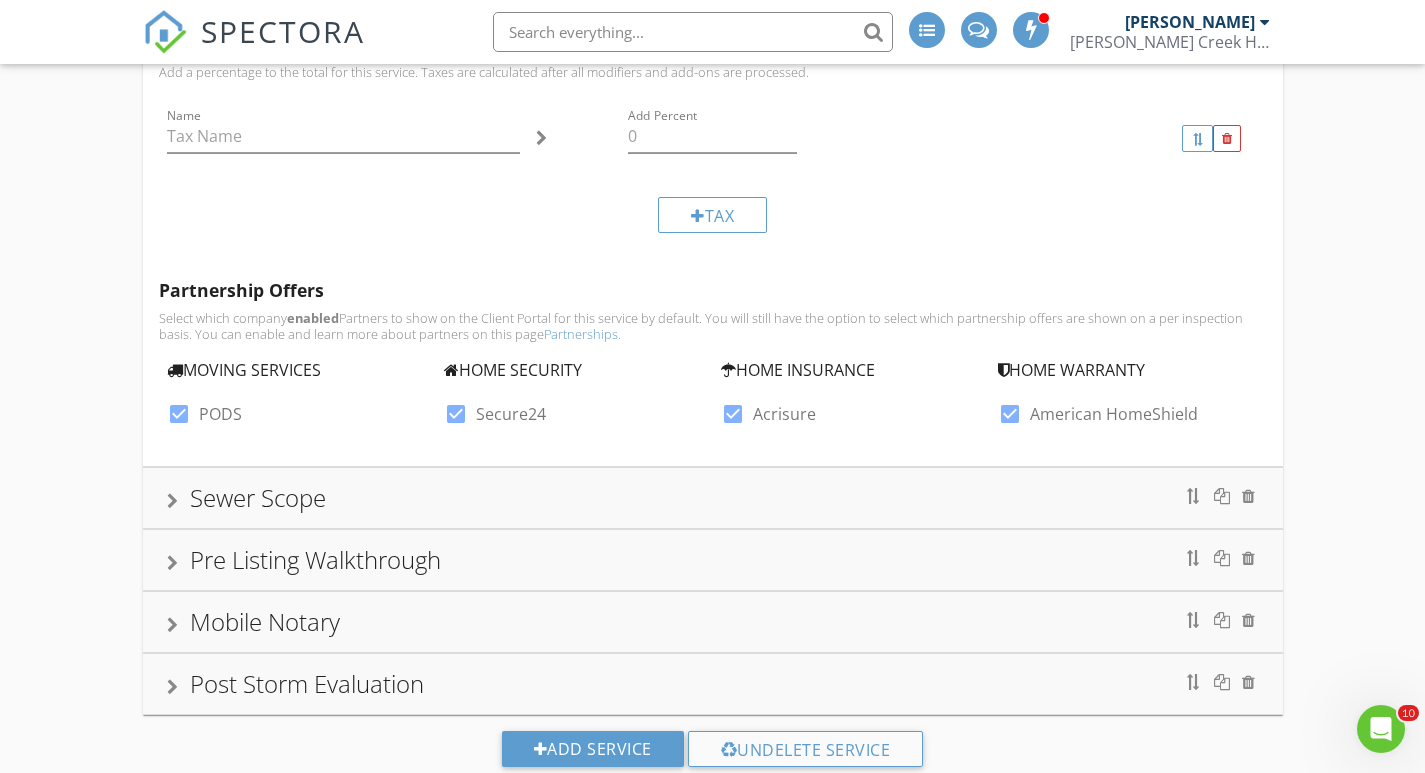 scroll, scrollTop: 2037, scrollLeft: 0, axis: vertical 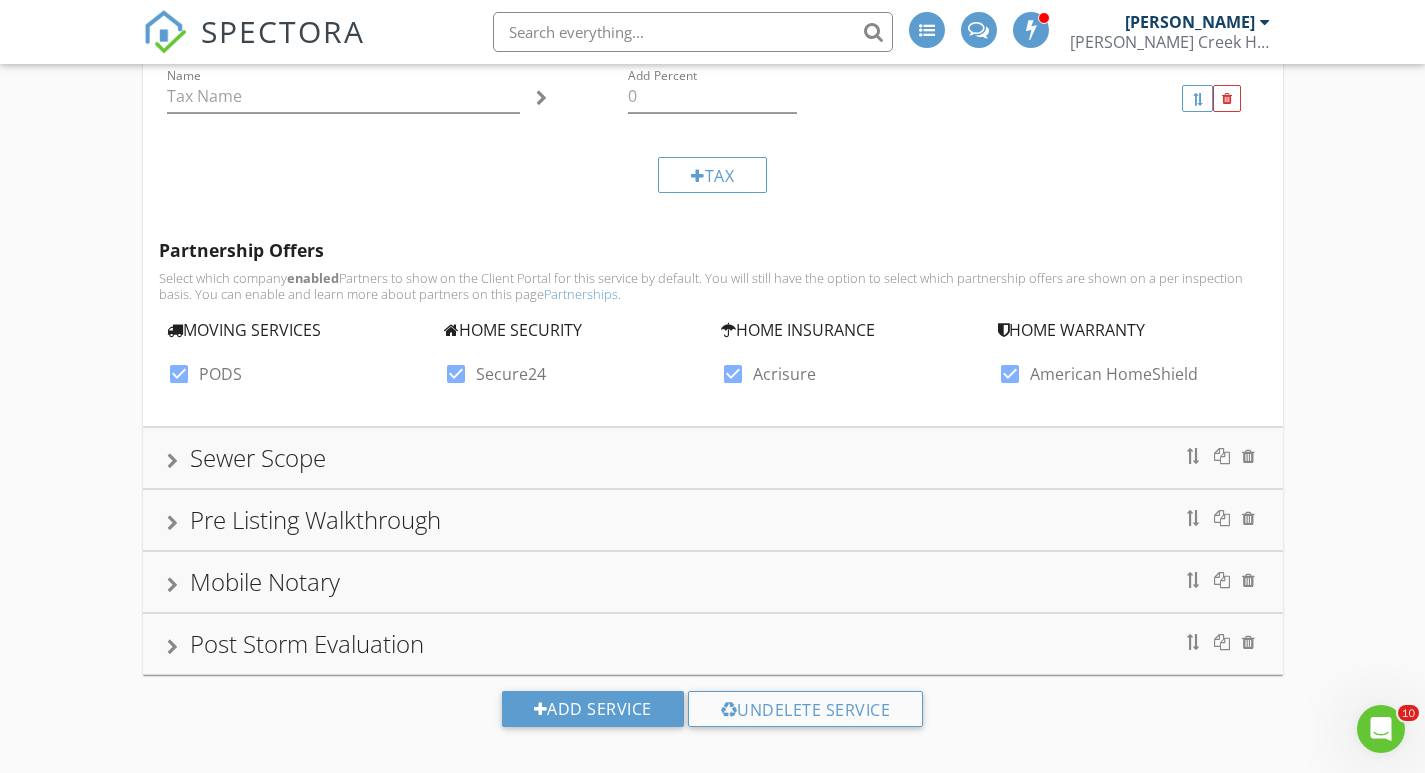 click on "Post Storm Evaluation" at bounding box center [307, 643] 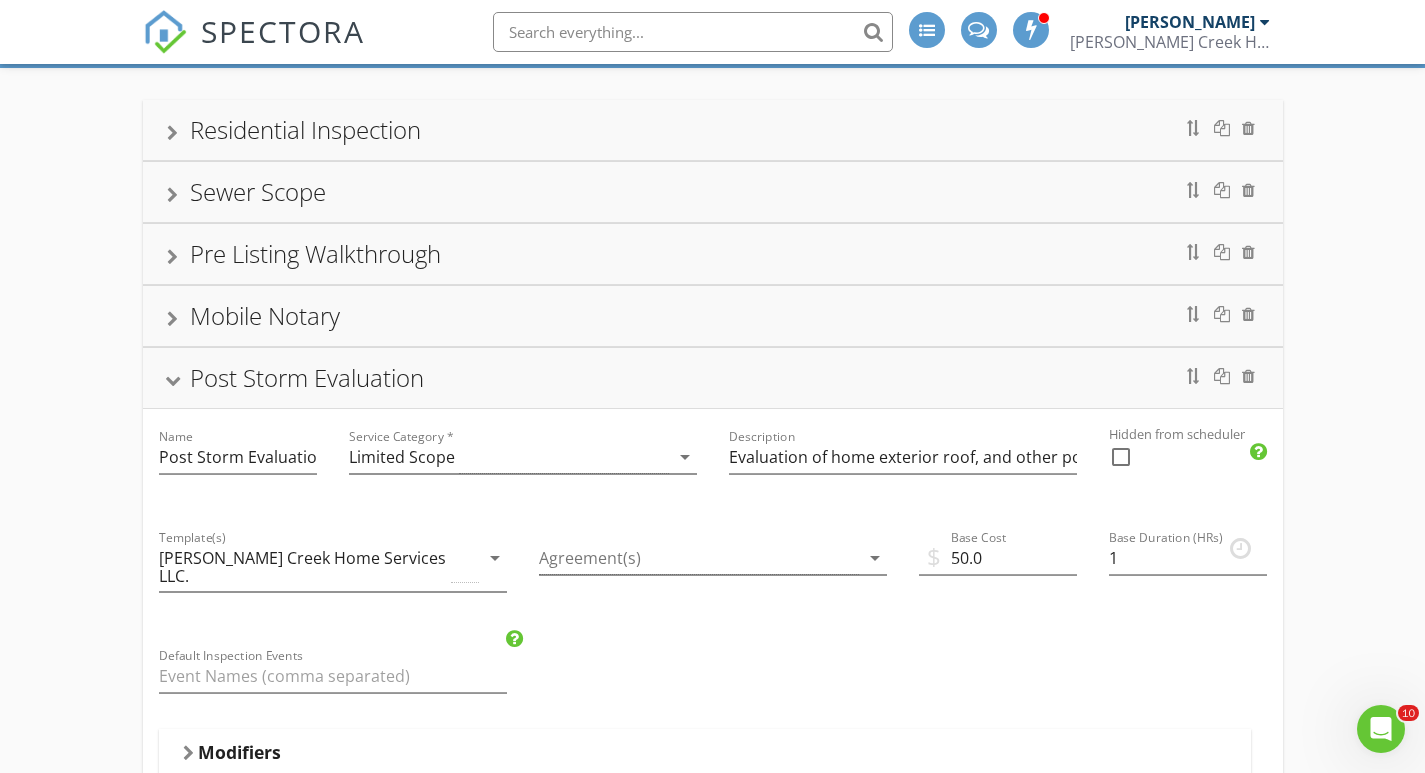 scroll, scrollTop: 247, scrollLeft: 0, axis: vertical 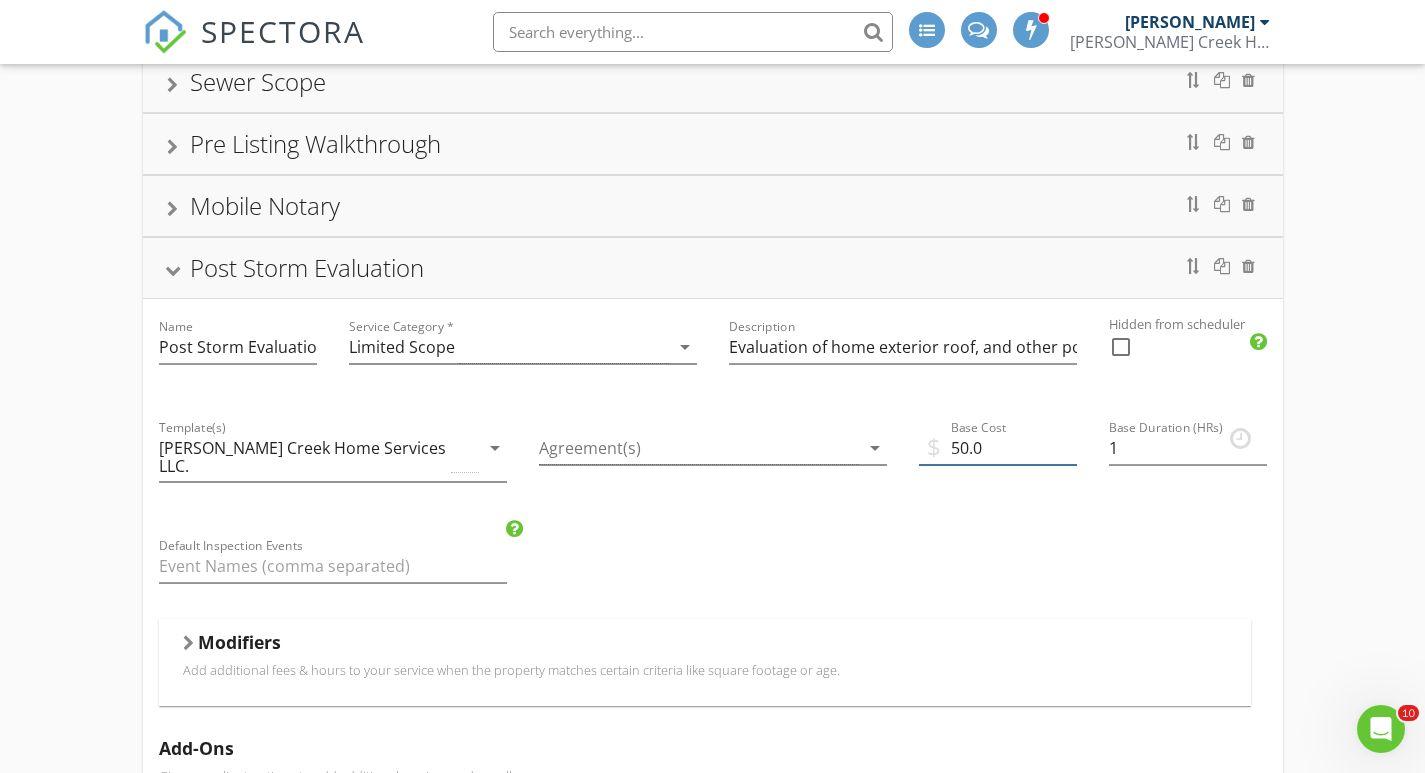 click on "50.0" at bounding box center [998, 448] 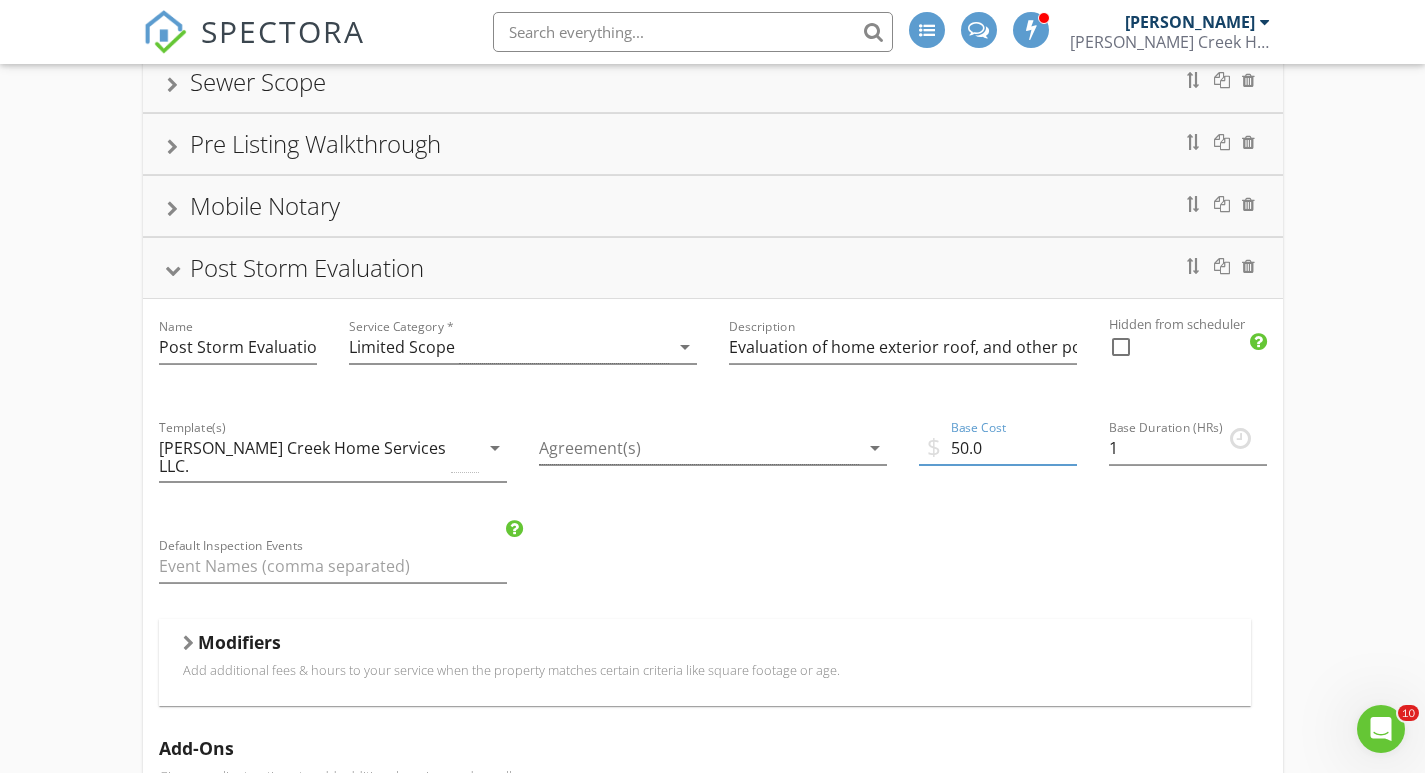 click on "50.0" at bounding box center [998, 448] 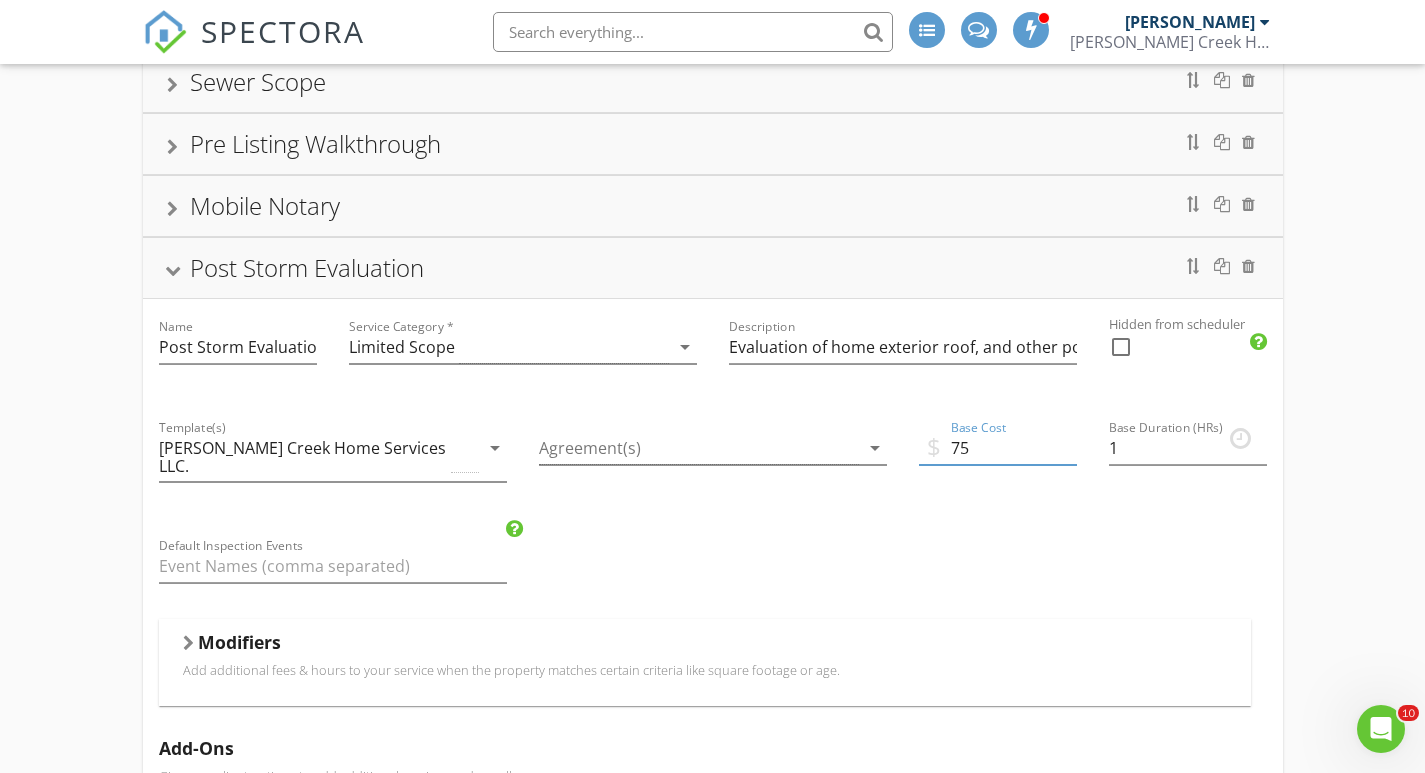 type on "75" 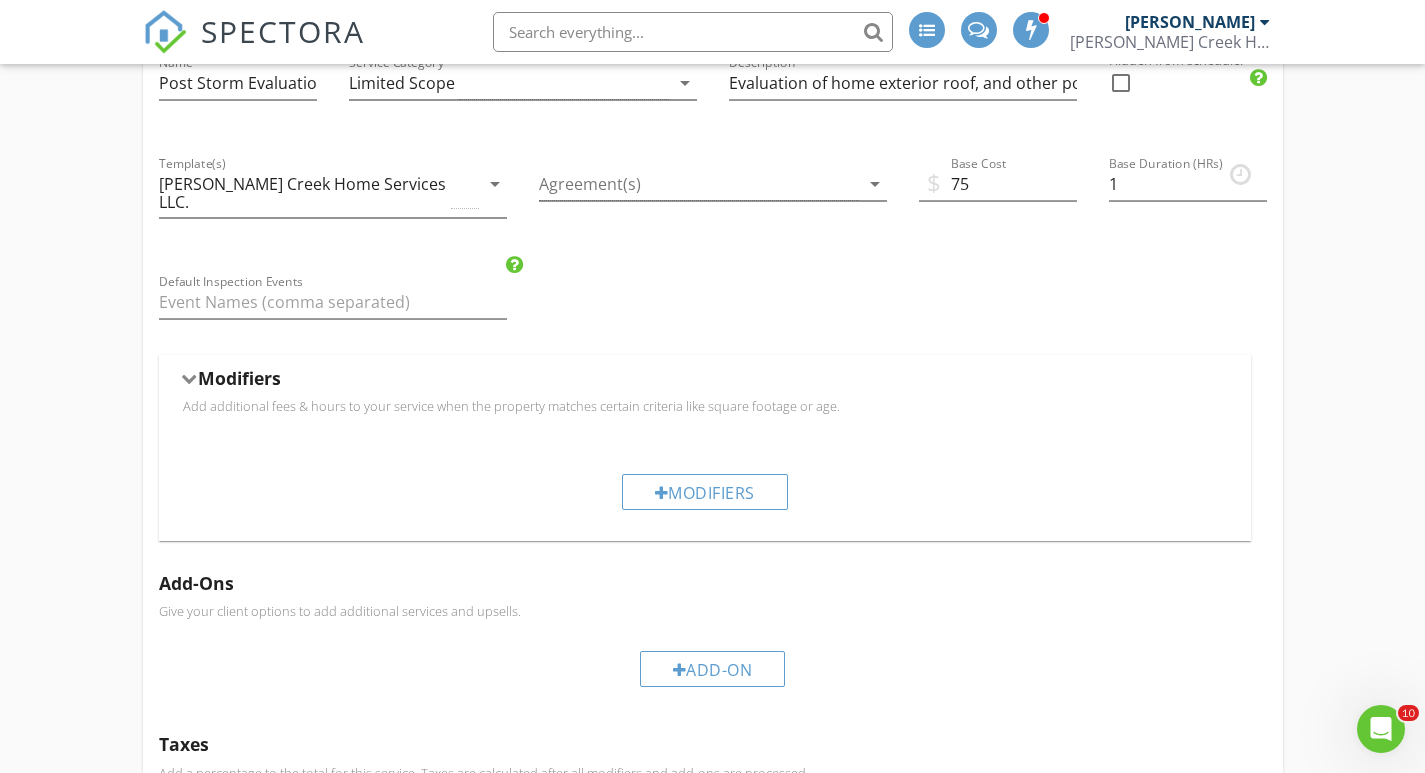 scroll, scrollTop: 518, scrollLeft: 0, axis: vertical 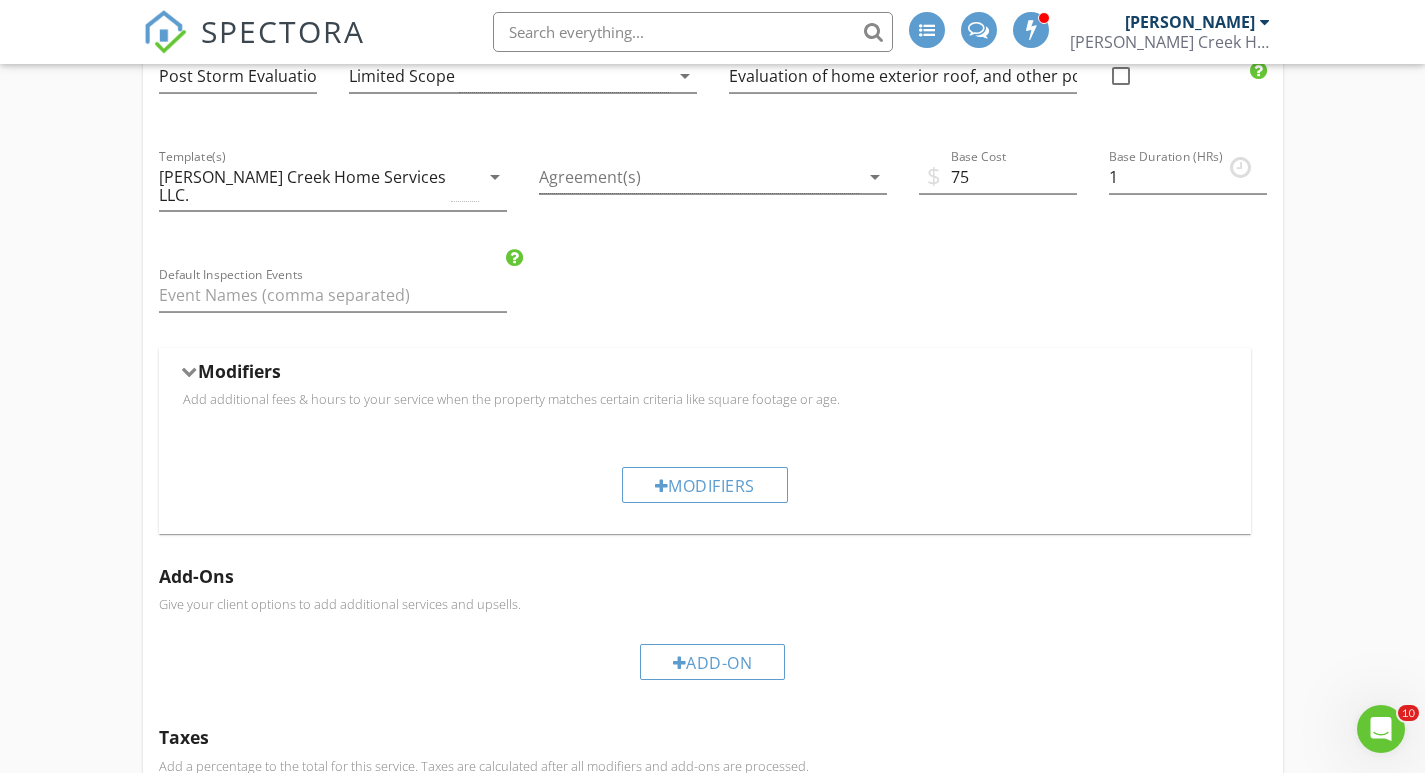 click on "Add additional fees & hours to your service when the
property matches certain criteria like square footage or age." at bounding box center (705, 399) 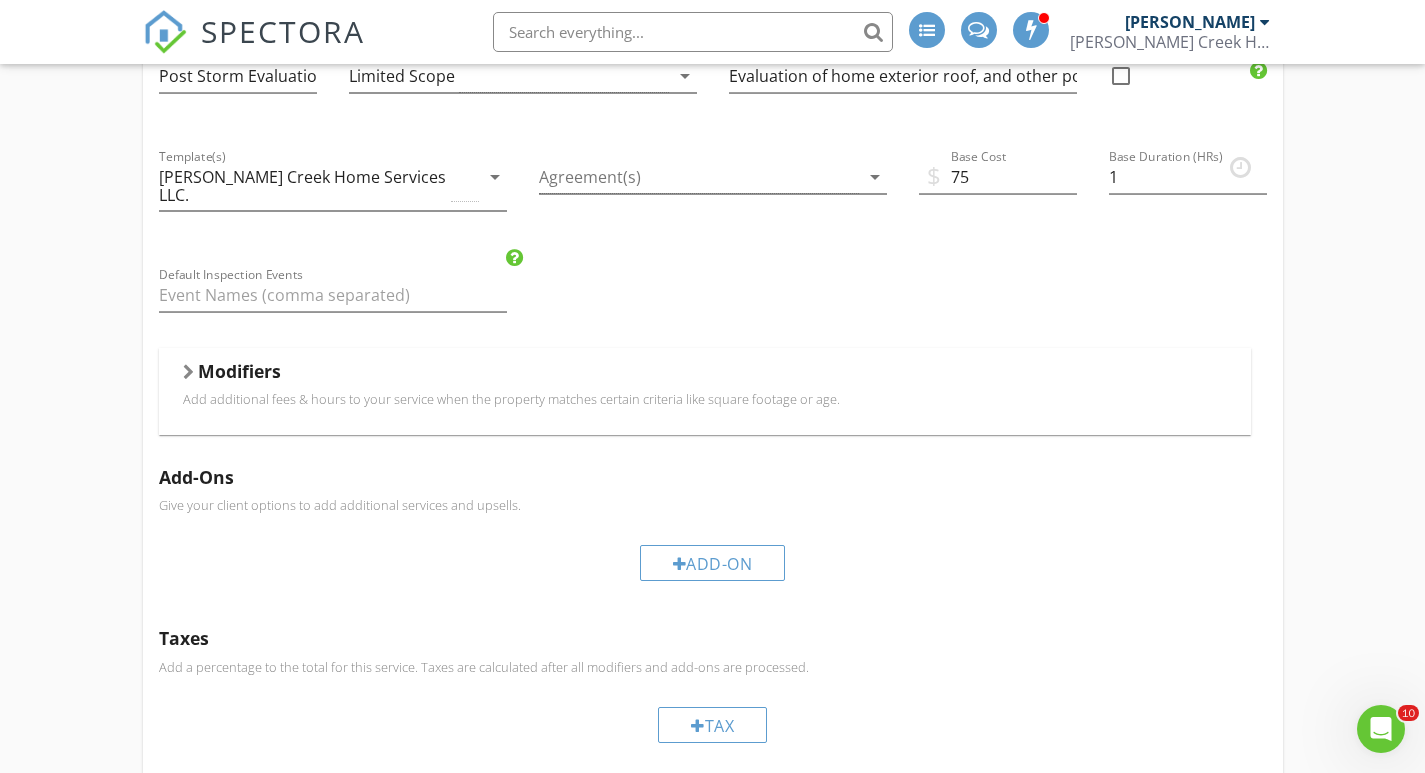 click on "Add additional fees & hours to your service when the
property matches certain criteria like square footage or age." at bounding box center [705, 399] 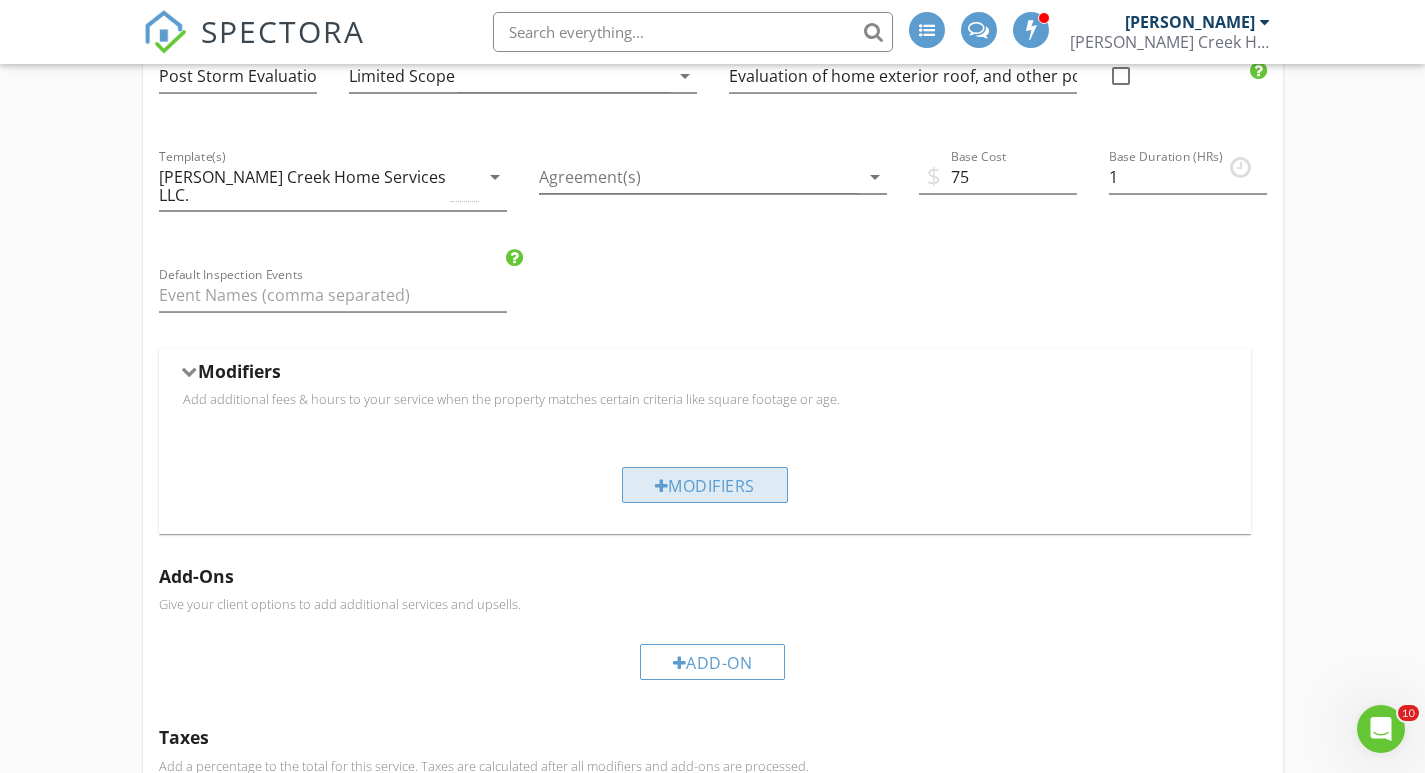 click on "Modifiers" at bounding box center [705, 485] 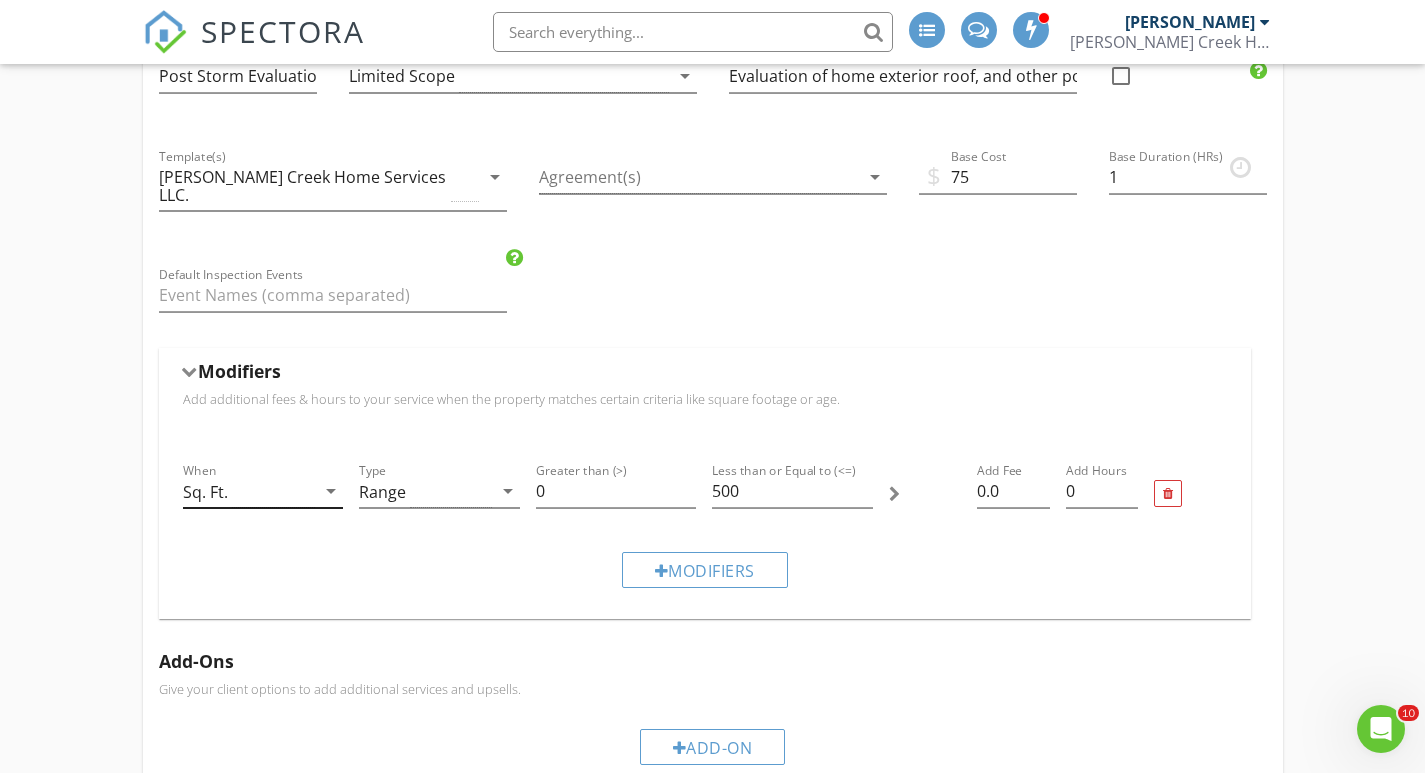 click on "arrow_drop_down" at bounding box center [331, 491] 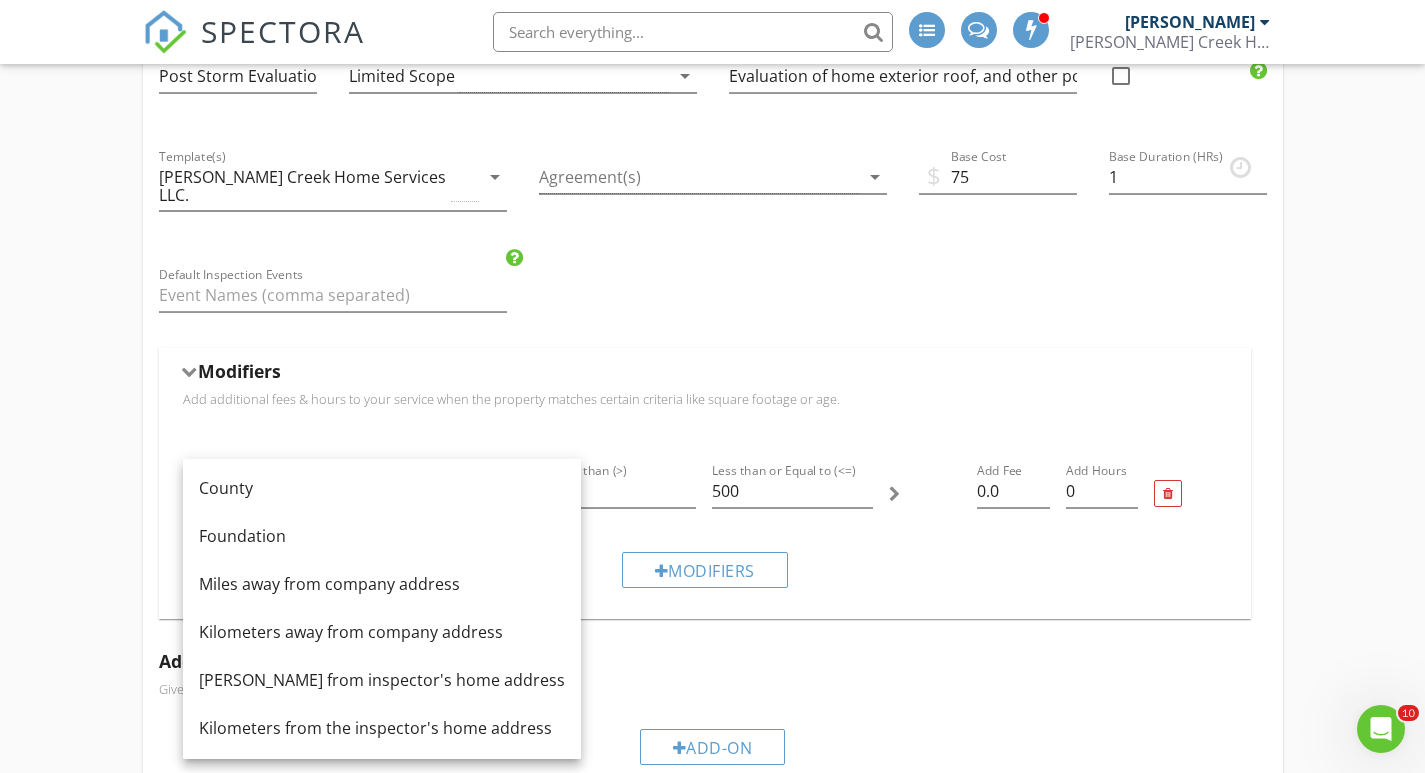 scroll, scrollTop: 244, scrollLeft: 0, axis: vertical 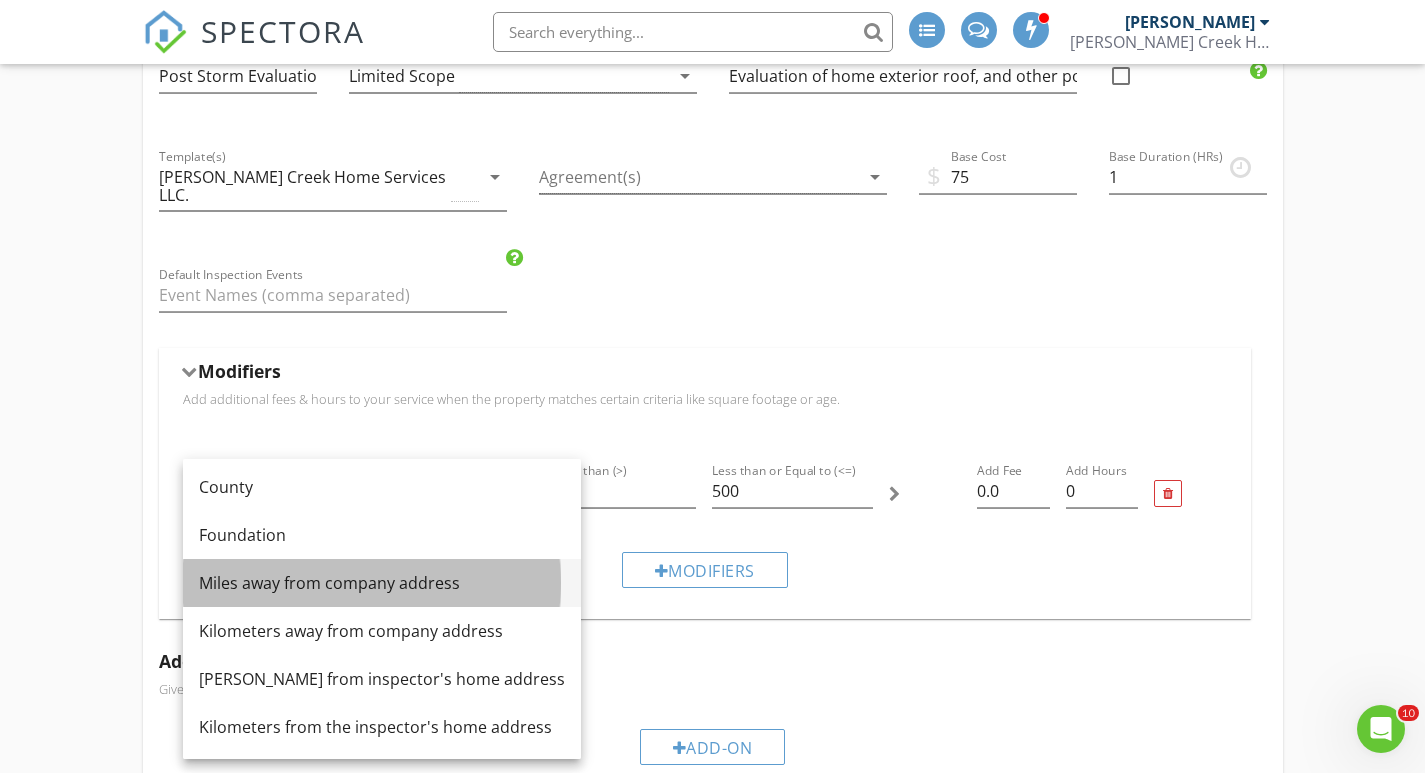 click on "Miles away from company address" at bounding box center (382, 583) 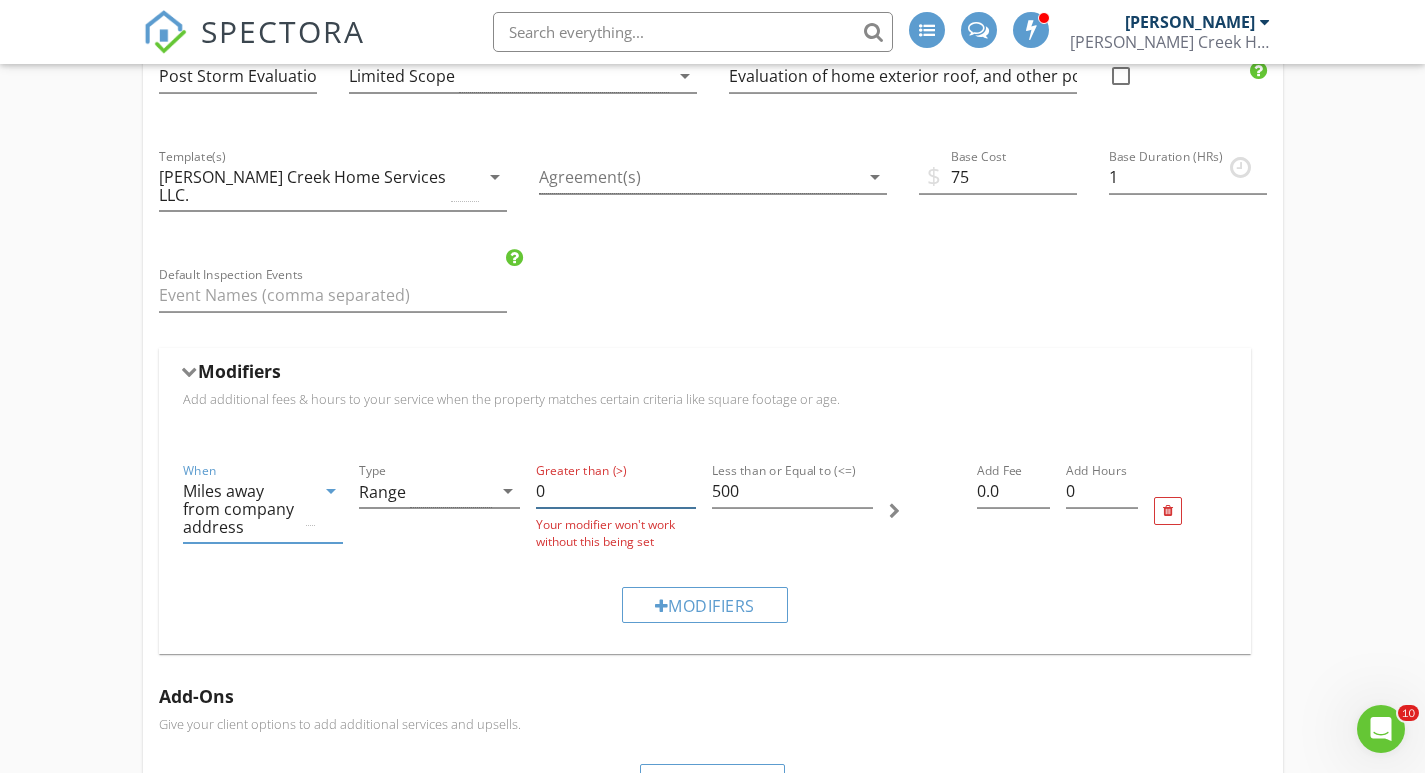 click on "0" at bounding box center [616, 491] 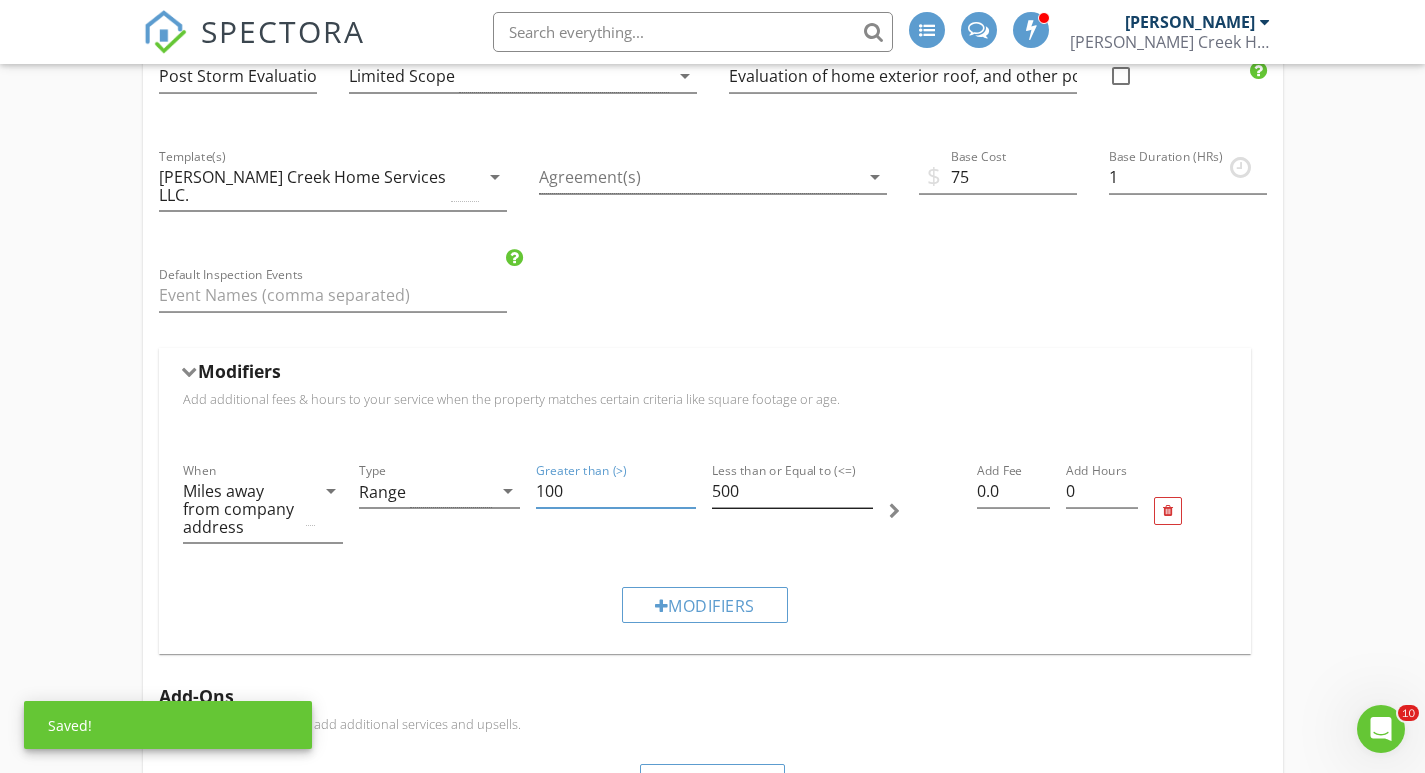 type on "100" 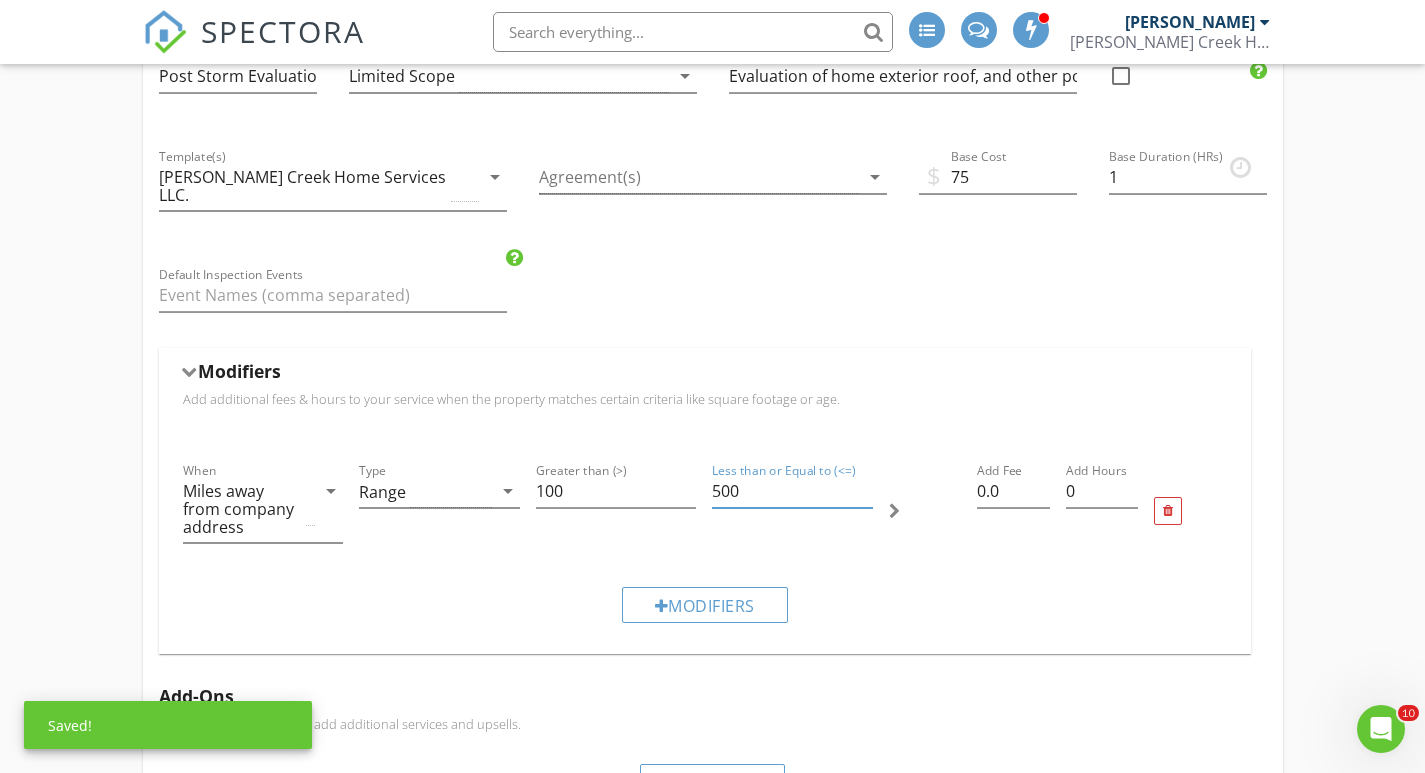 click on "500" at bounding box center (792, 491) 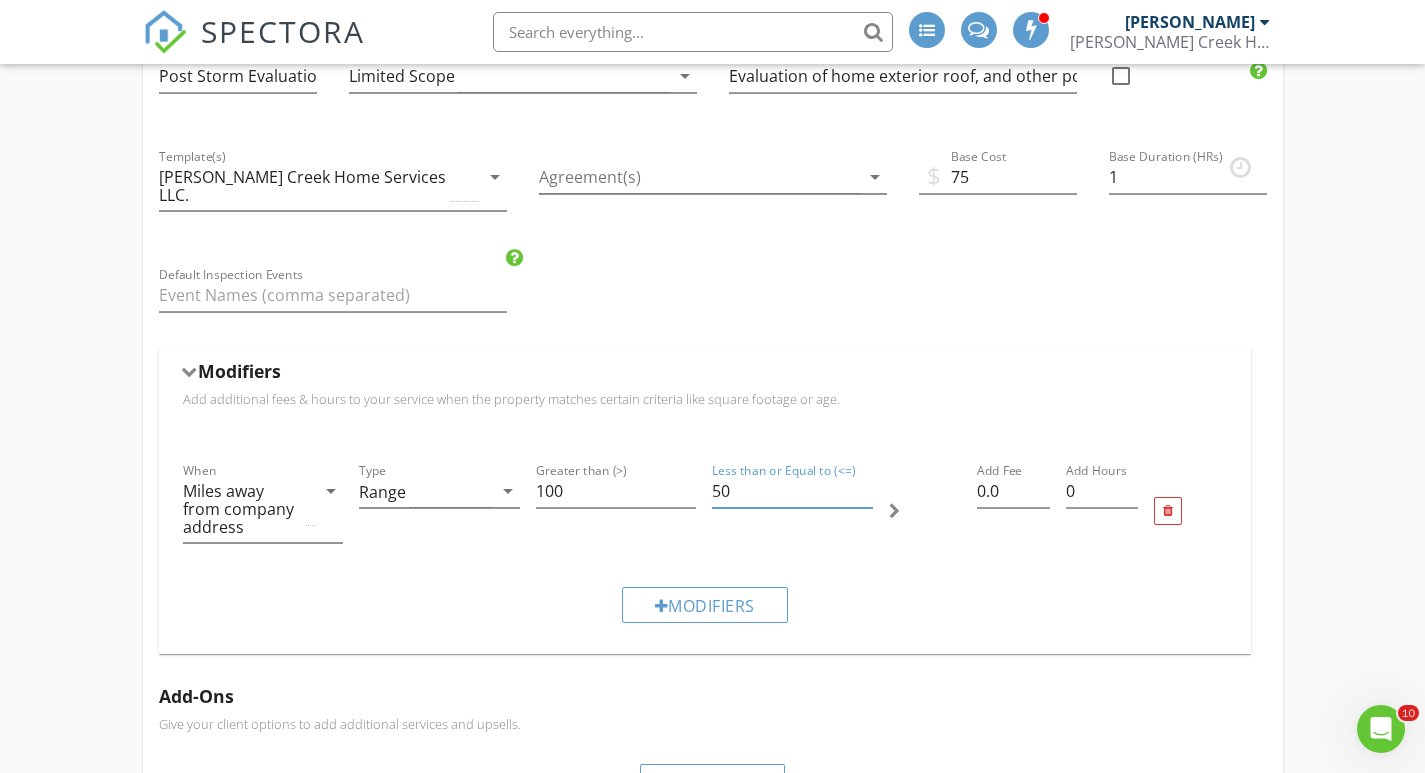 type on "5" 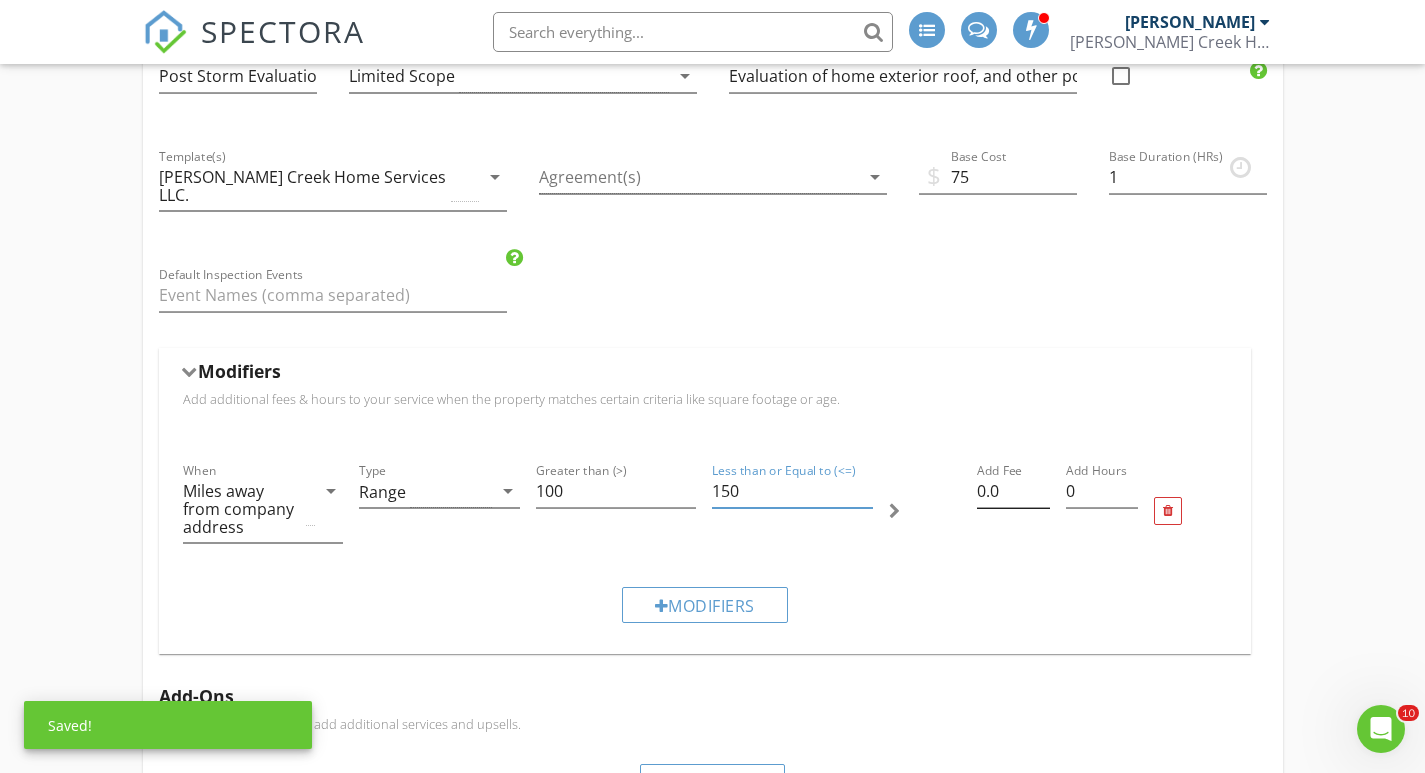 type on "150" 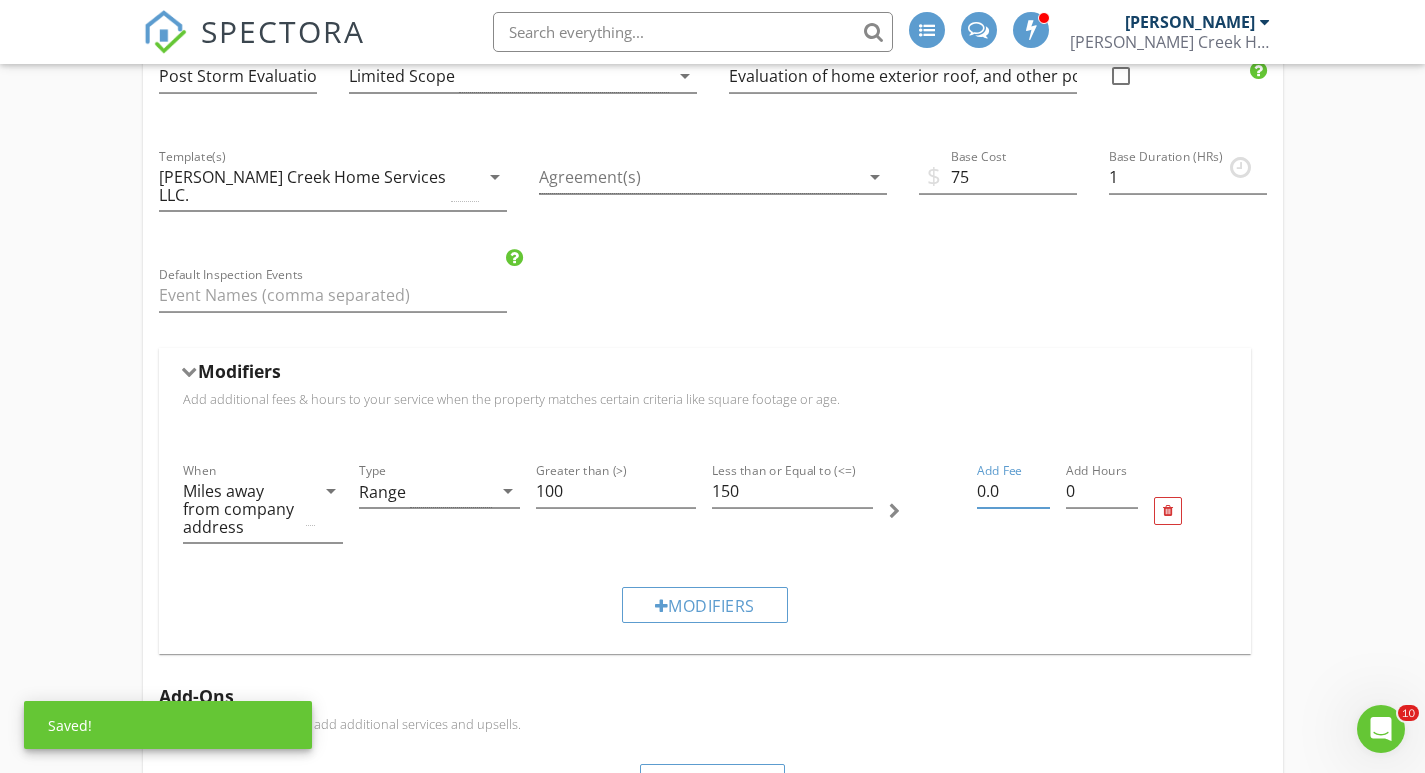click on "0.0" at bounding box center (1013, 491) 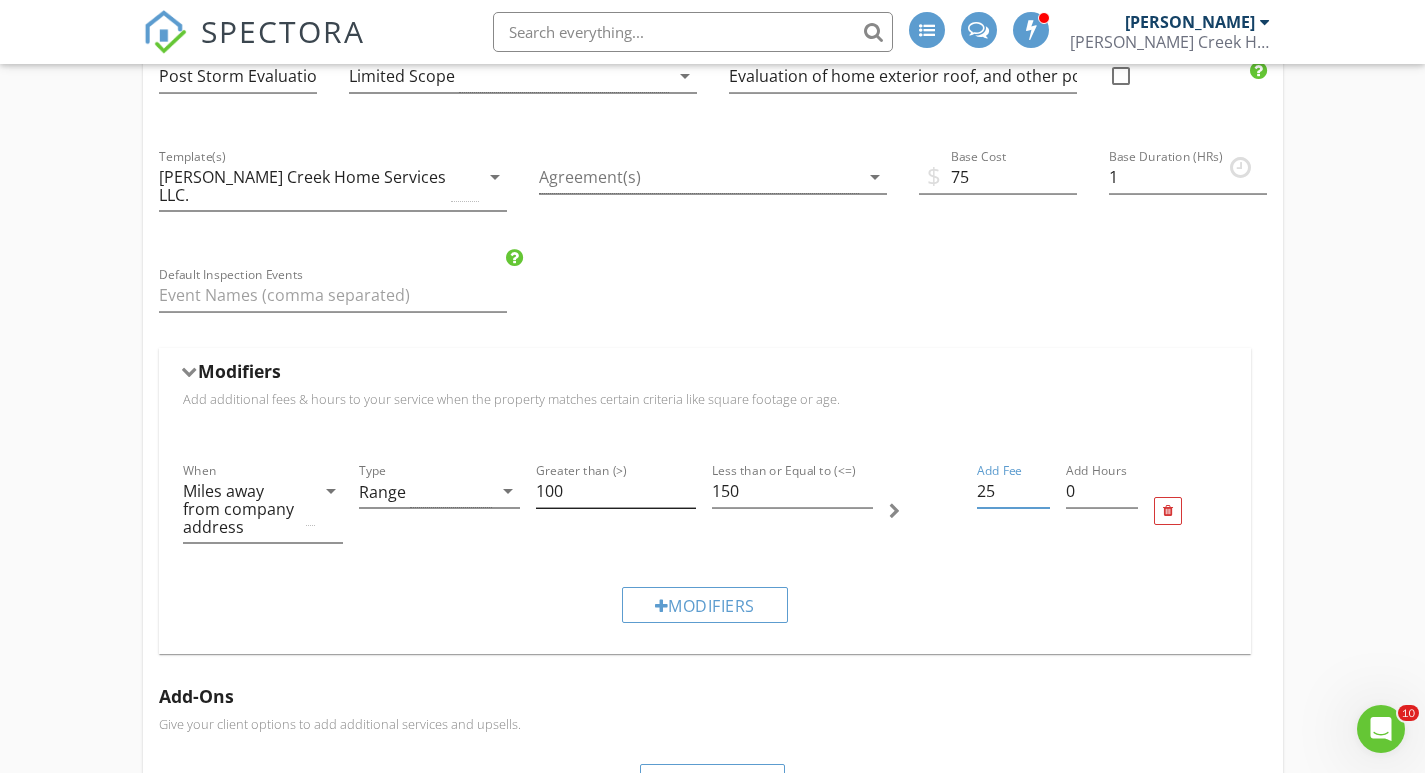 type on "25" 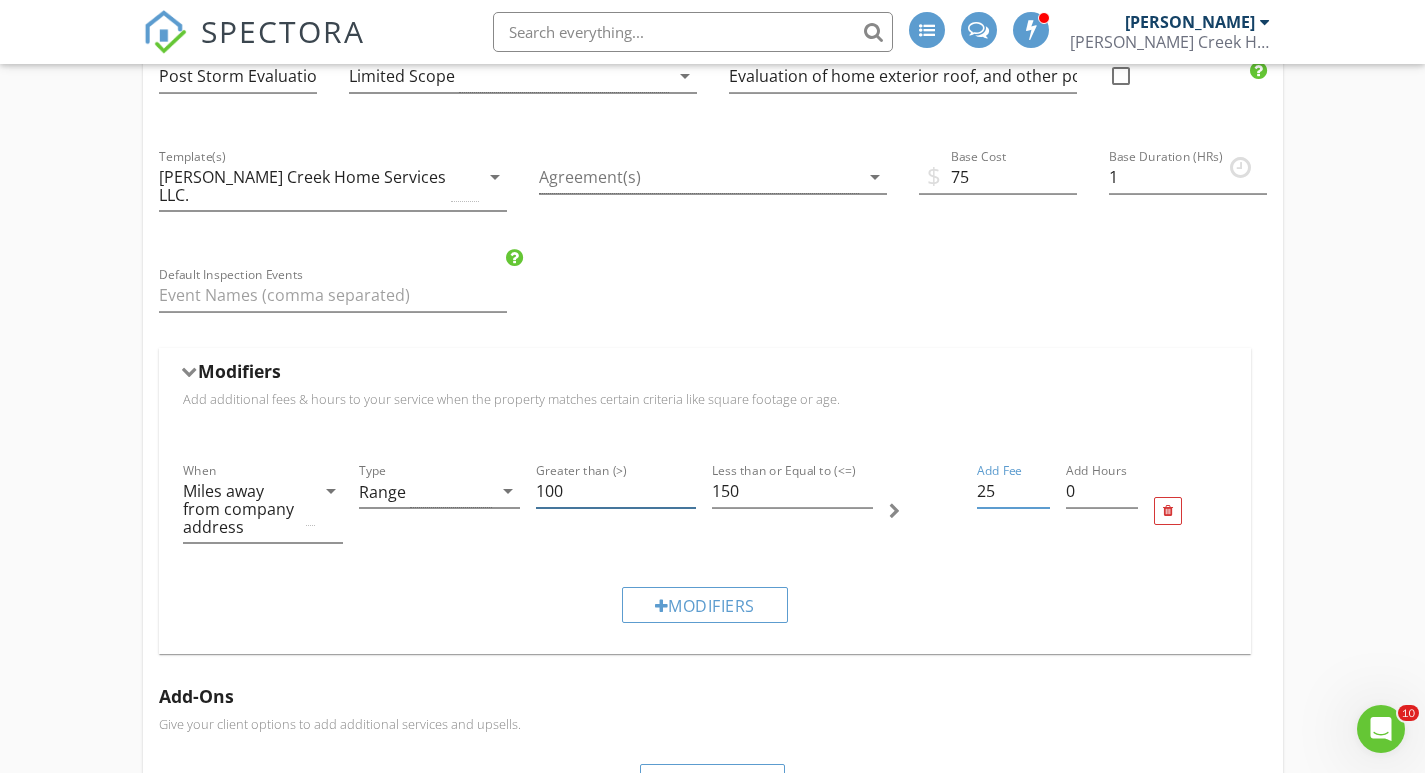 click on "100" at bounding box center (616, 491) 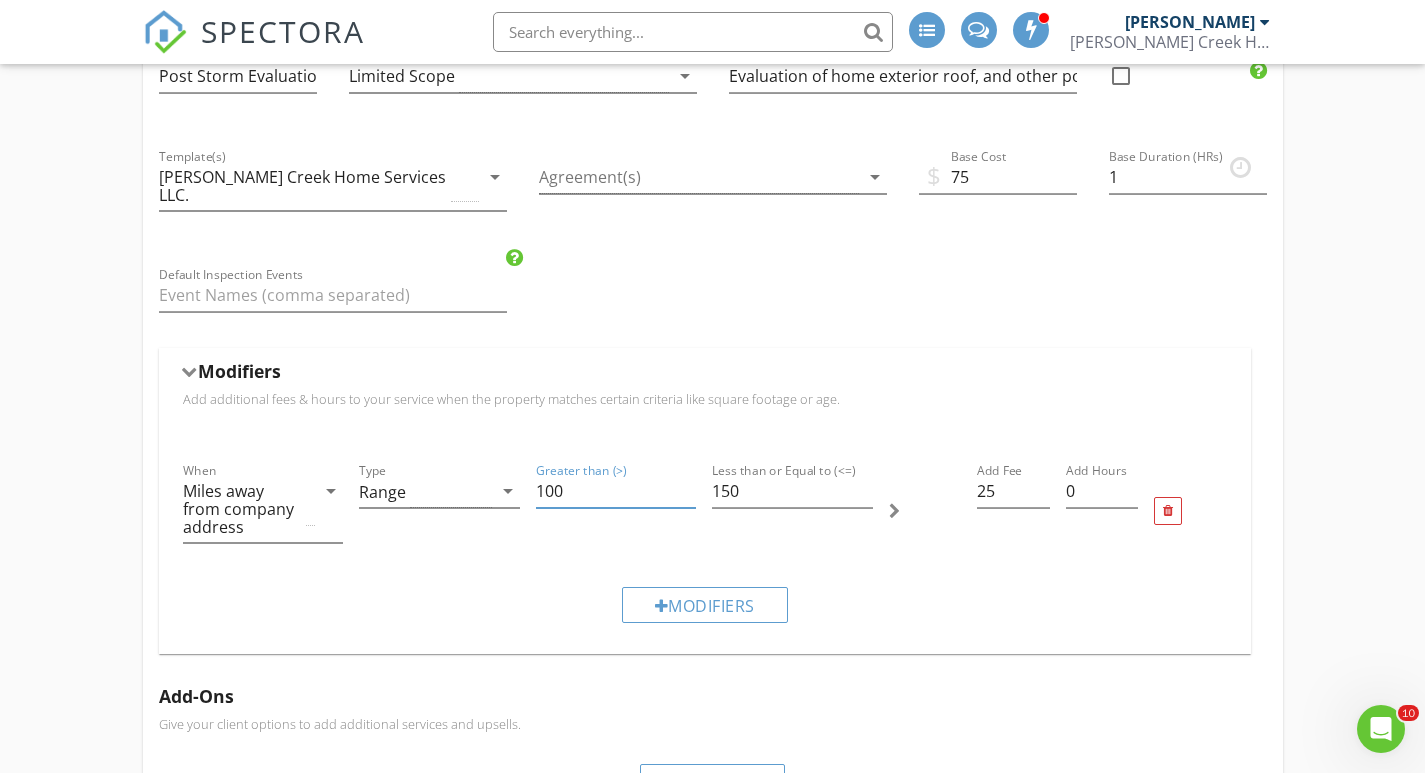 click on "100" at bounding box center [616, 491] 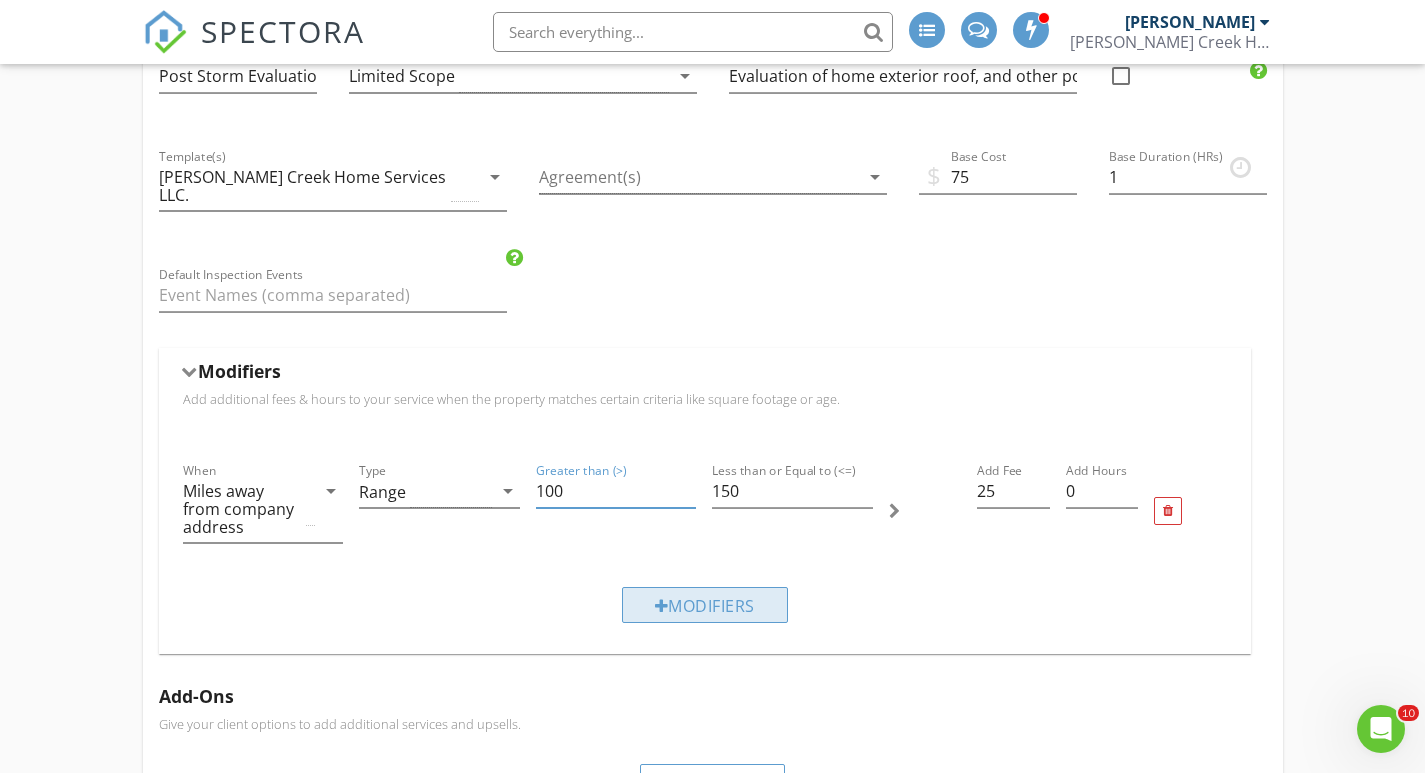 click on "Modifiers" at bounding box center (705, 605) 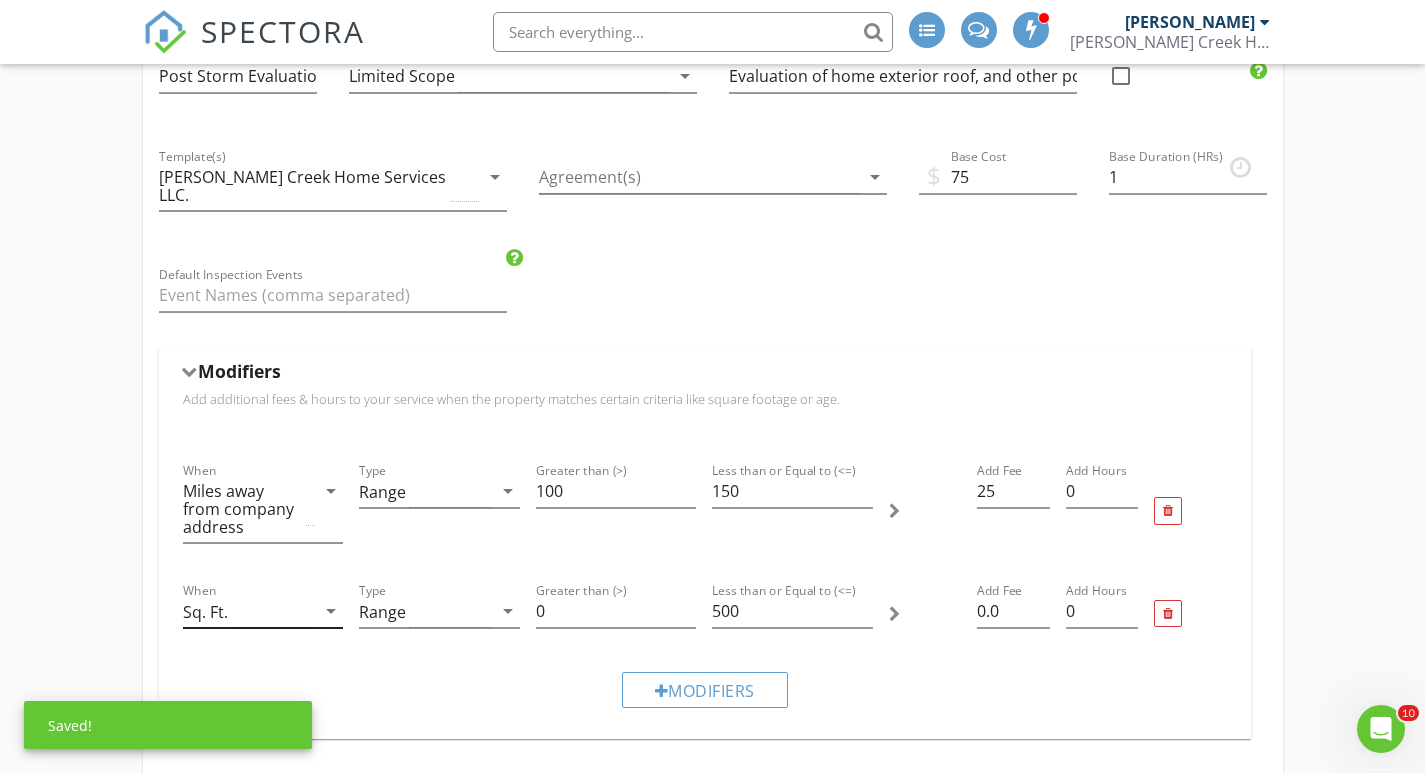click on "arrow_drop_down" at bounding box center [331, 611] 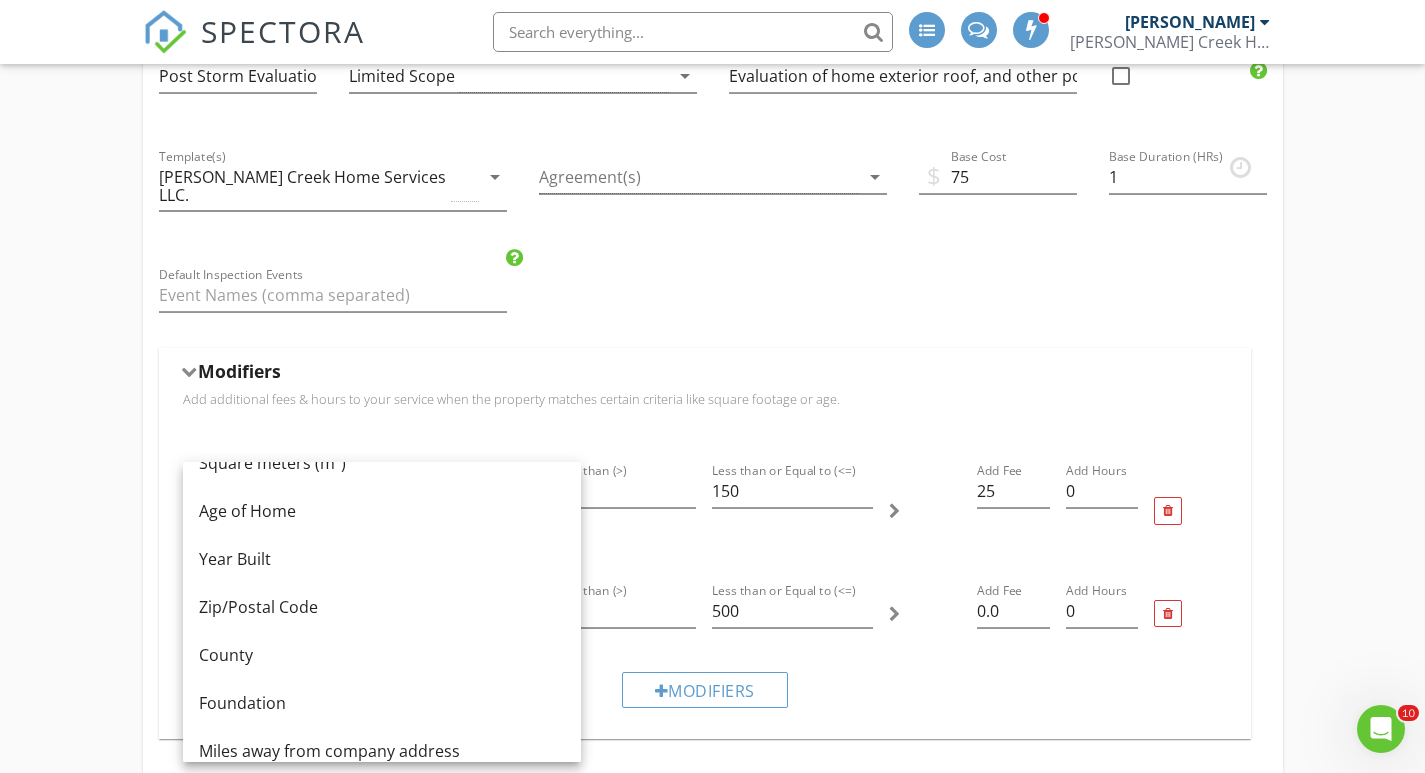scroll, scrollTop: 0, scrollLeft: 0, axis: both 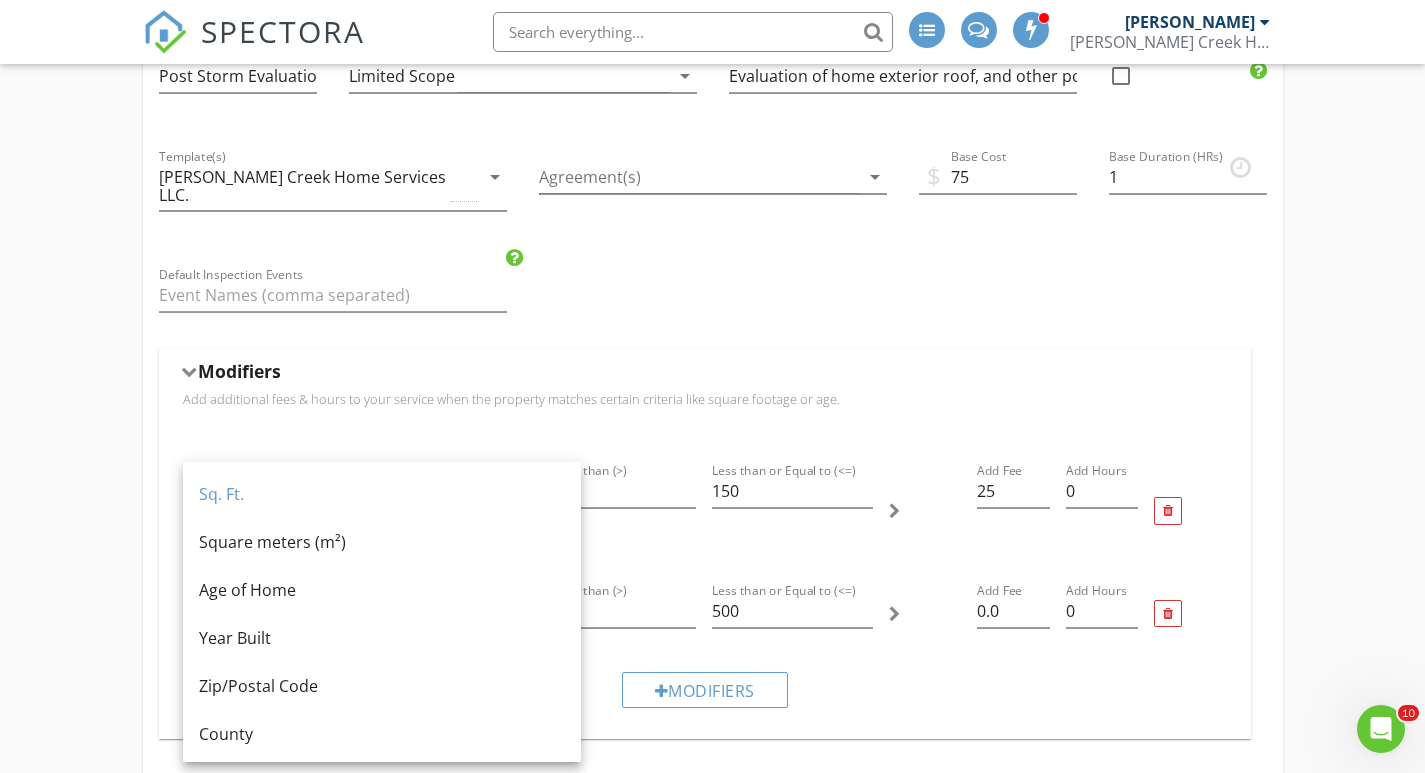 click on "Modifiers" at bounding box center [705, 375] 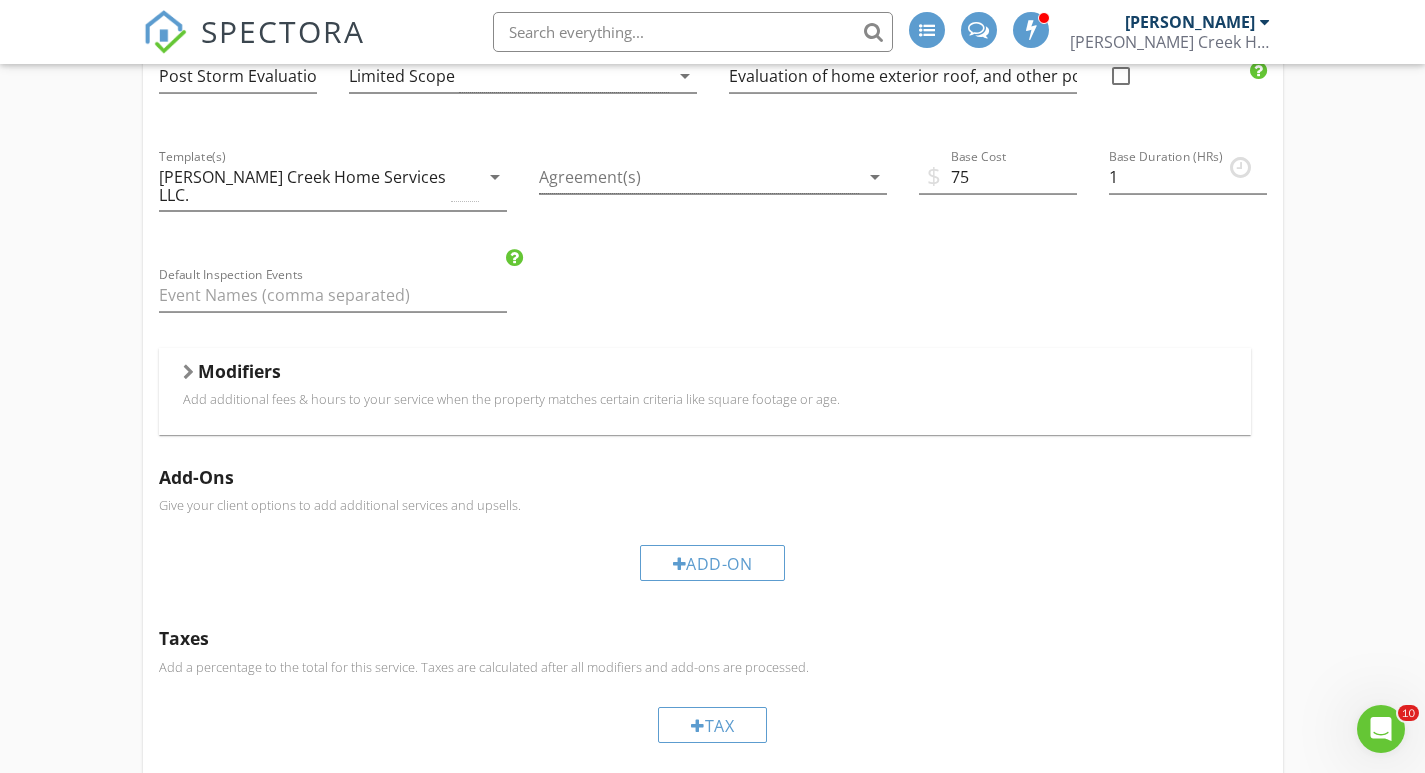 click on "Modifiers" at bounding box center (705, 375) 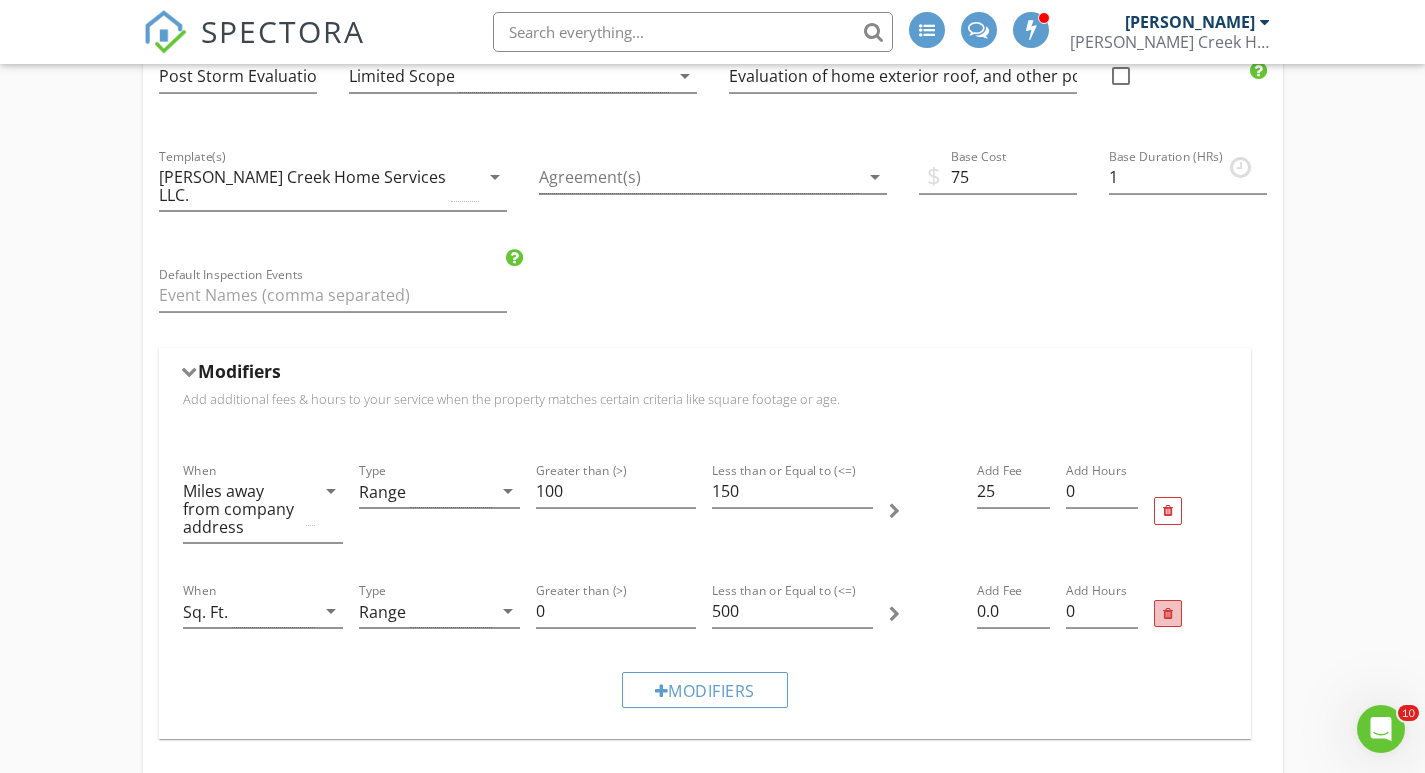 click at bounding box center [1168, 614] 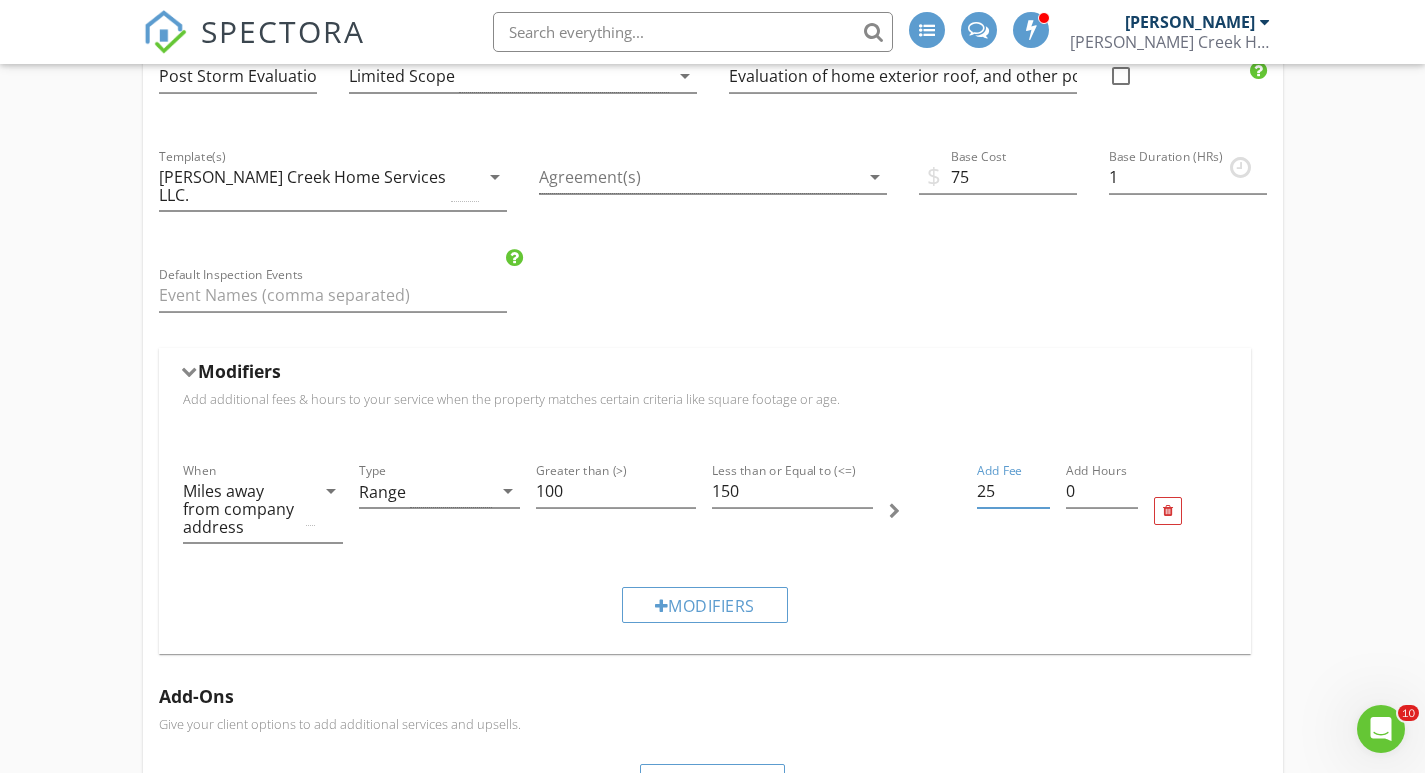 click on "25" at bounding box center (1013, 491) 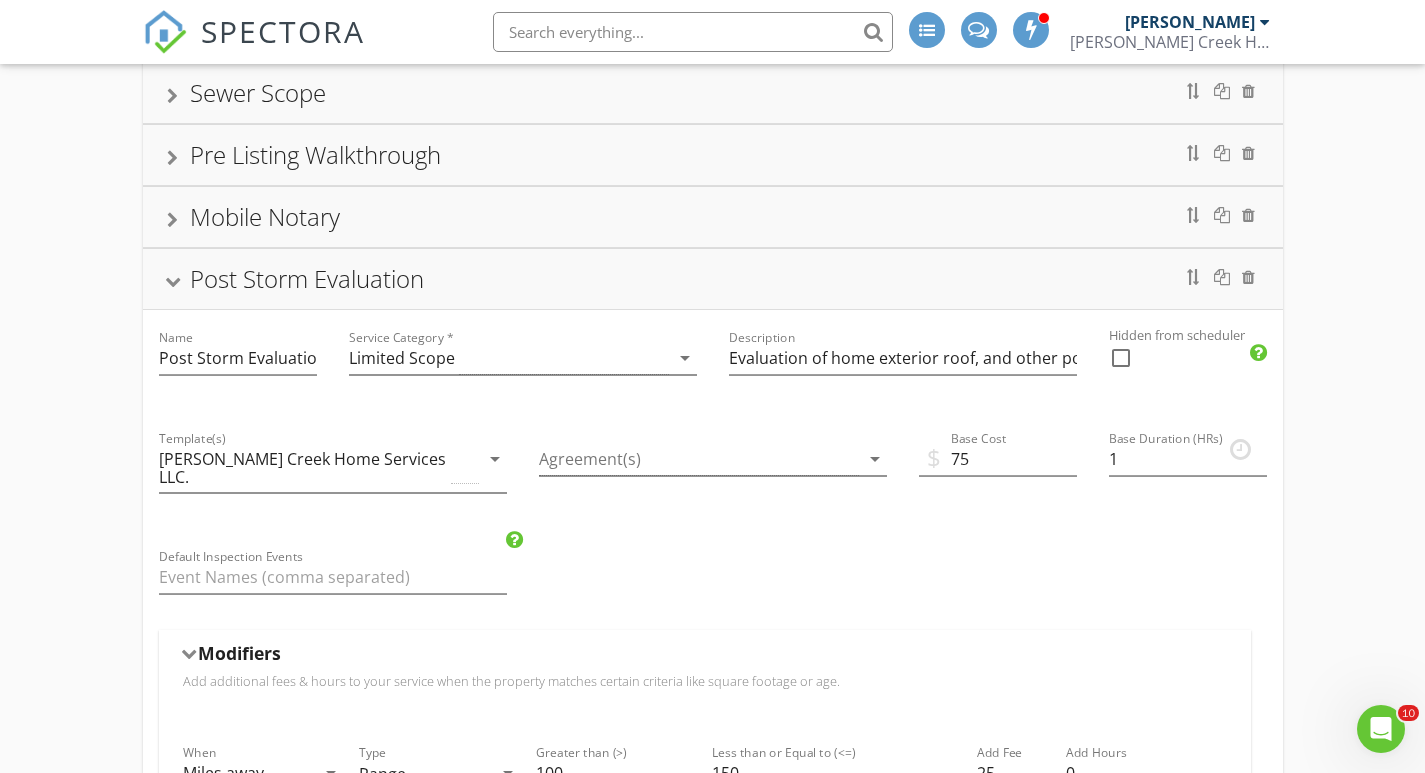 scroll, scrollTop: 230, scrollLeft: 0, axis: vertical 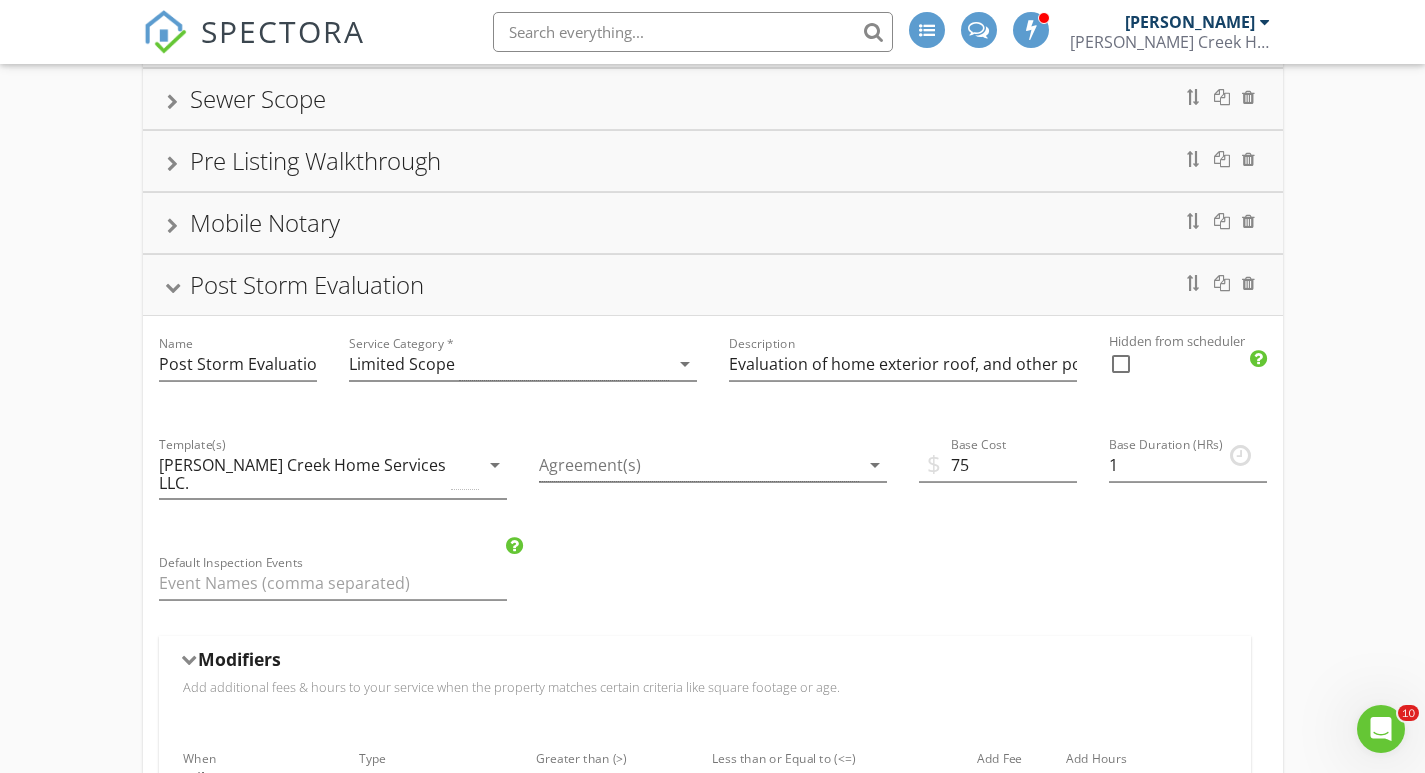 click on "Post Storm Evaluation" at bounding box center (307, 284) 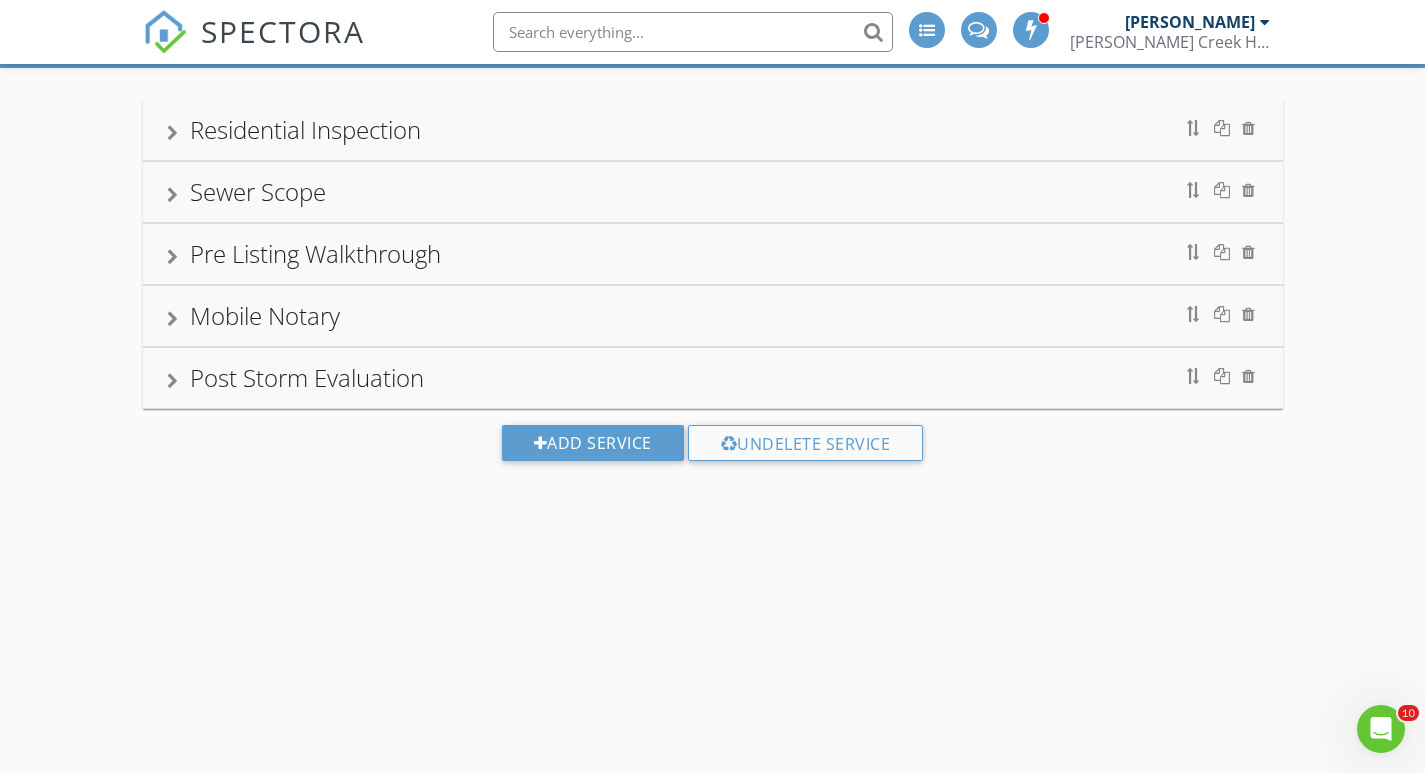 scroll, scrollTop: 137, scrollLeft: 0, axis: vertical 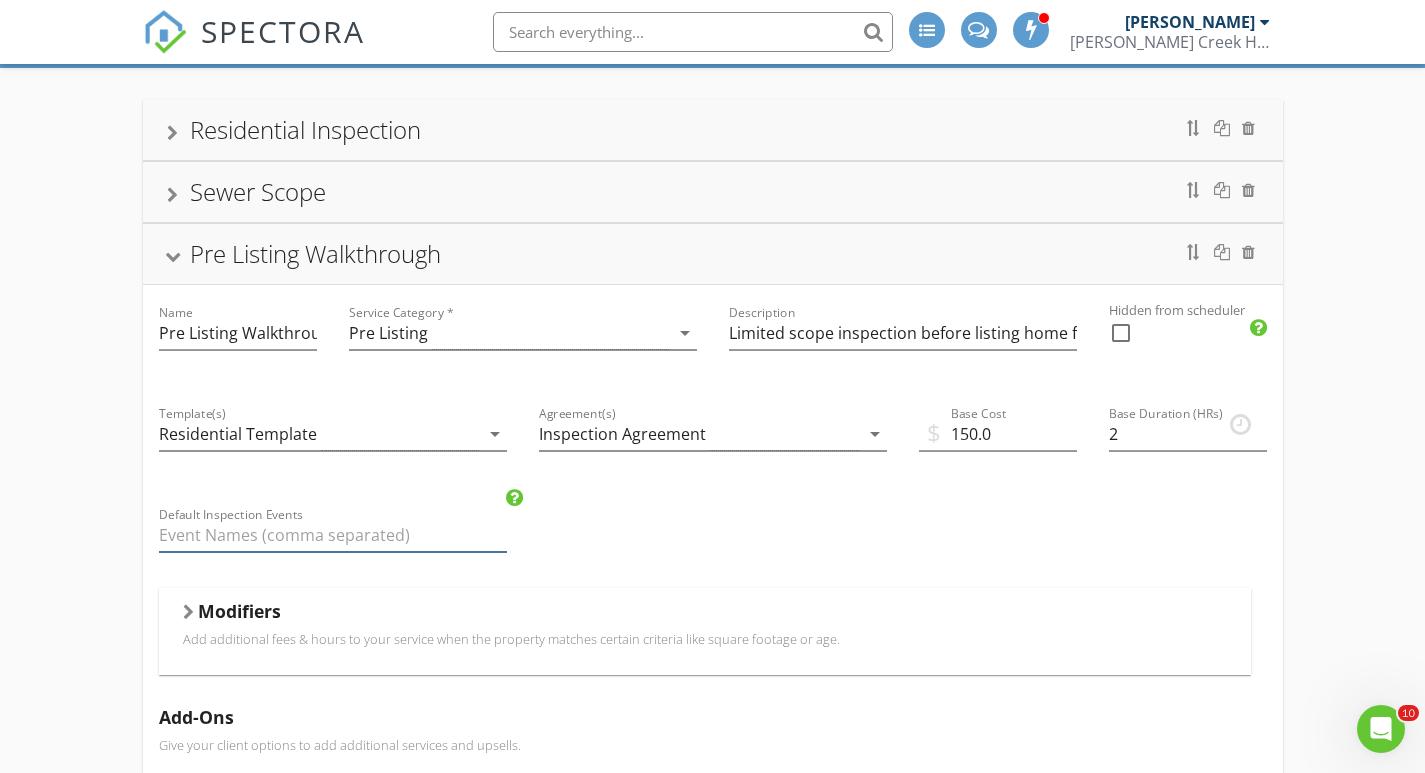 click at bounding box center (333, 535) 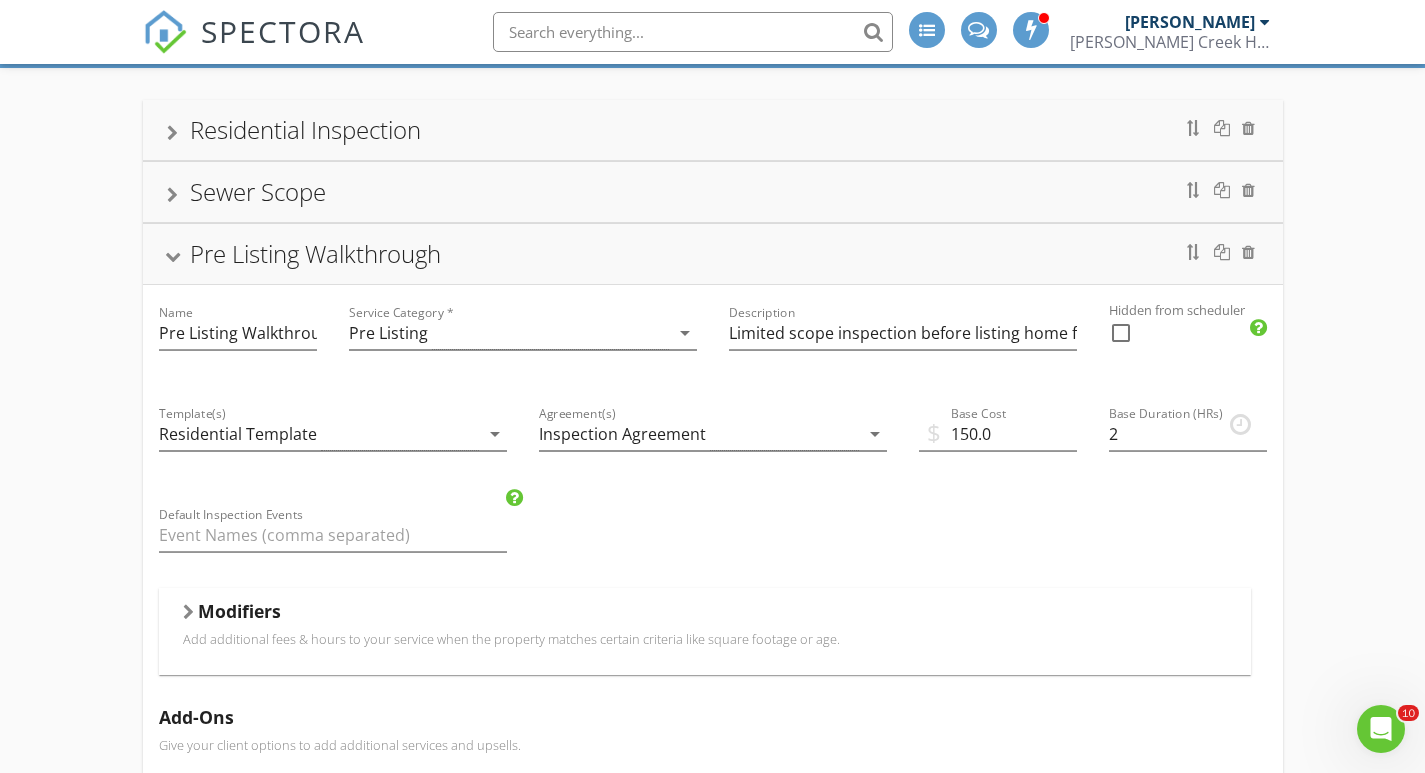 click on "[PERSON_NAME]" at bounding box center [1190, 22] 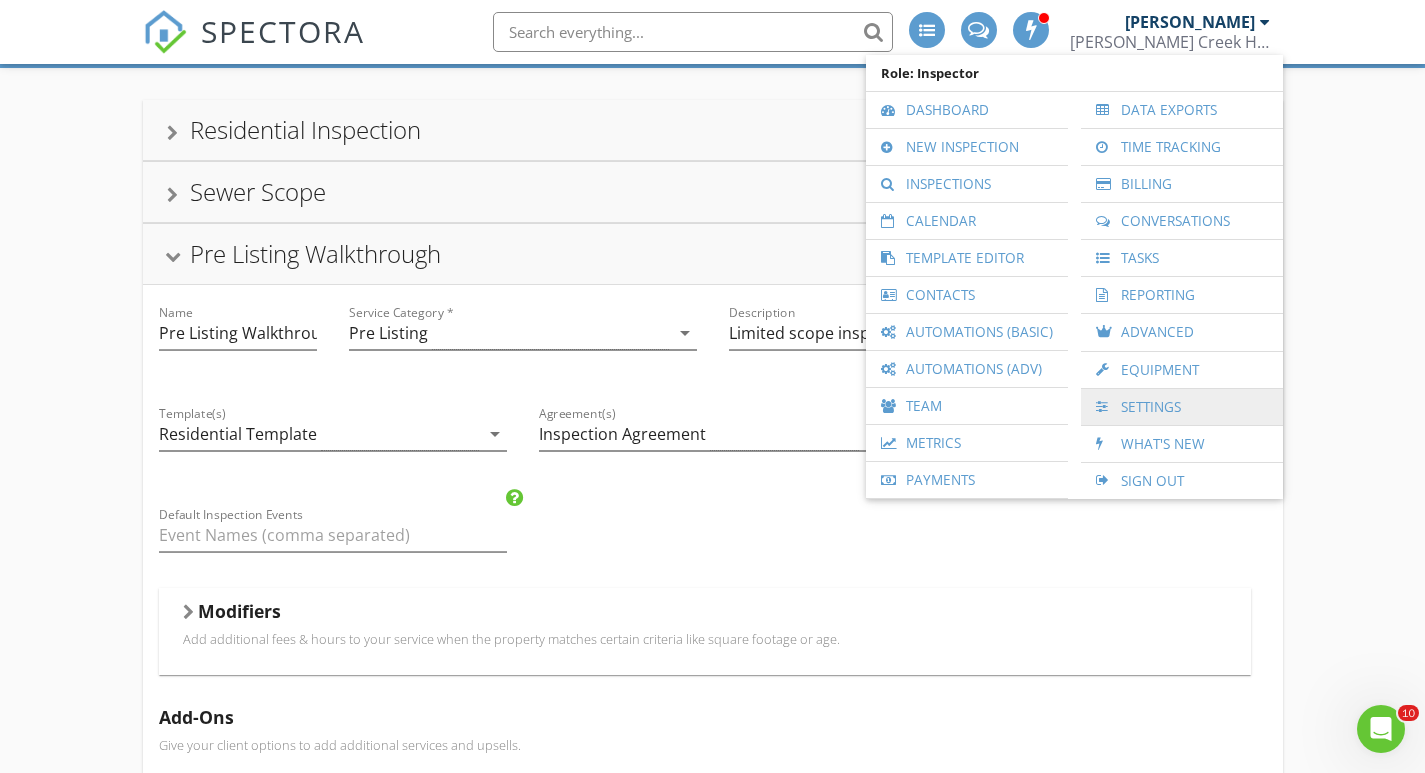 click on "Settings" at bounding box center [1182, 407] 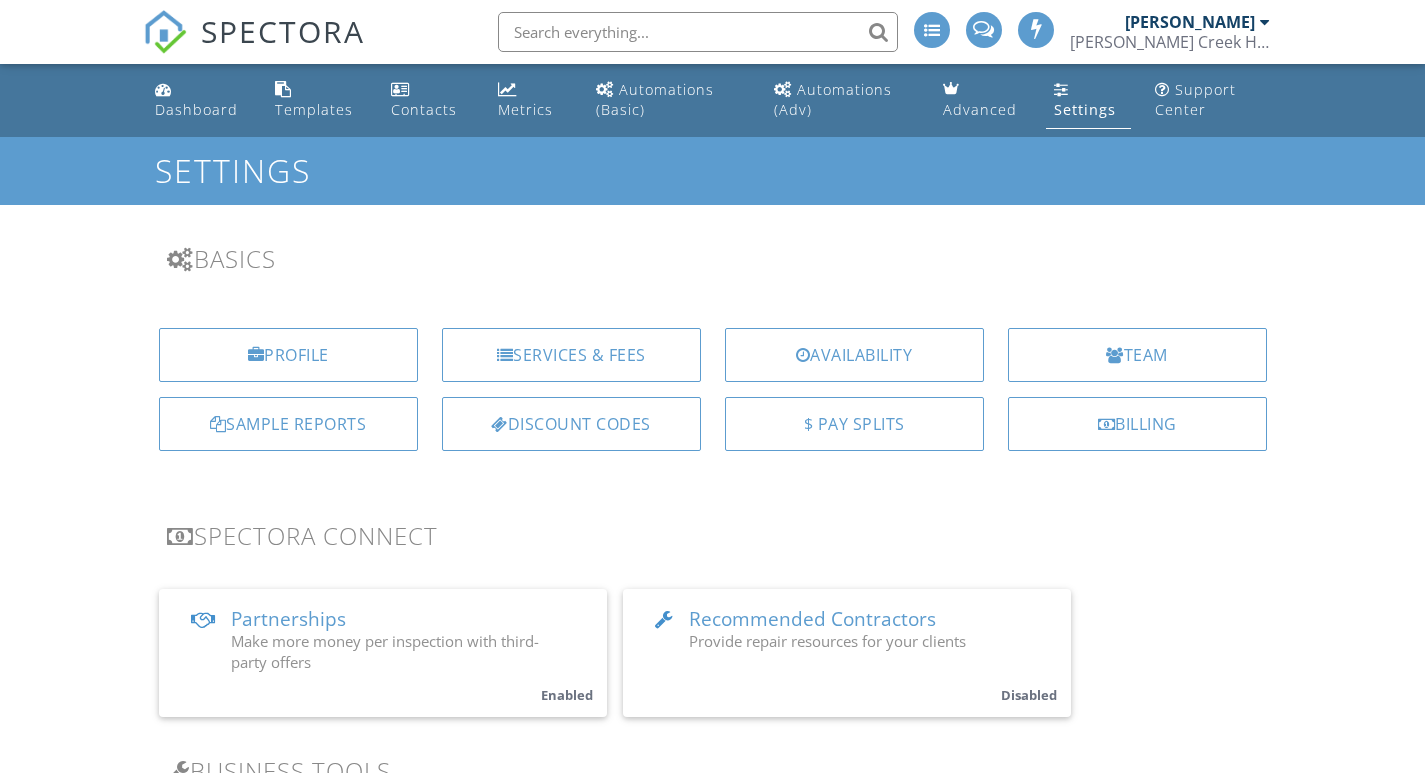 scroll, scrollTop: 0, scrollLeft: 0, axis: both 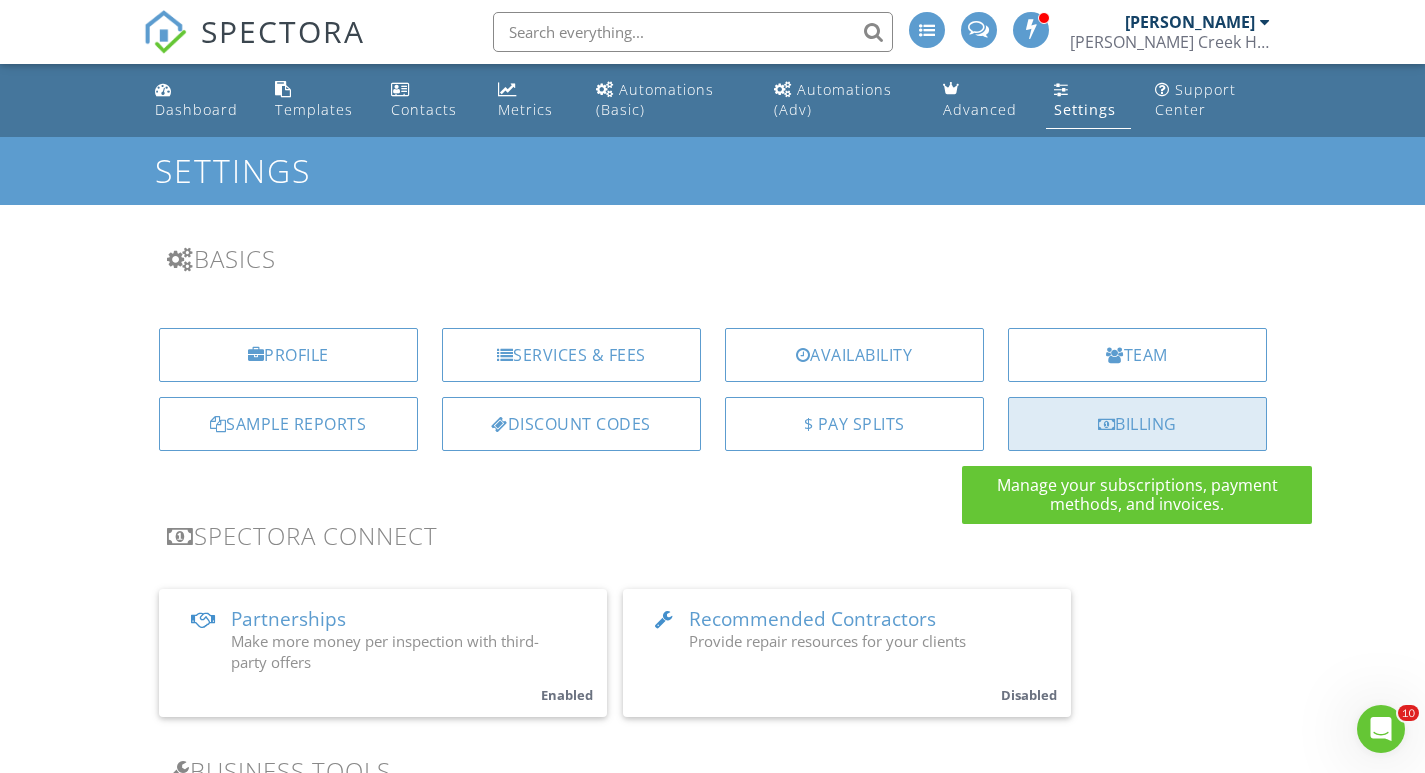 click on "Billing" at bounding box center (1137, 424) 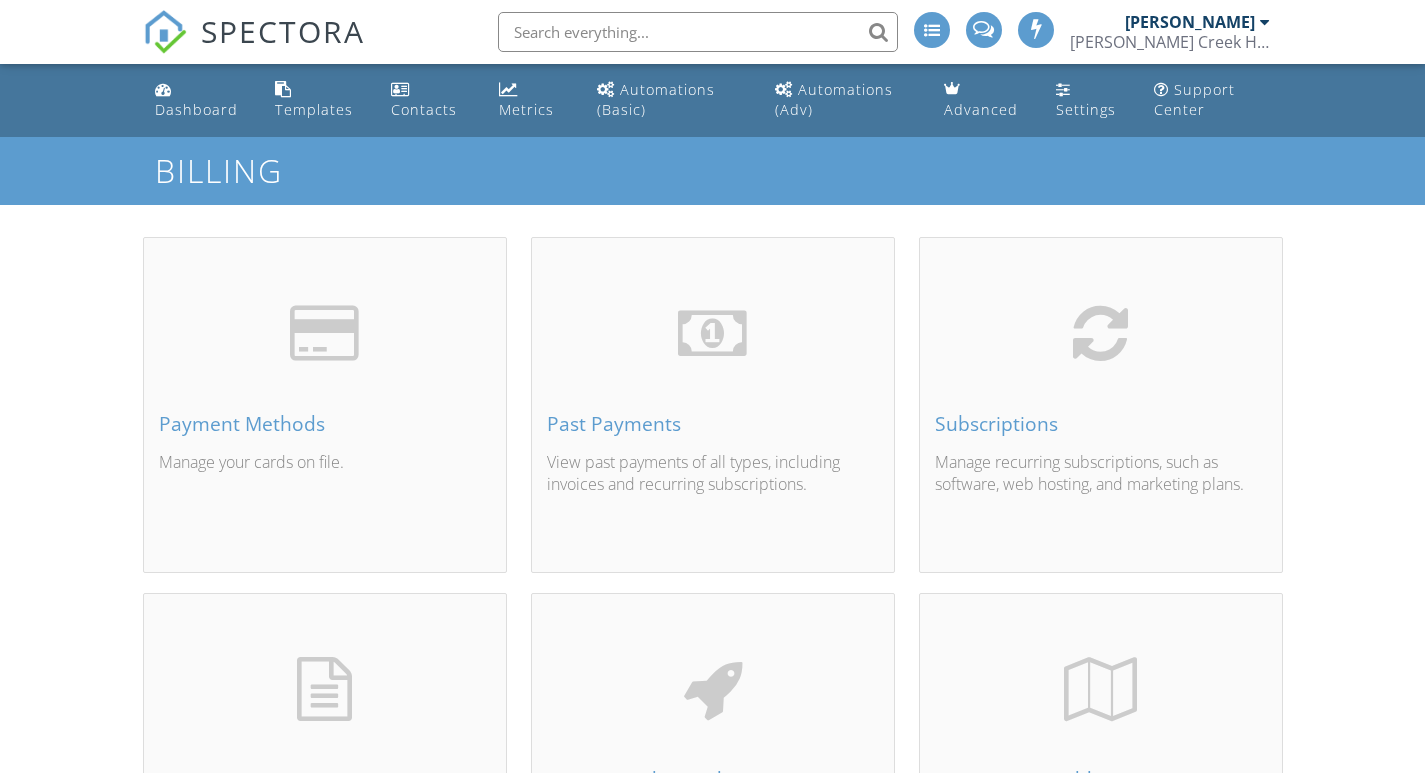 scroll, scrollTop: 0, scrollLeft: 0, axis: both 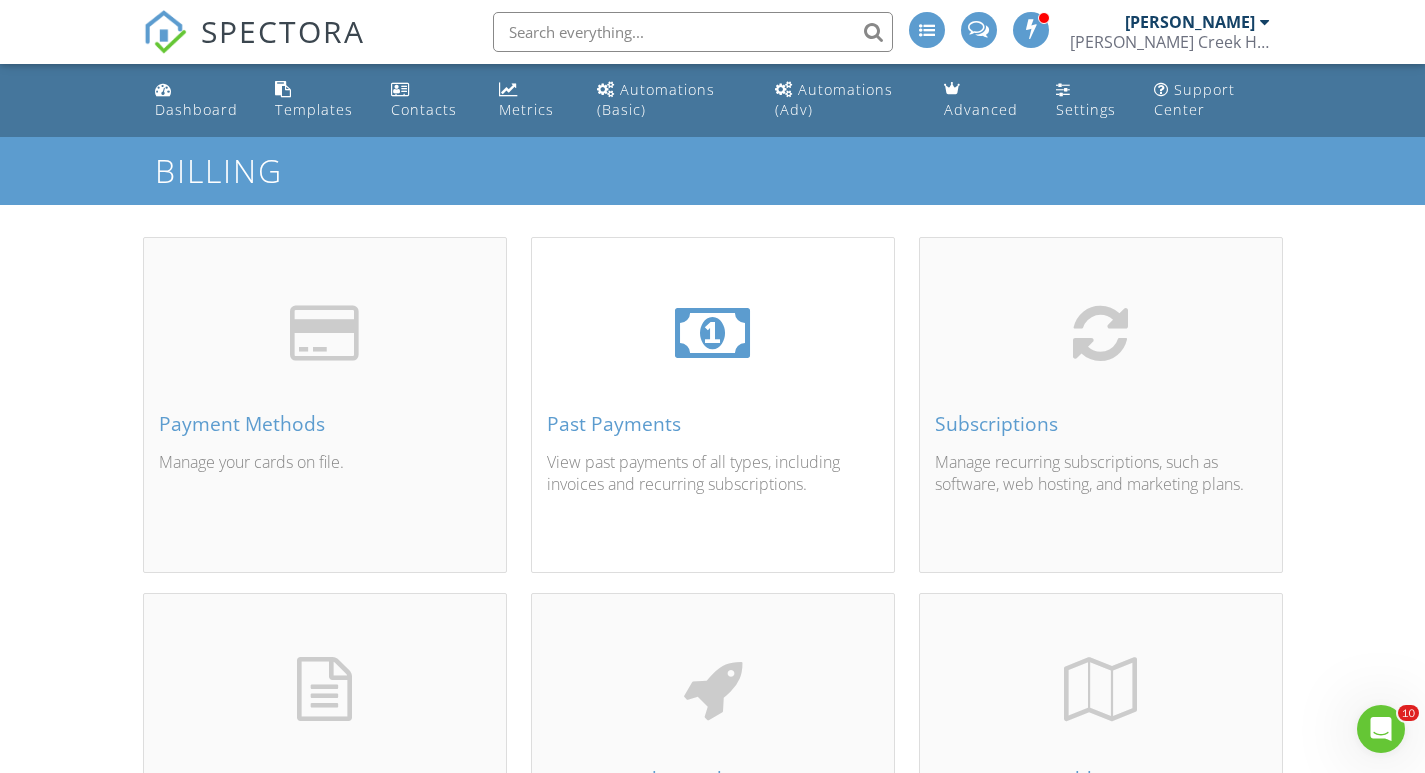 click at bounding box center (713, 332) 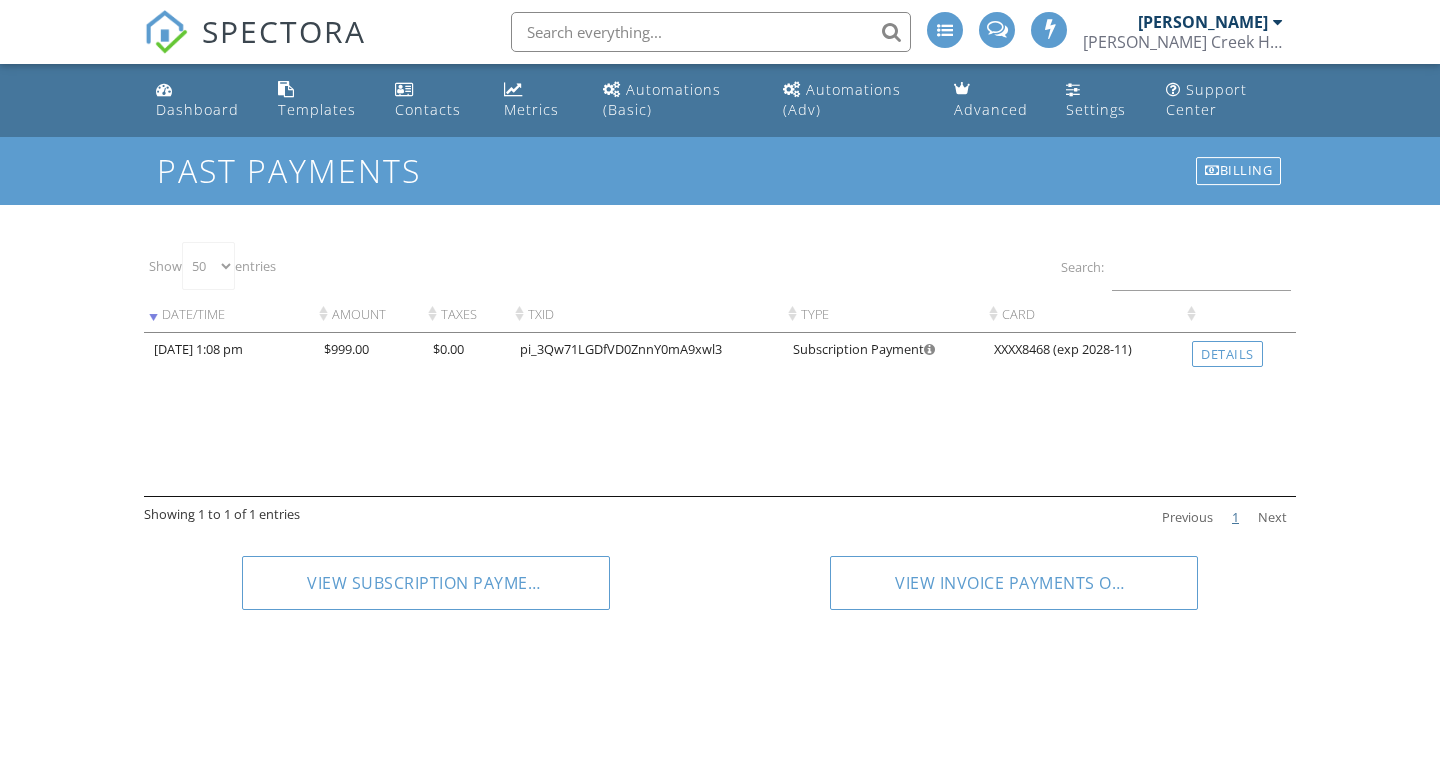 select on "50" 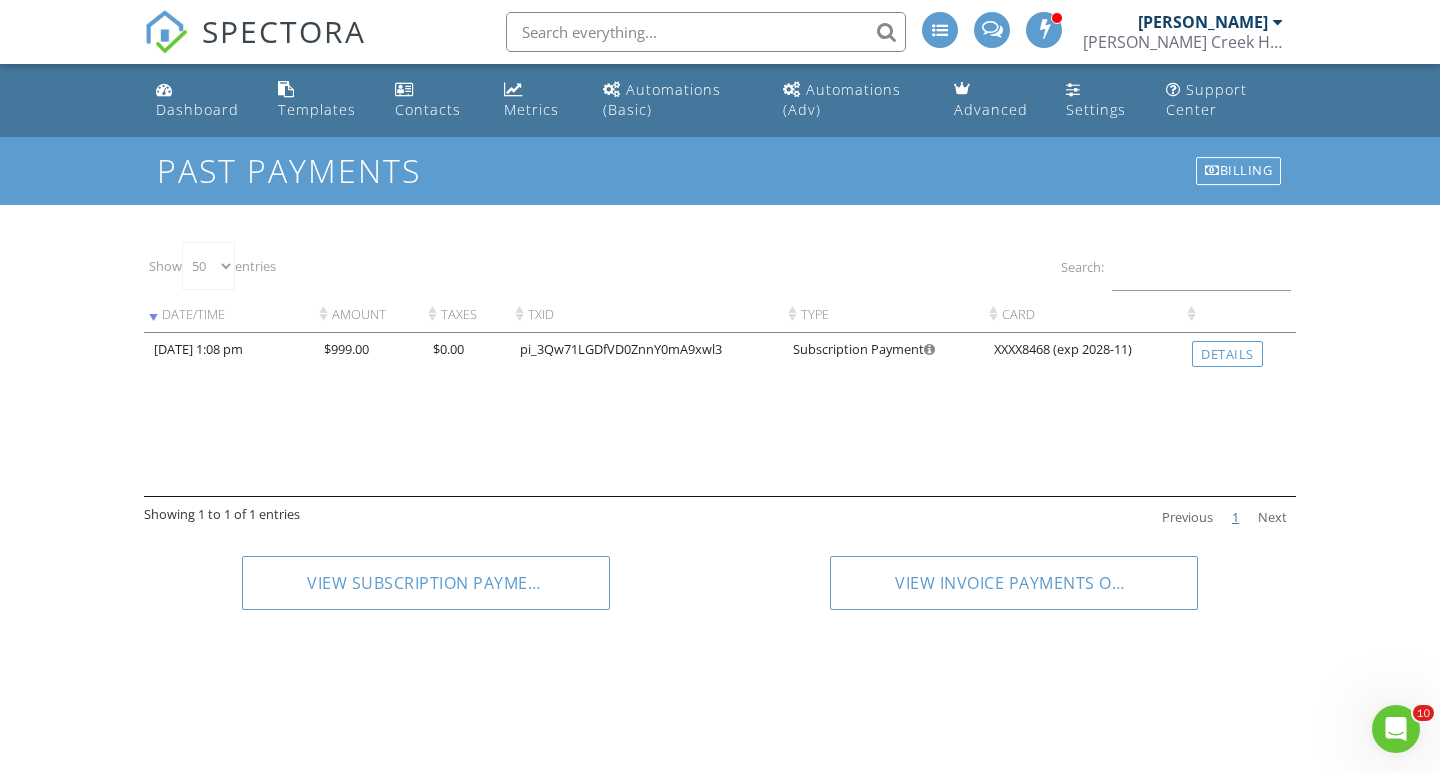 scroll, scrollTop: 0, scrollLeft: 0, axis: both 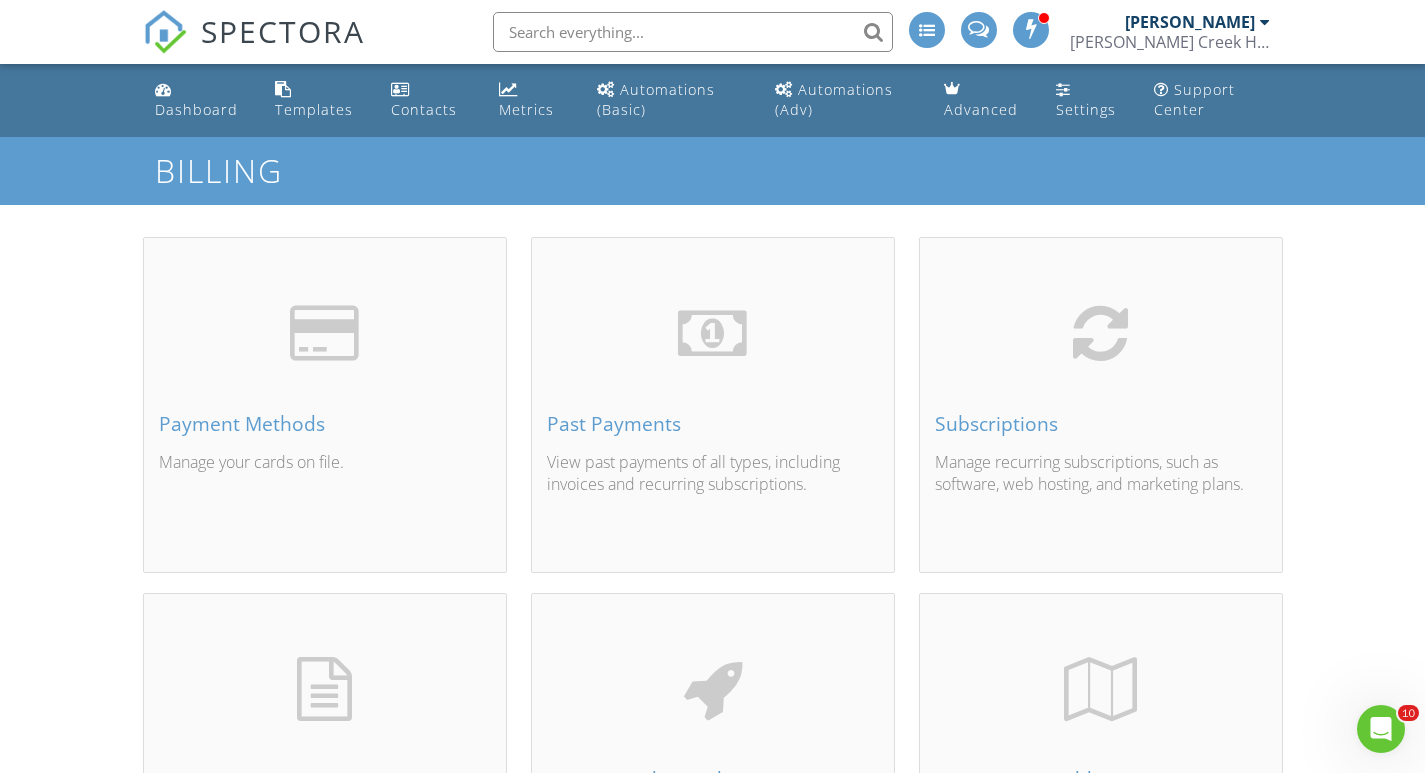 click on "Dashboard
Templates
Contacts
Metrics
Automations (Basic)
Automations (Adv)
Advanced
Settings
Support Center
Billing
Payment Methods
Manage your cards on file.
Past Payments
View past payments of all types, including invoices and recurring subscriptions.
Subscriptions
Manage recurring subscriptions, such as software, web hosting, and marketing plans.
One-Time Invoices
See both paid and unpaid one-time invoices such as Jumpstart and web design payments.
Spectora Advanced
Manage everything related to per-inspection charges for Spectora Advanced, including payment method, billing date, and billable inspections.
Business Tax Address
Manage address used to determine the tax rate on payments to Spectora." at bounding box center [712, 532] 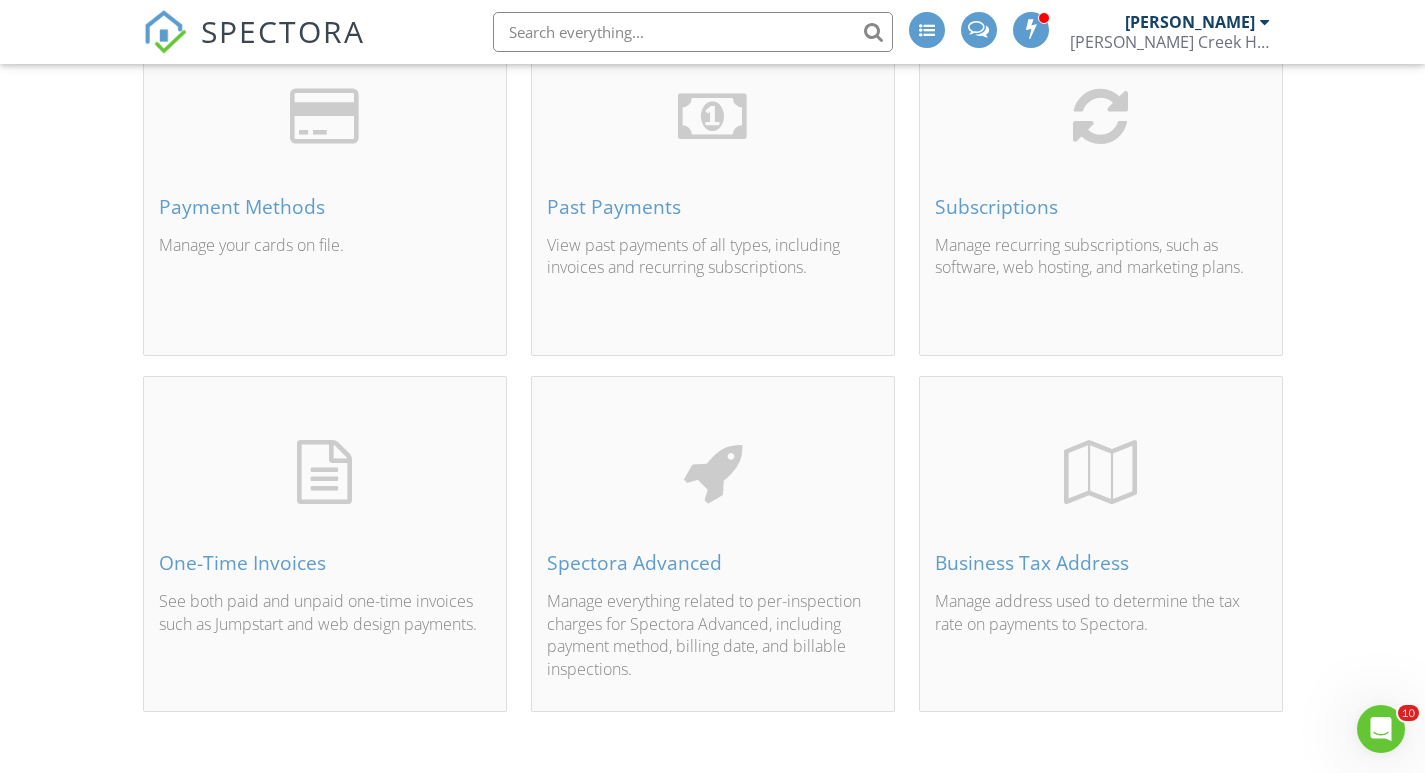 scroll, scrollTop: 228, scrollLeft: 0, axis: vertical 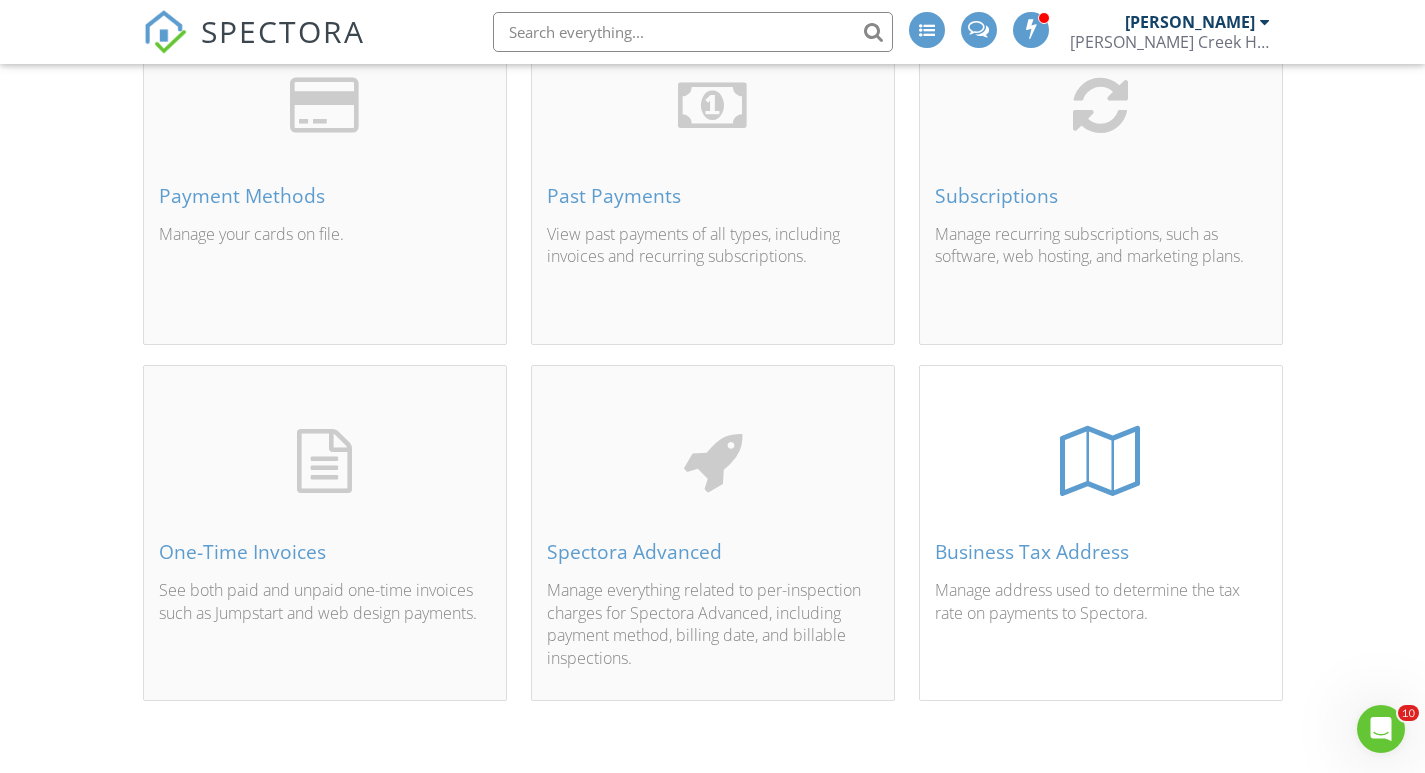 click at bounding box center (1100, 461) 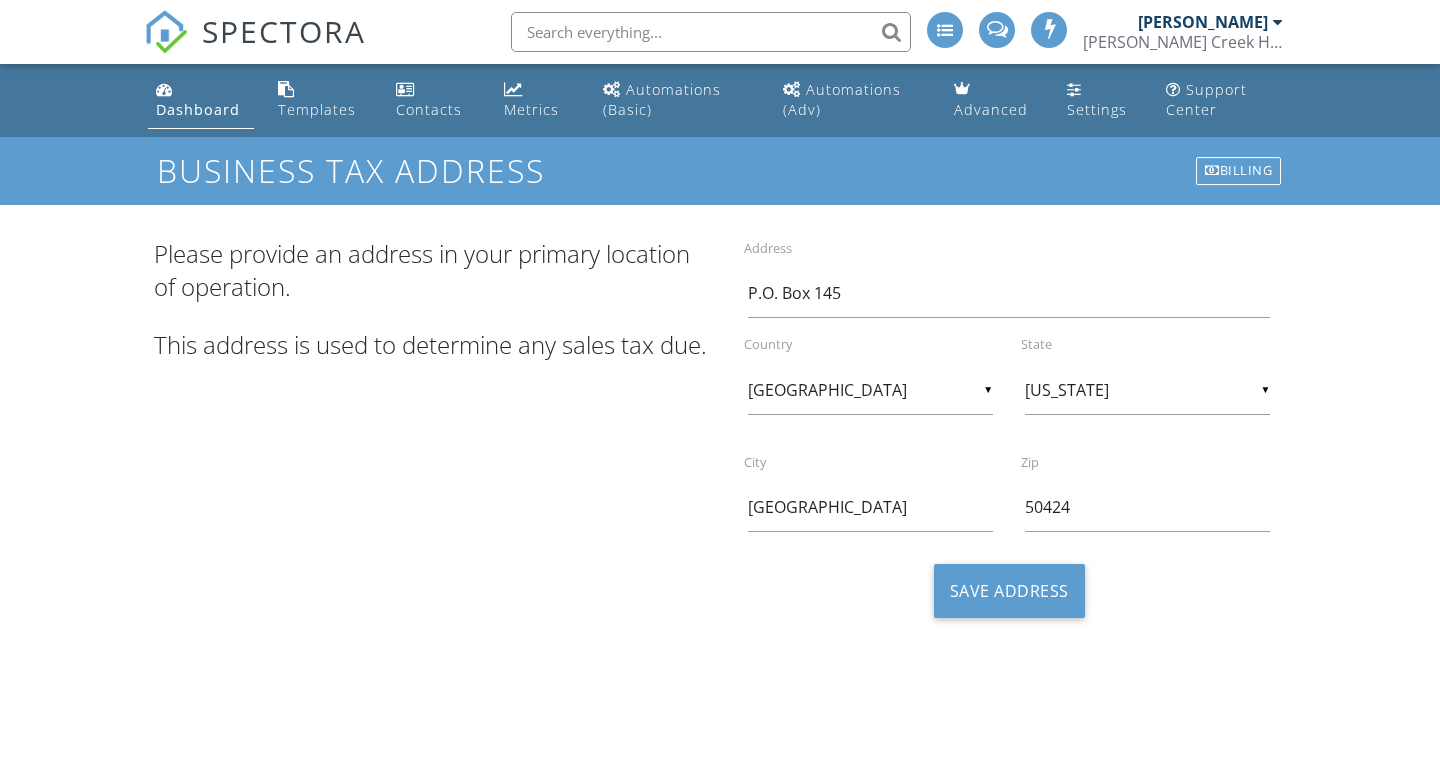 scroll, scrollTop: 0, scrollLeft: 0, axis: both 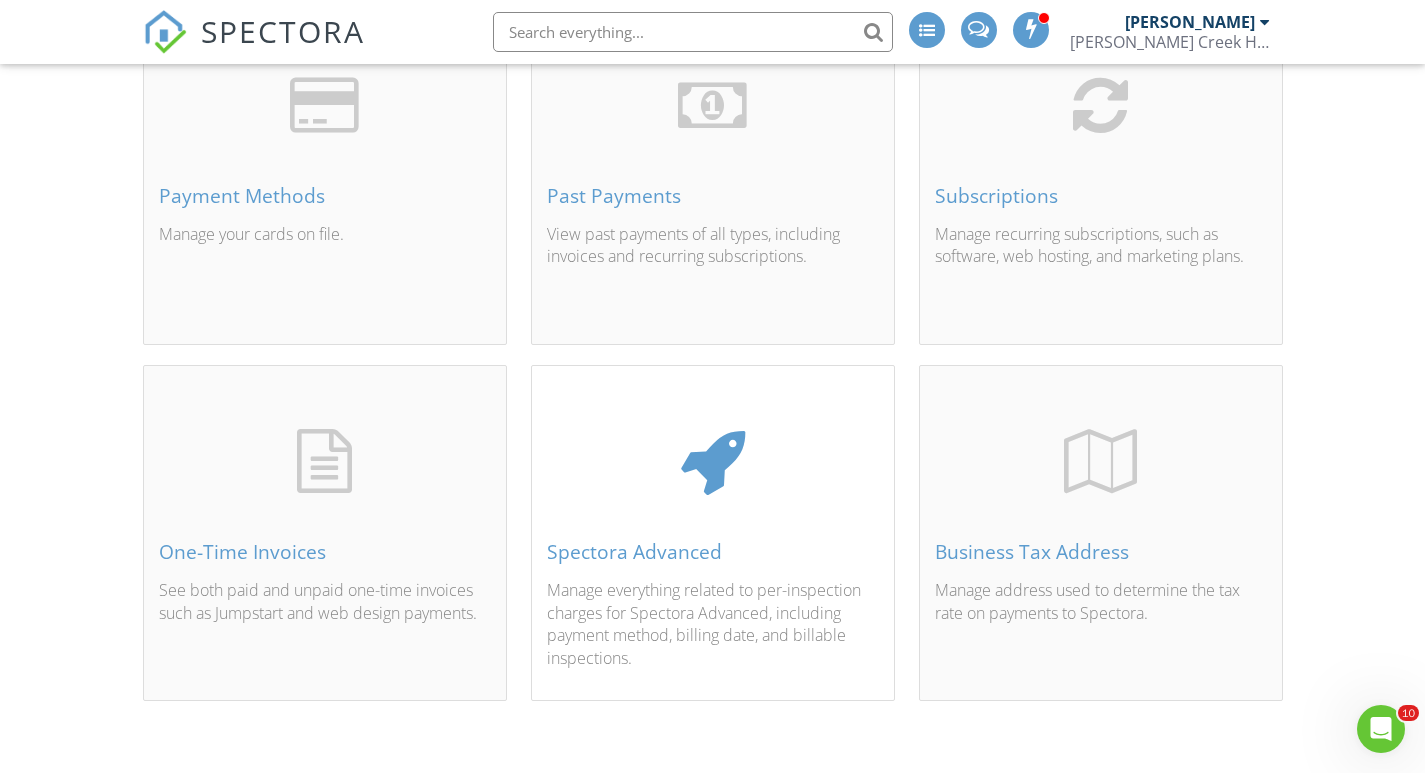 click at bounding box center [712, 461] 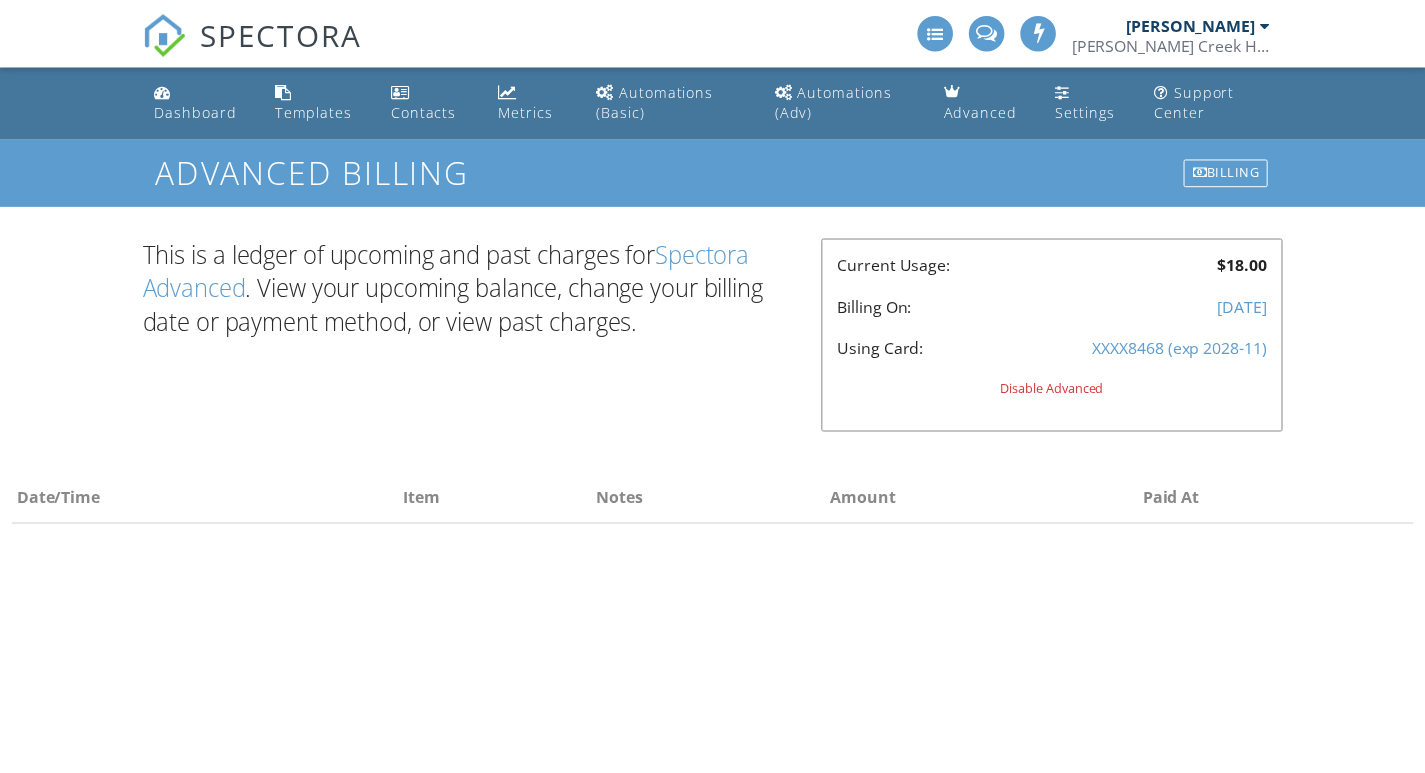 scroll, scrollTop: 0, scrollLeft: 0, axis: both 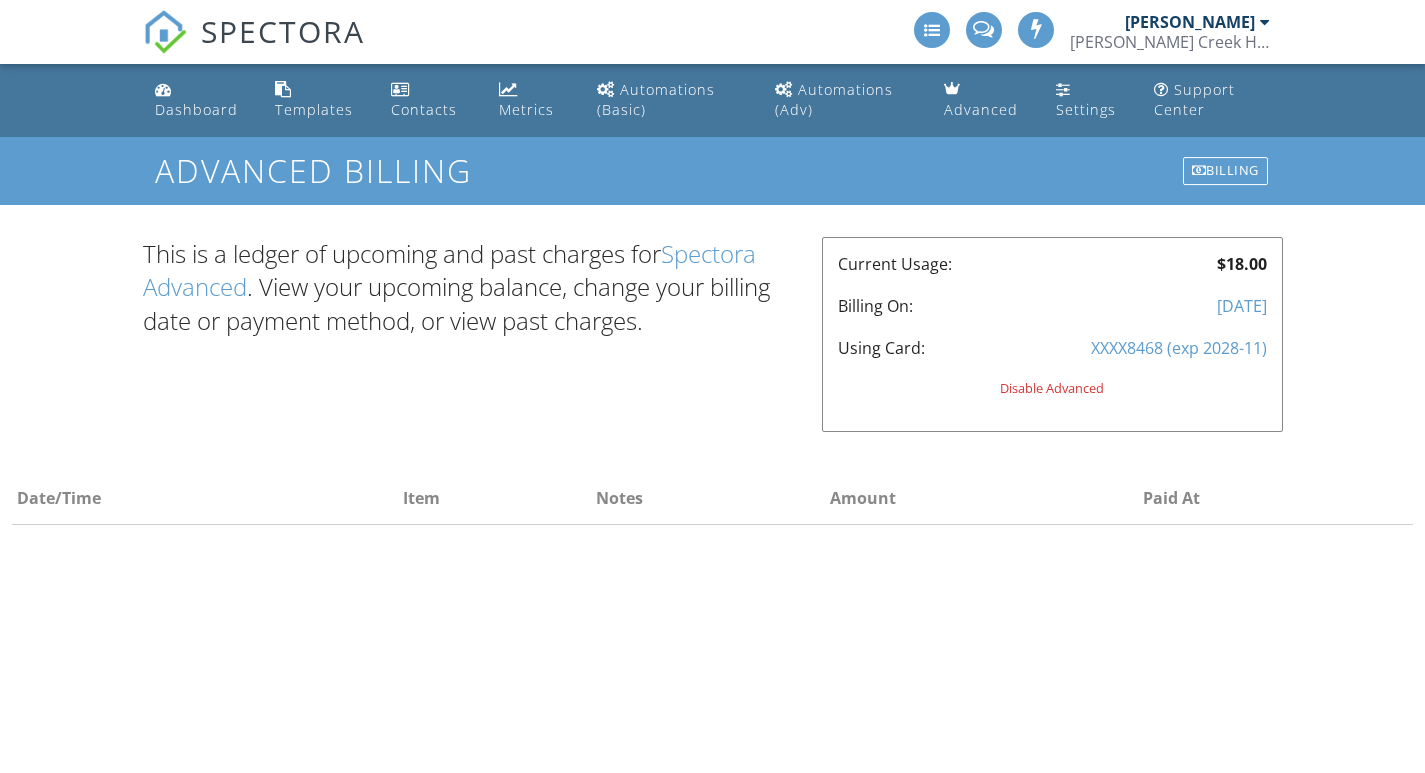 select on "50" 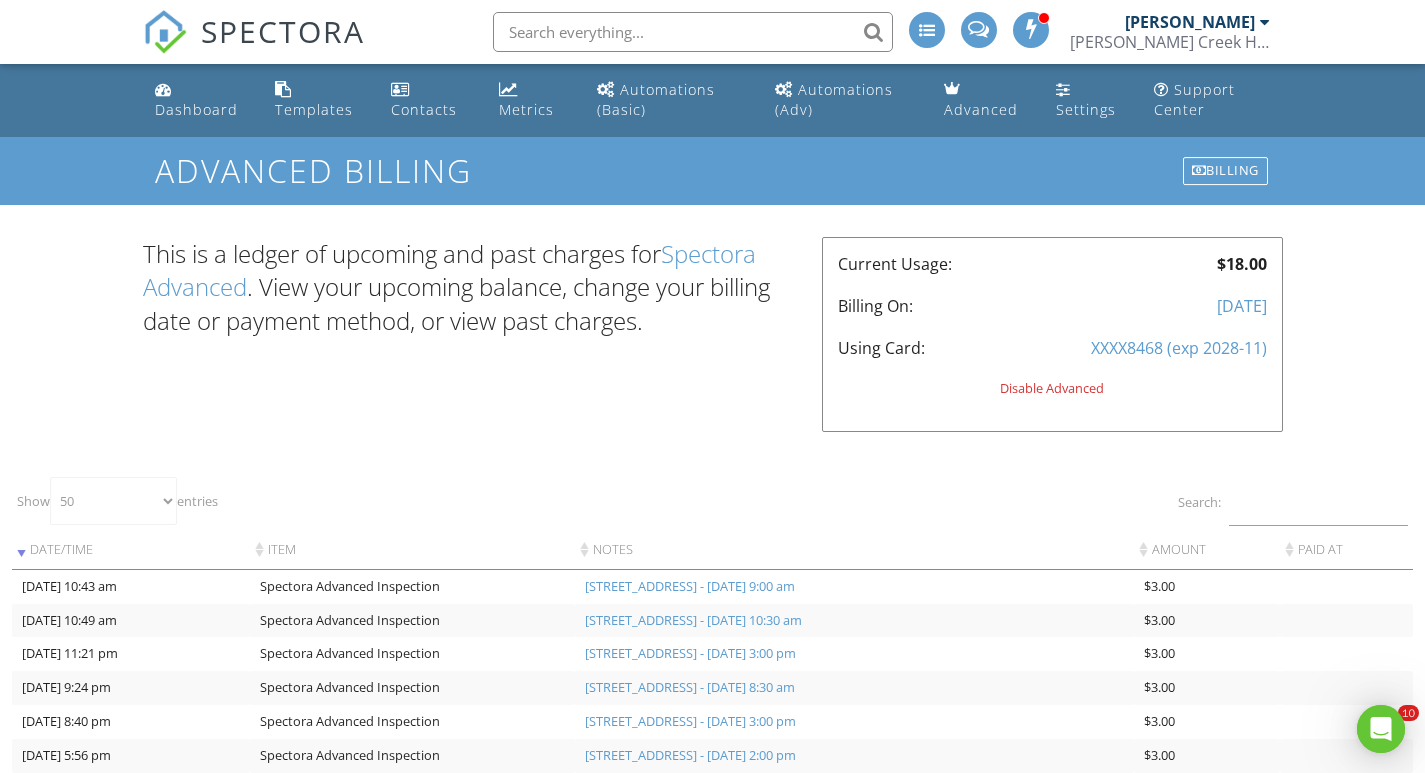 scroll, scrollTop: 0, scrollLeft: 0, axis: both 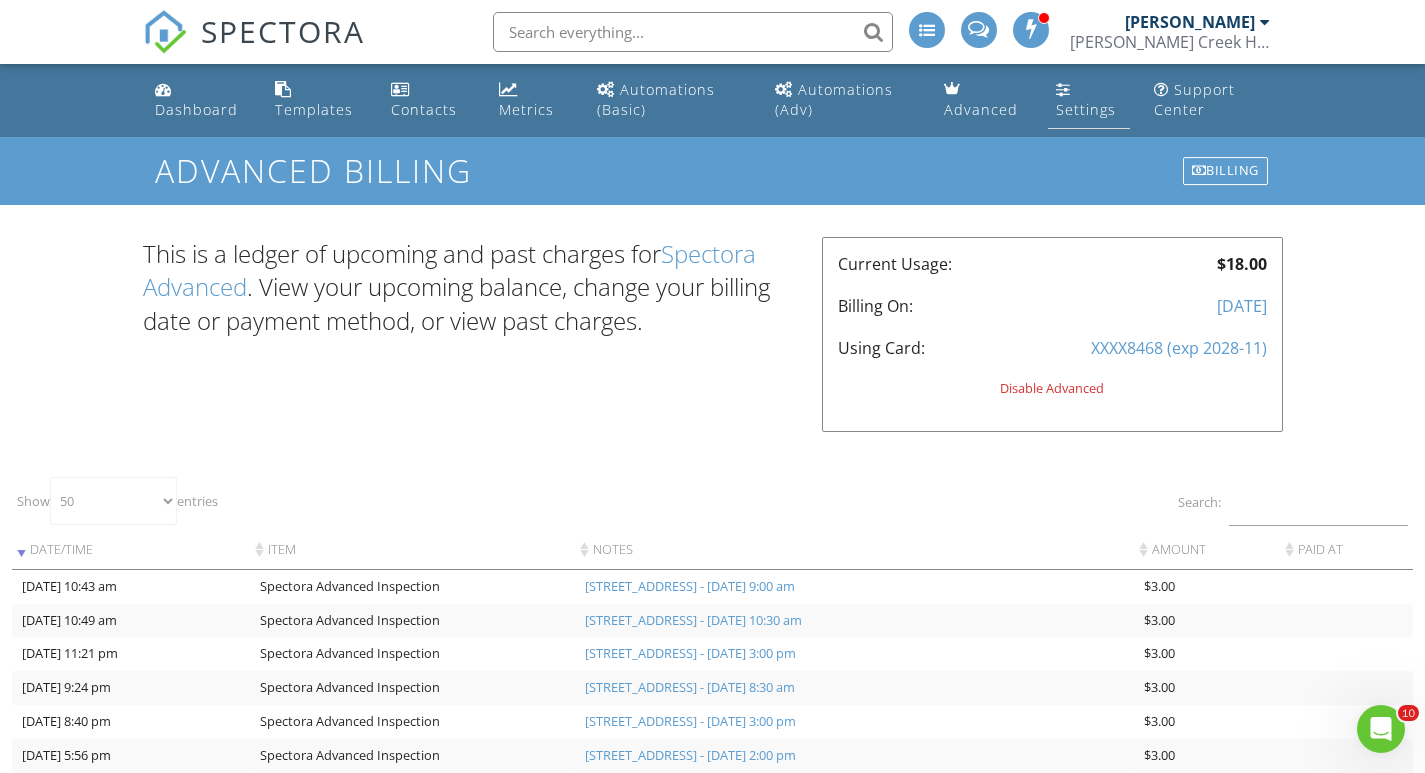 click on "Settings" at bounding box center [1089, 100] 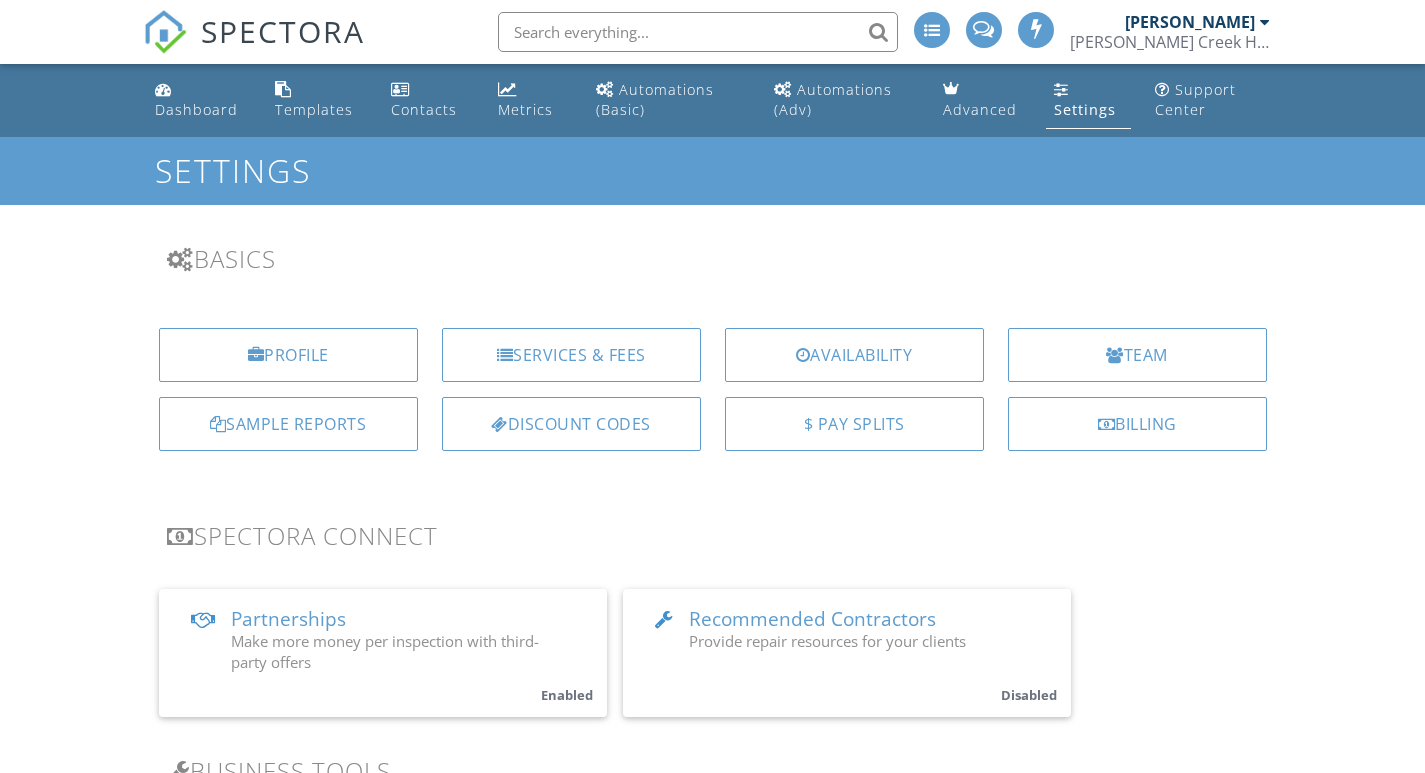 scroll, scrollTop: 0, scrollLeft: 0, axis: both 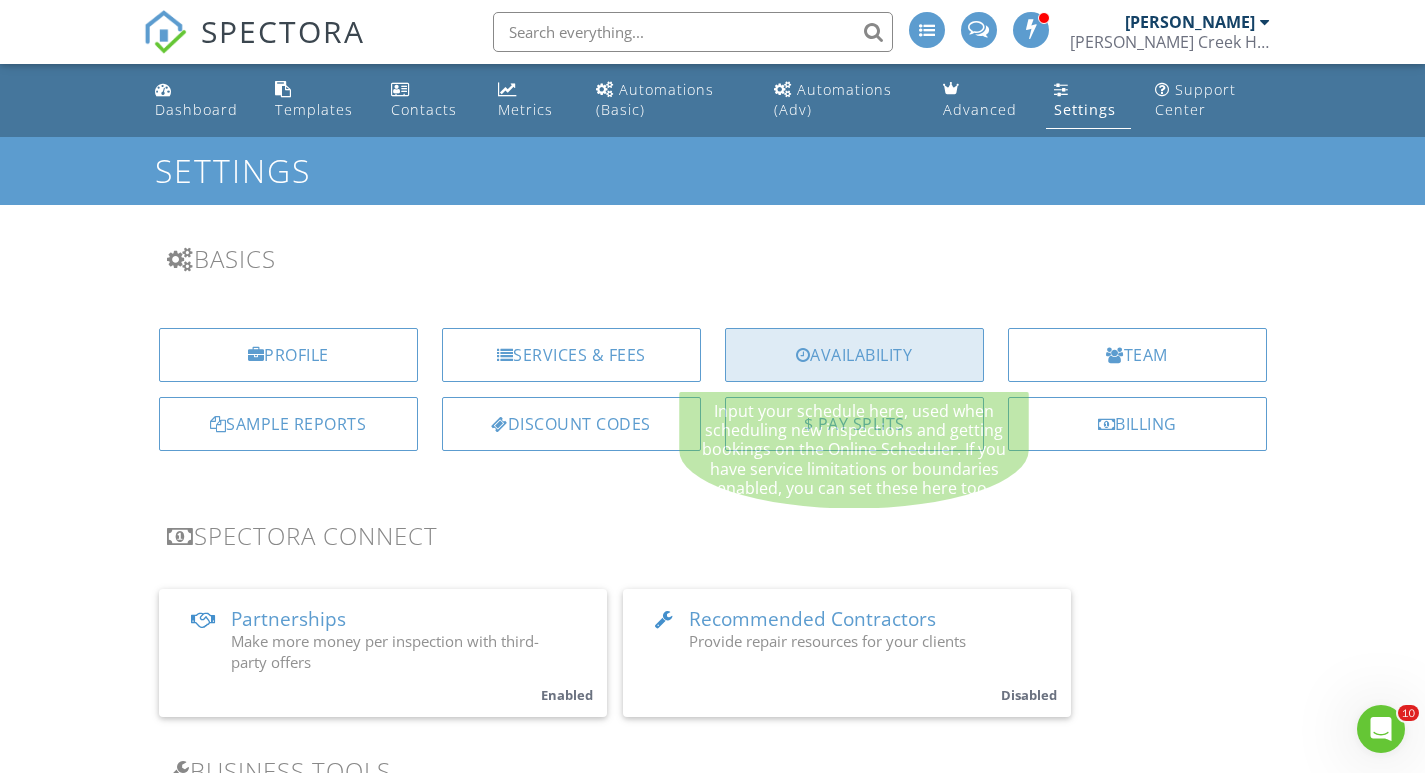 click on "Availability" at bounding box center [854, 355] 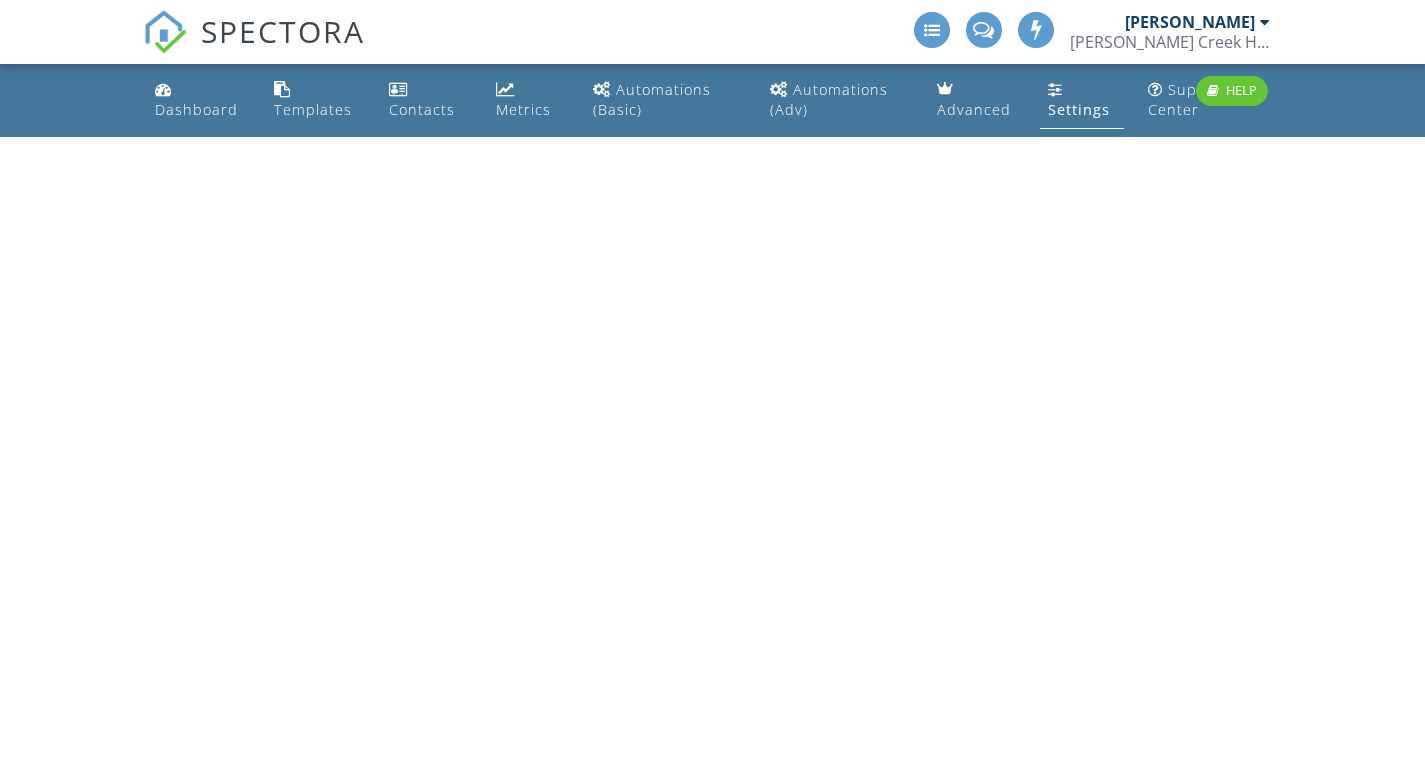 scroll, scrollTop: 0, scrollLeft: 0, axis: both 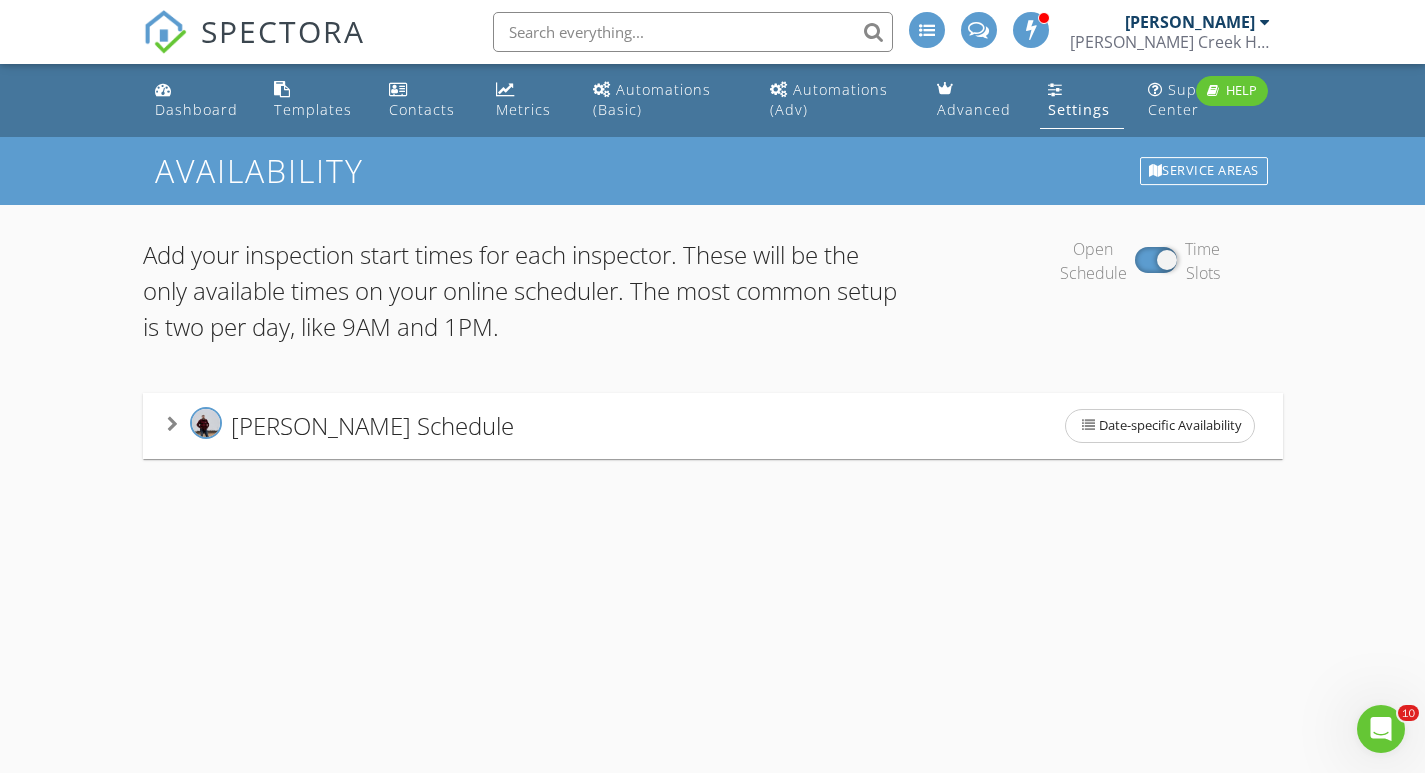 click on "Sean Ryan's Schedule" at bounding box center [372, 425] 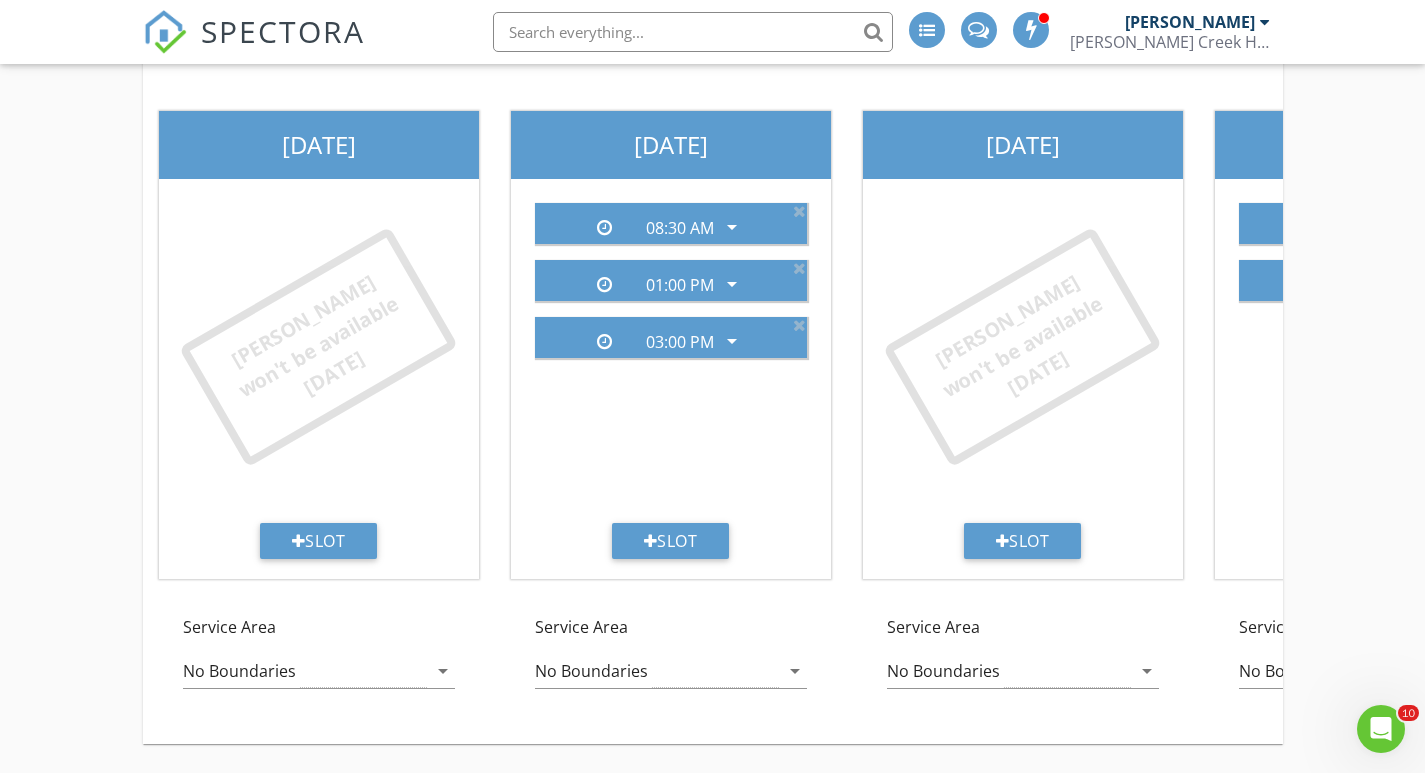 scroll, scrollTop: 391, scrollLeft: 0, axis: vertical 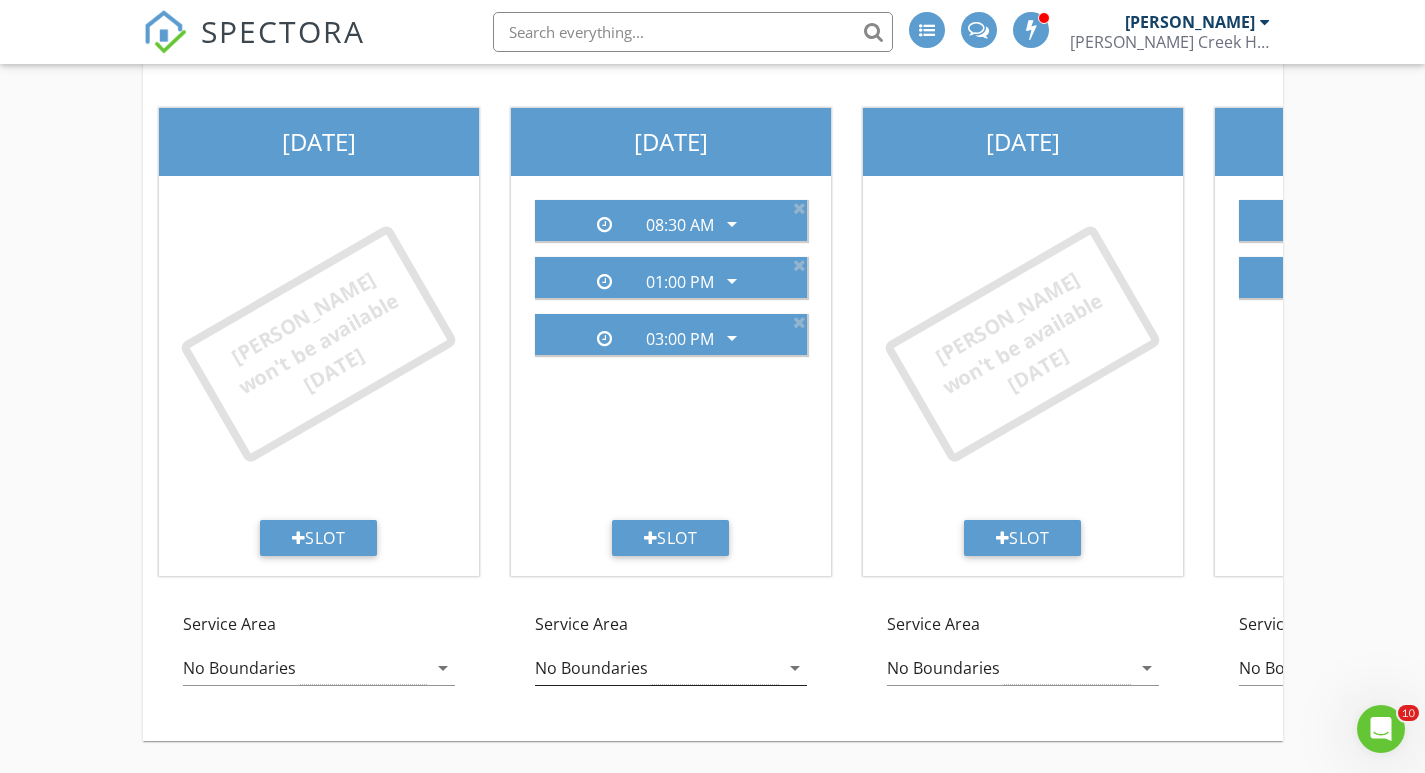 click on "No Boundaries" at bounding box center [591, 668] 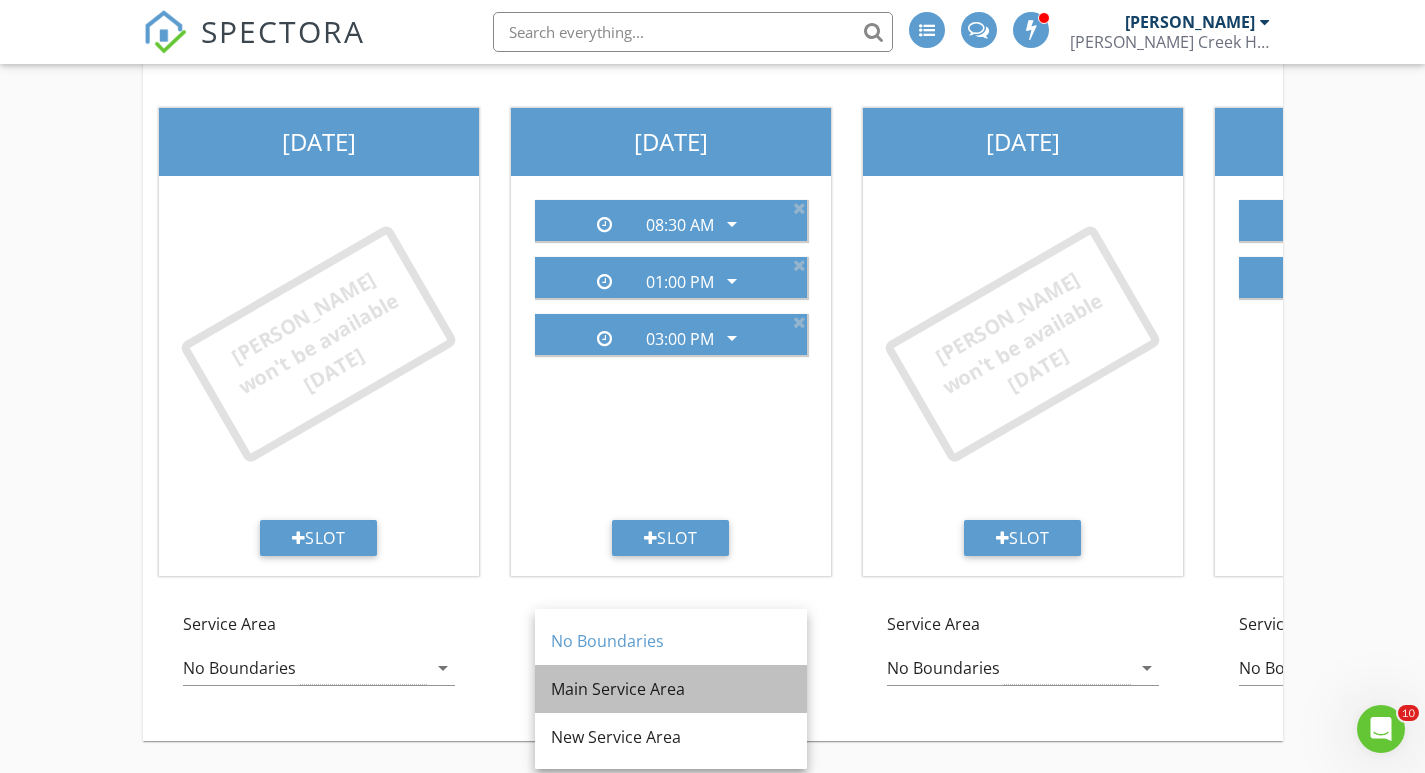 click on "Main Service Area" at bounding box center [671, 689] 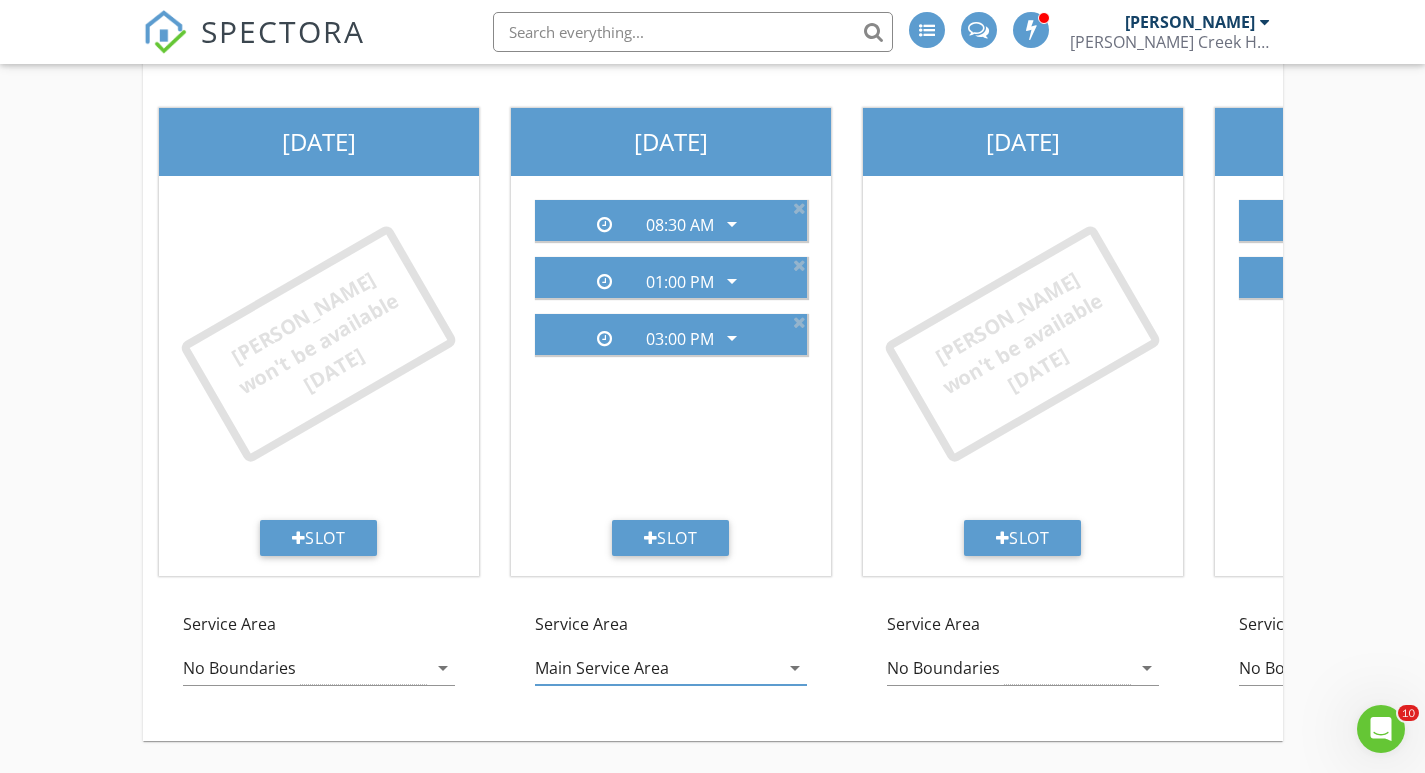 click on "Main Service Area" at bounding box center (602, 668) 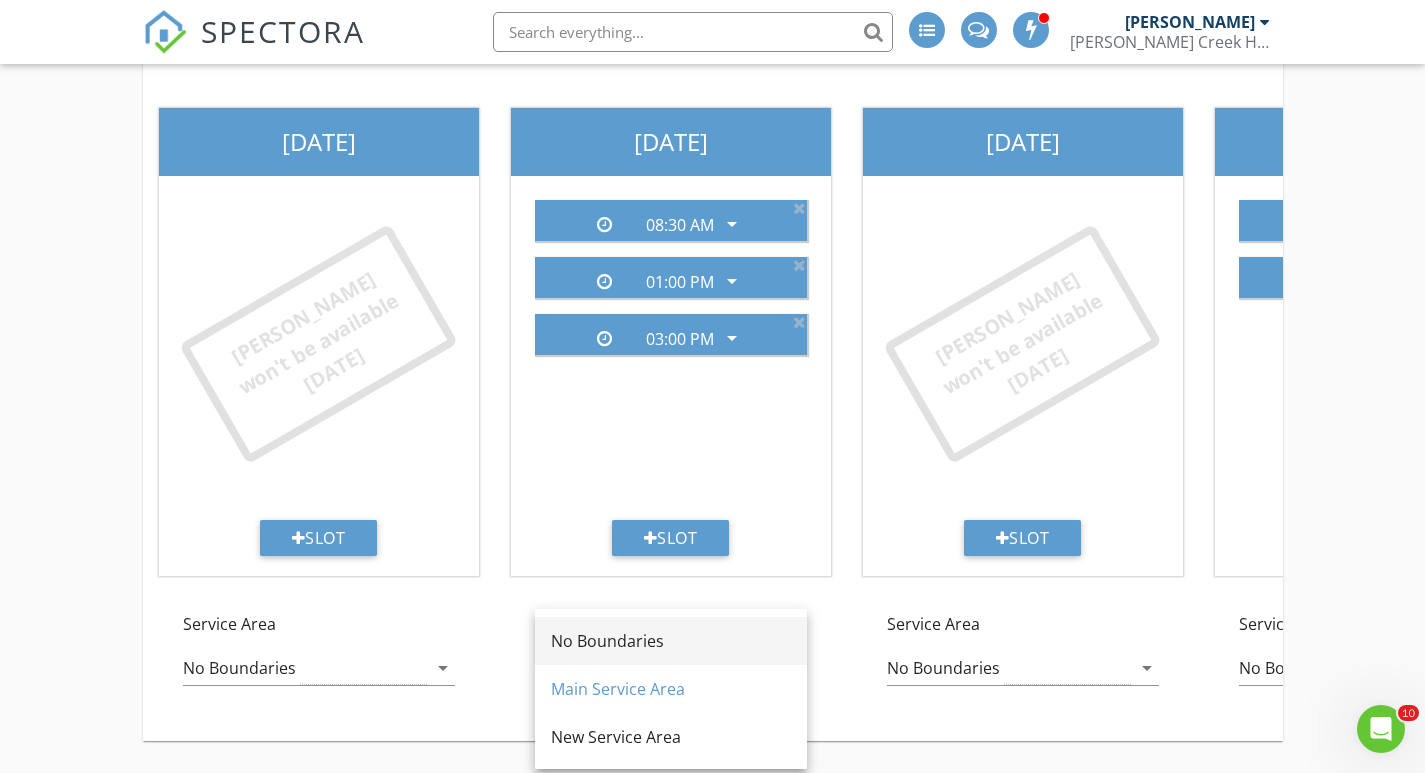 click on "No Boundaries" at bounding box center [671, 641] 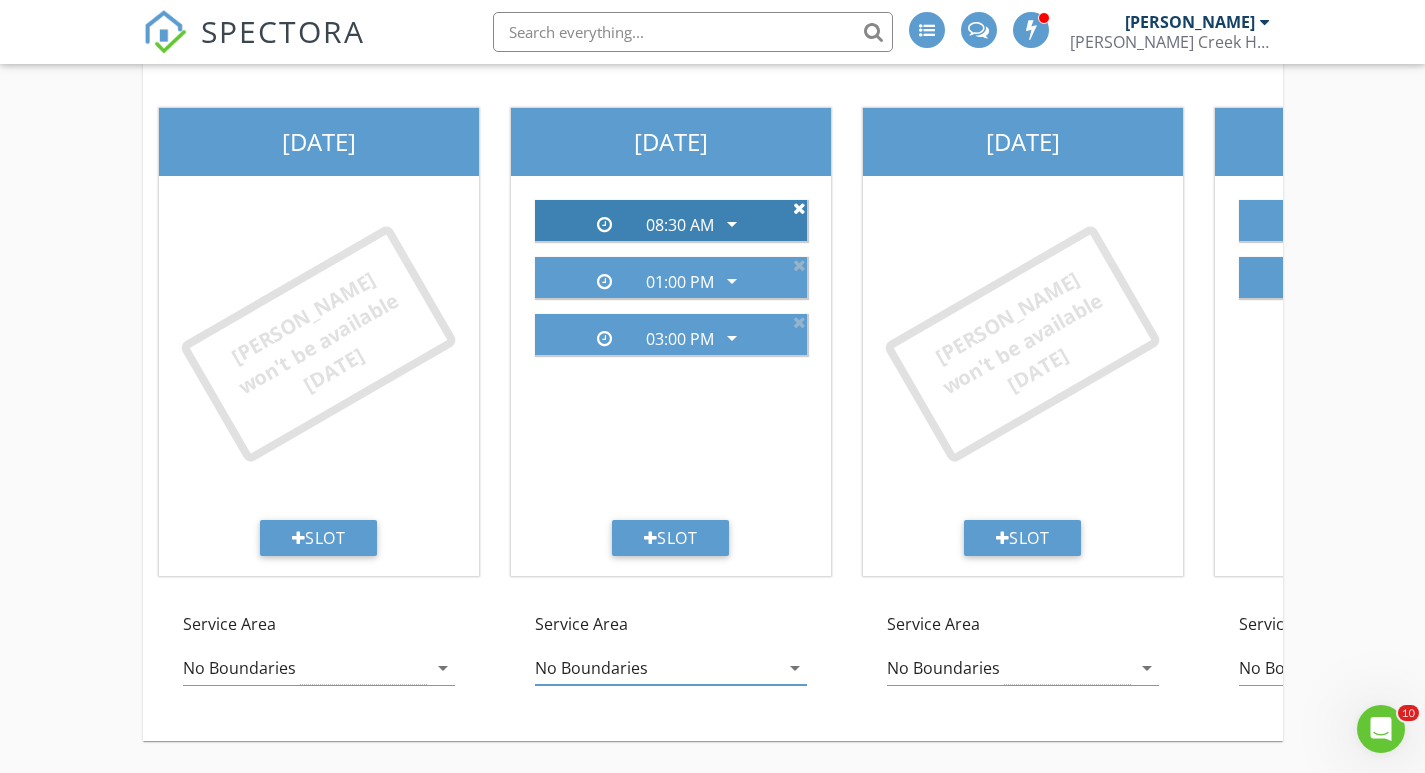 click at bounding box center [799, 208] 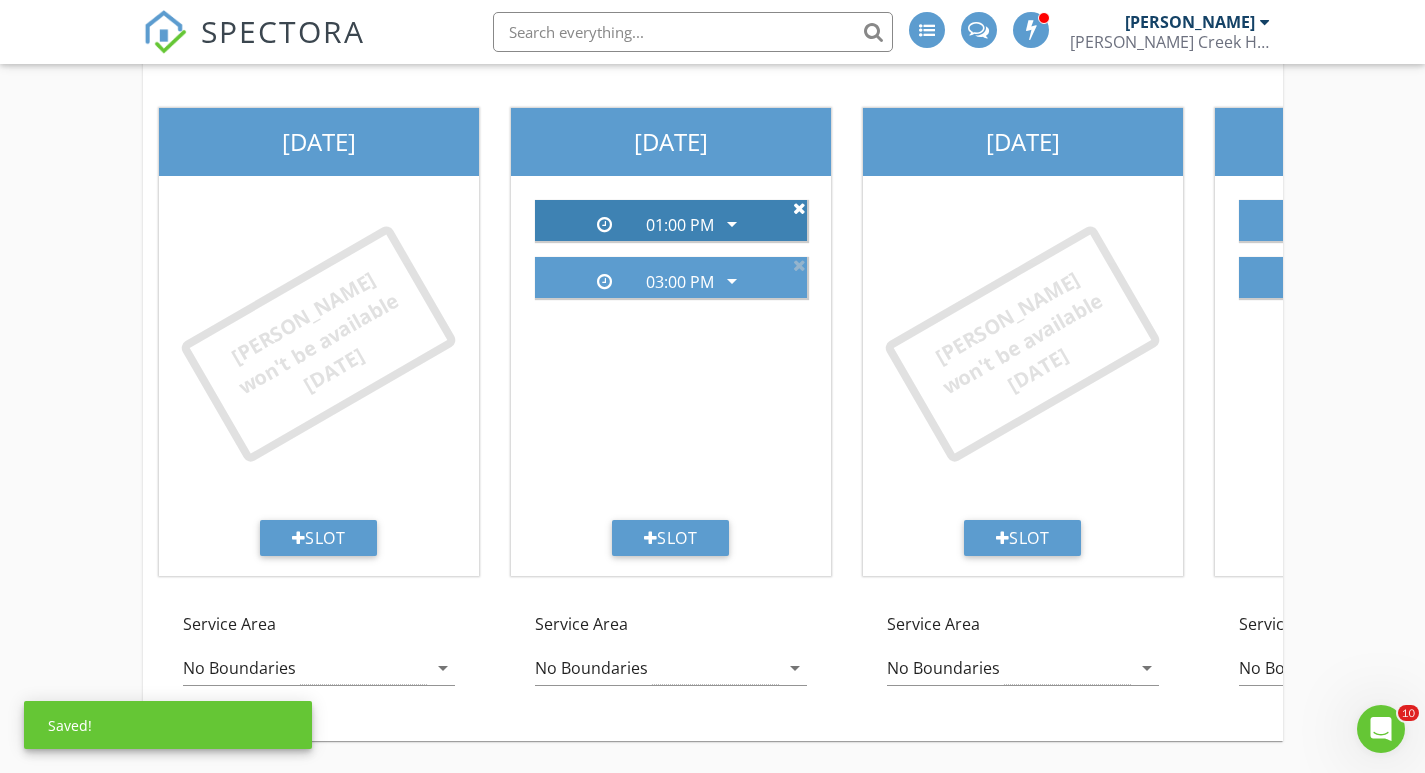 click at bounding box center (799, 208) 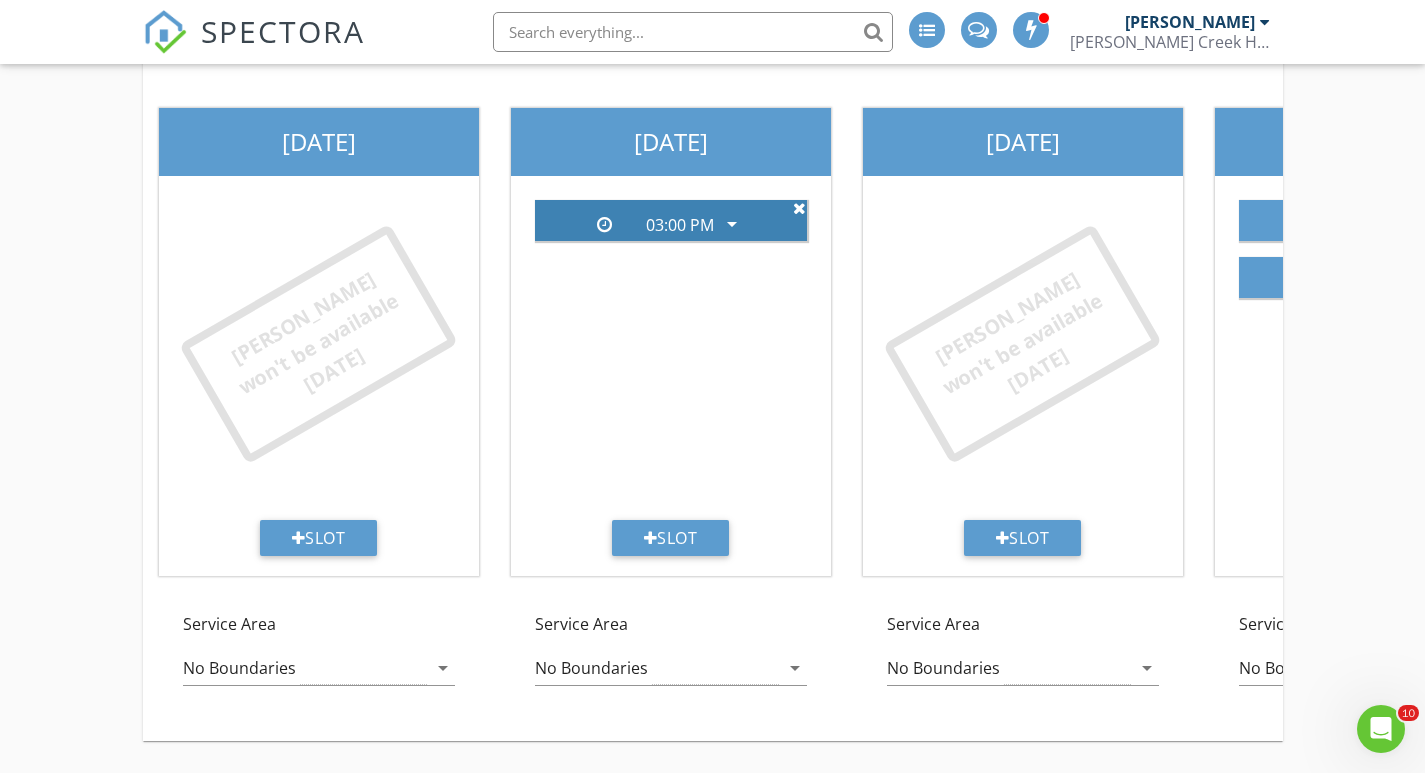click at bounding box center (799, 208) 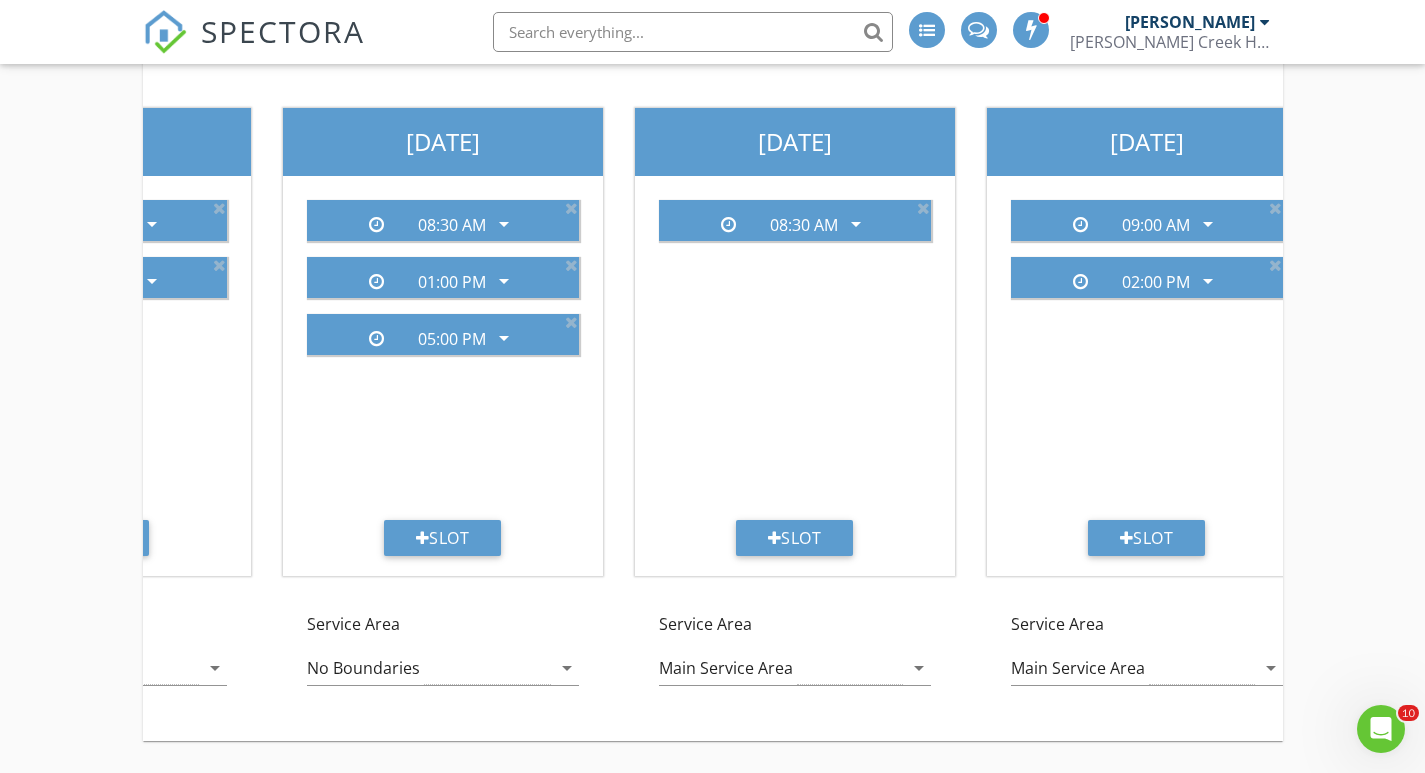 scroll, scrollTop: 0, scrollLeft: 1324, axis: horizontal 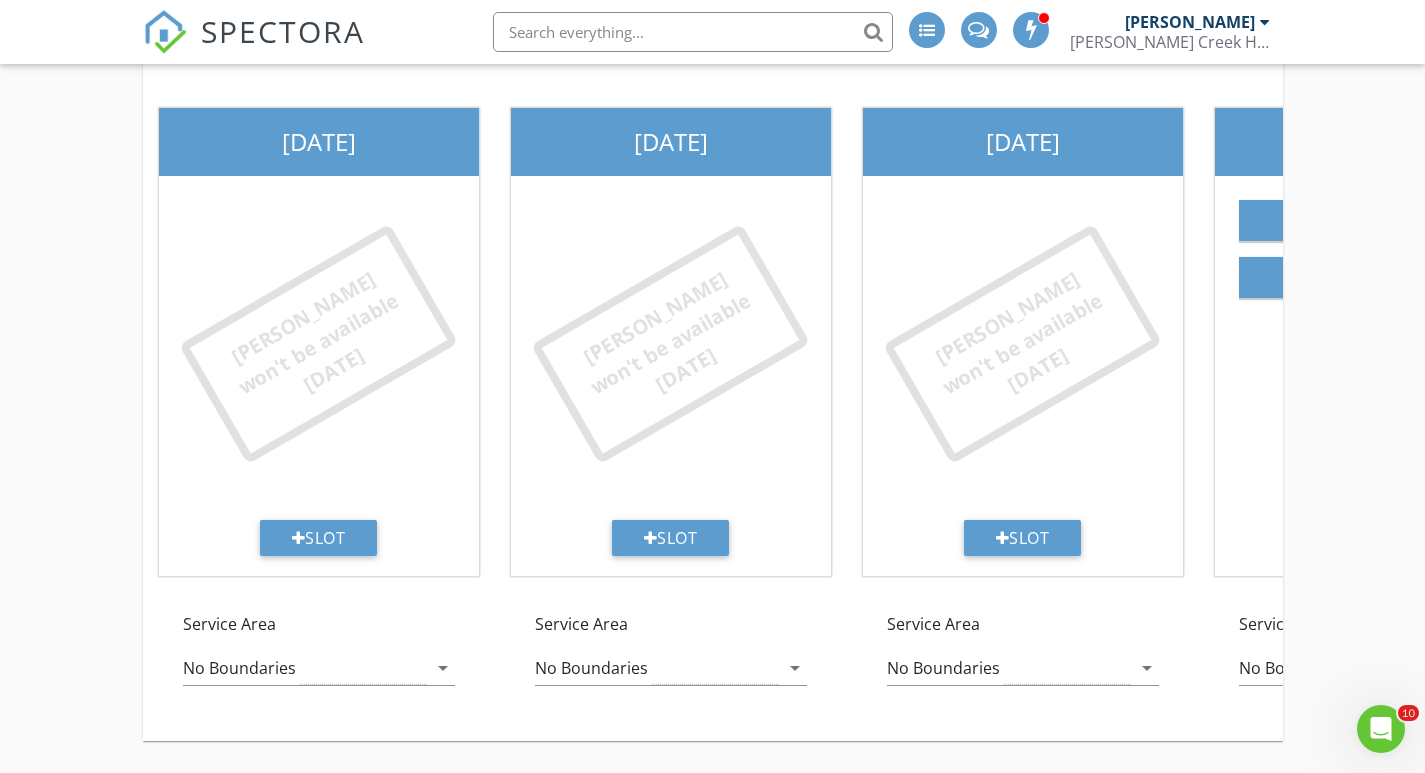 click on "[PERSON_NAME]" at bounding box center [1190, 22] 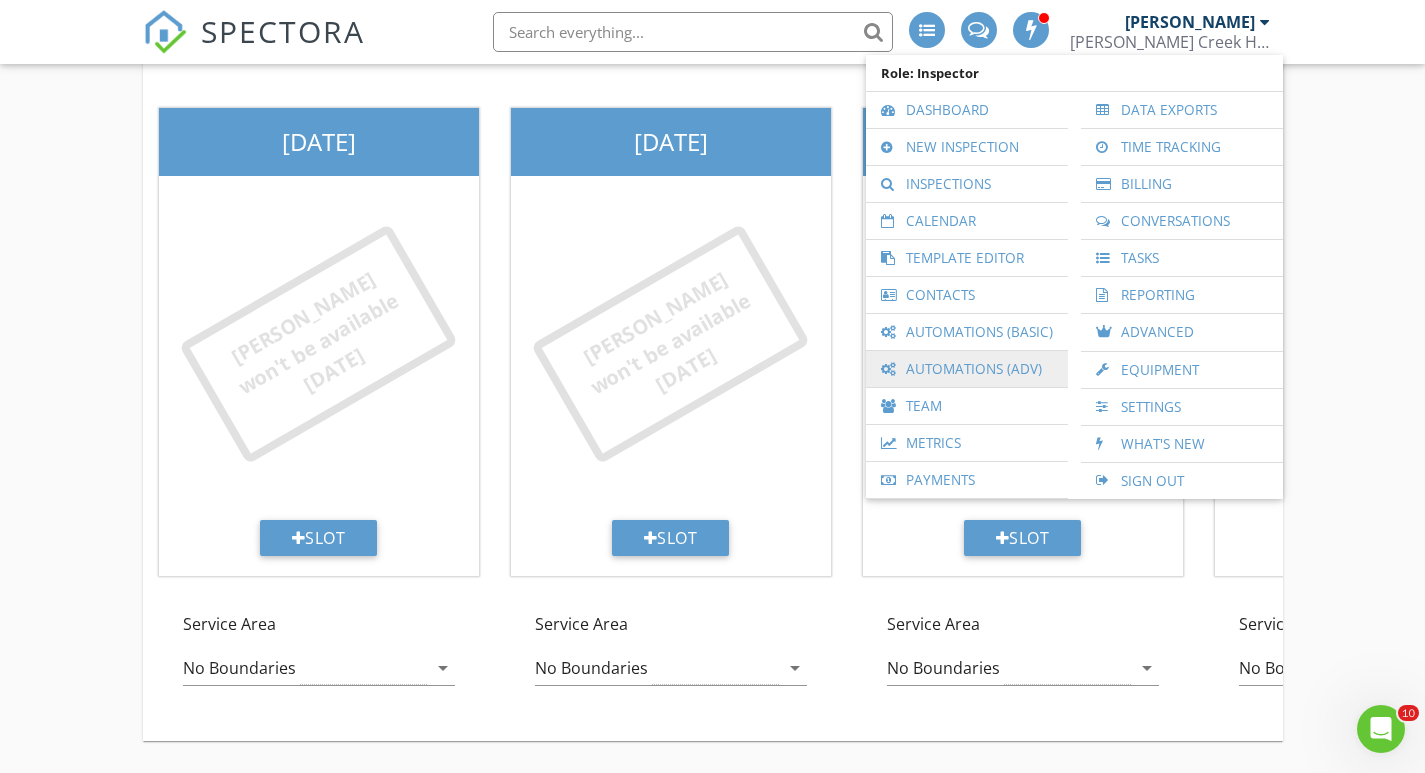 click on "Automations (Adv)" at bounding box center [967, 369] 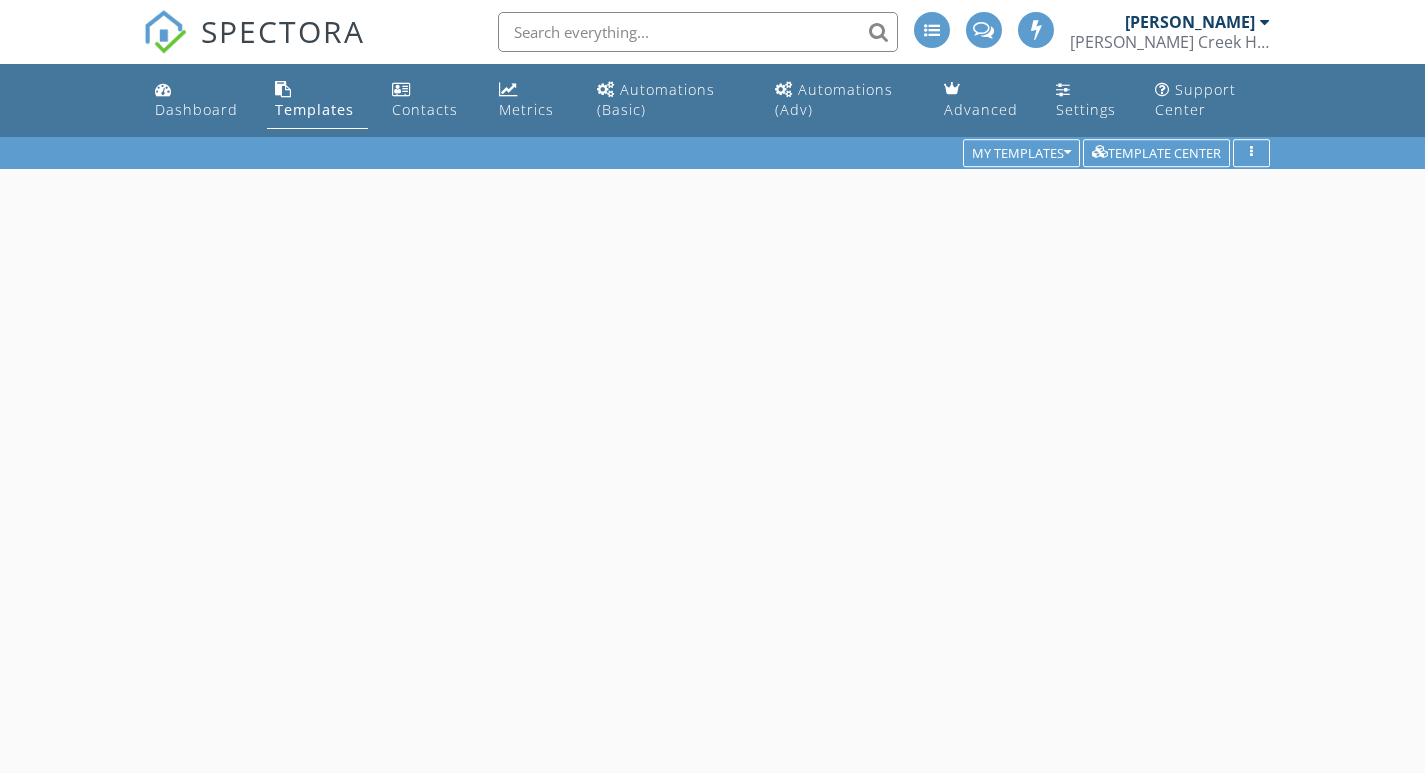 scroll, scrollTop: 0, scrollLeft: 0, axis: both 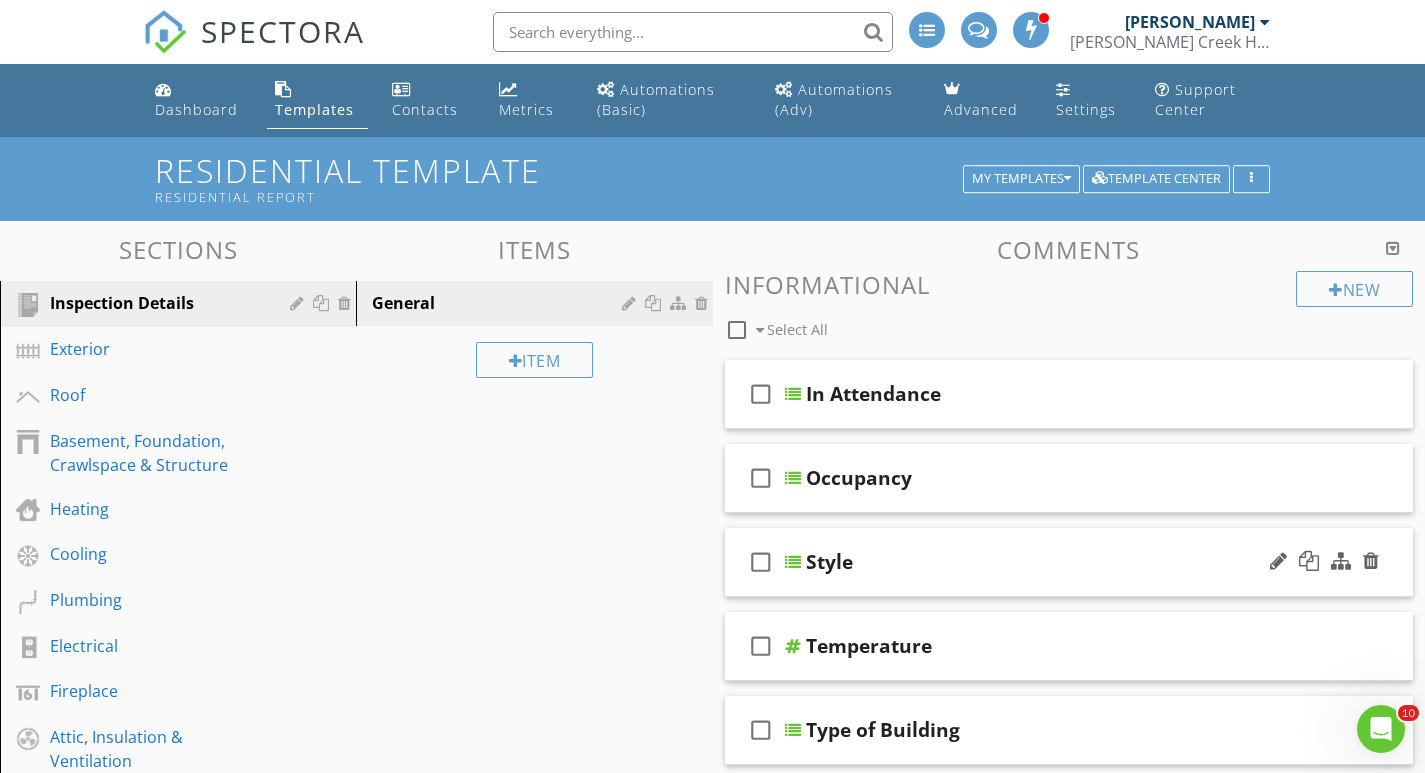 click on "check_box_outline_blank
Style" at bounding box center (1069, 562) 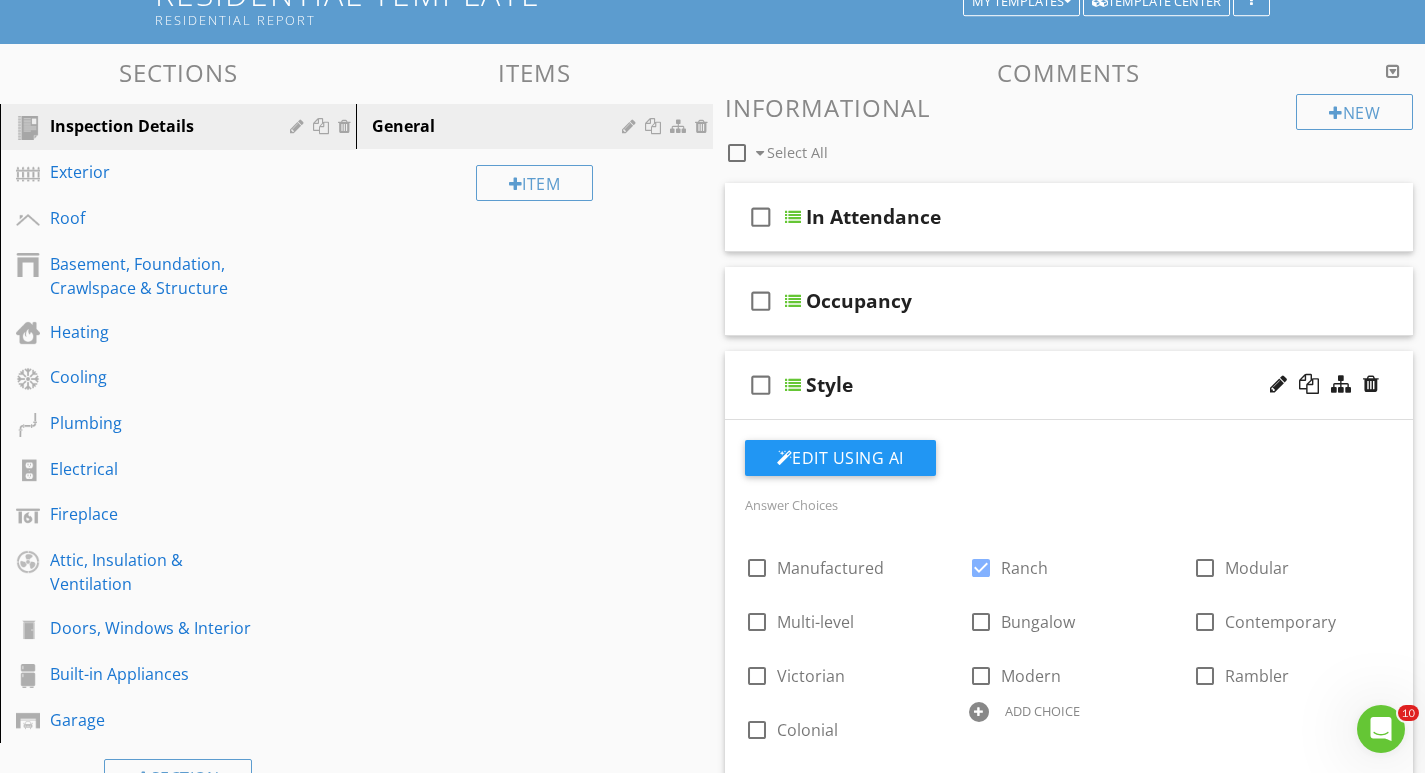 scroll, scrollTop: 175, scrollLeft: 0, axis: vertical 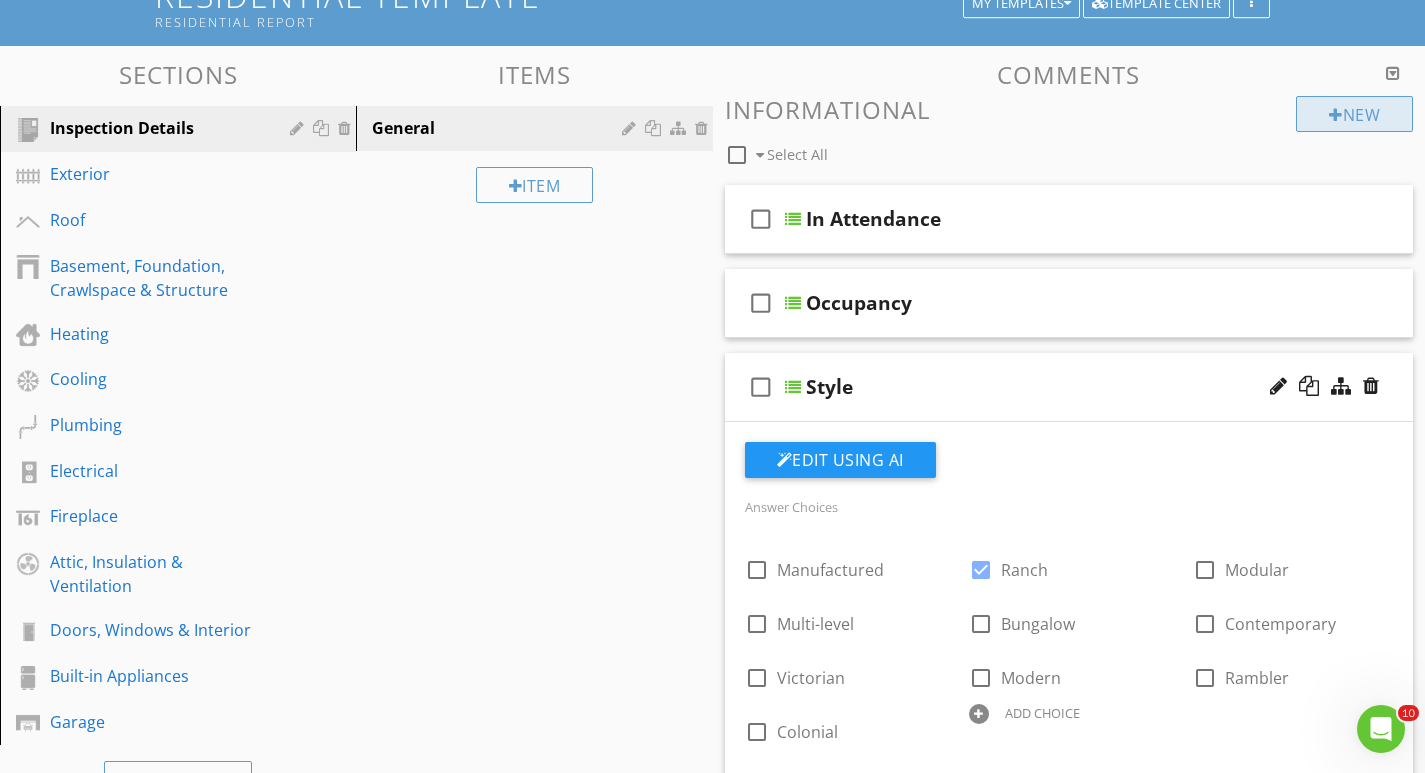 click at bounding box center [1336, 115] 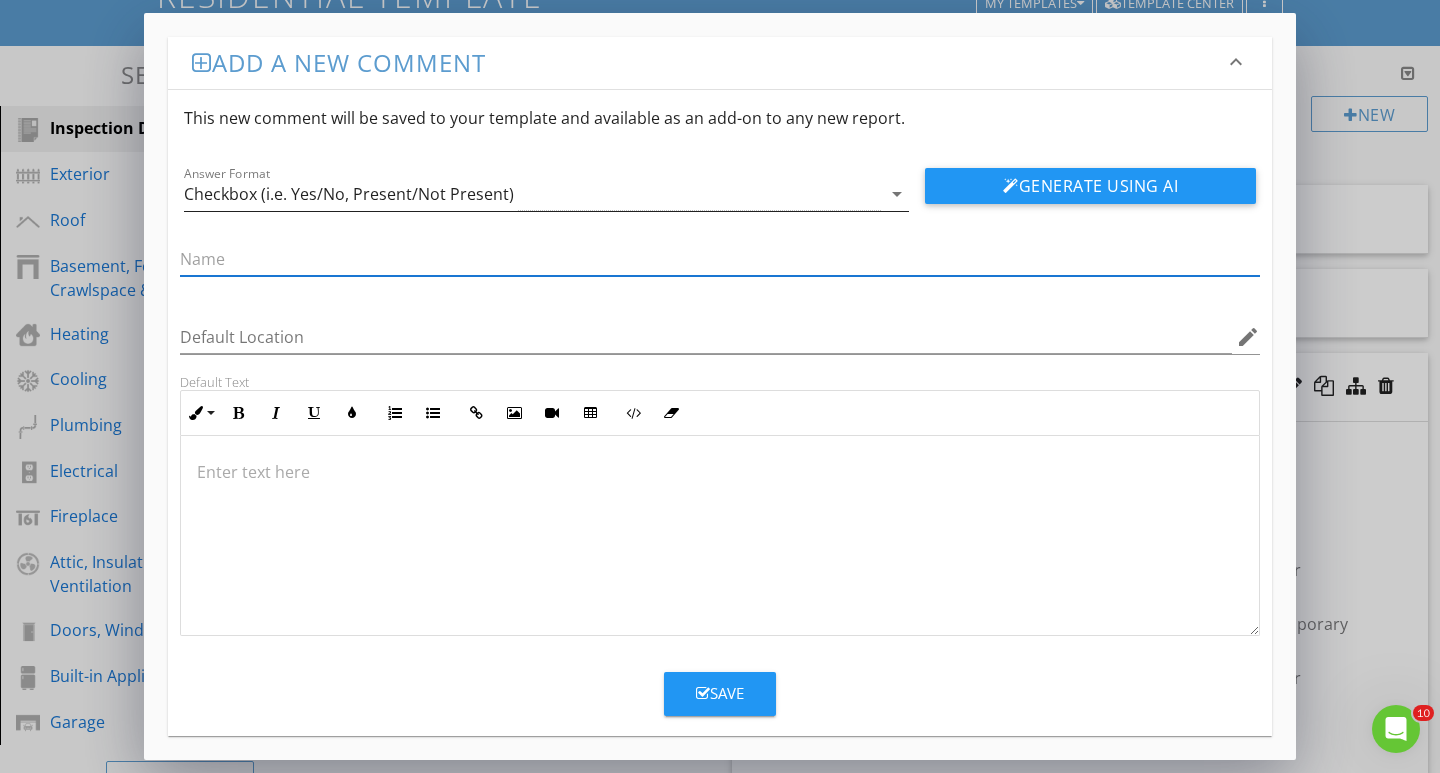 click on "arrow_drop_down" at bounding box center [897, 194] 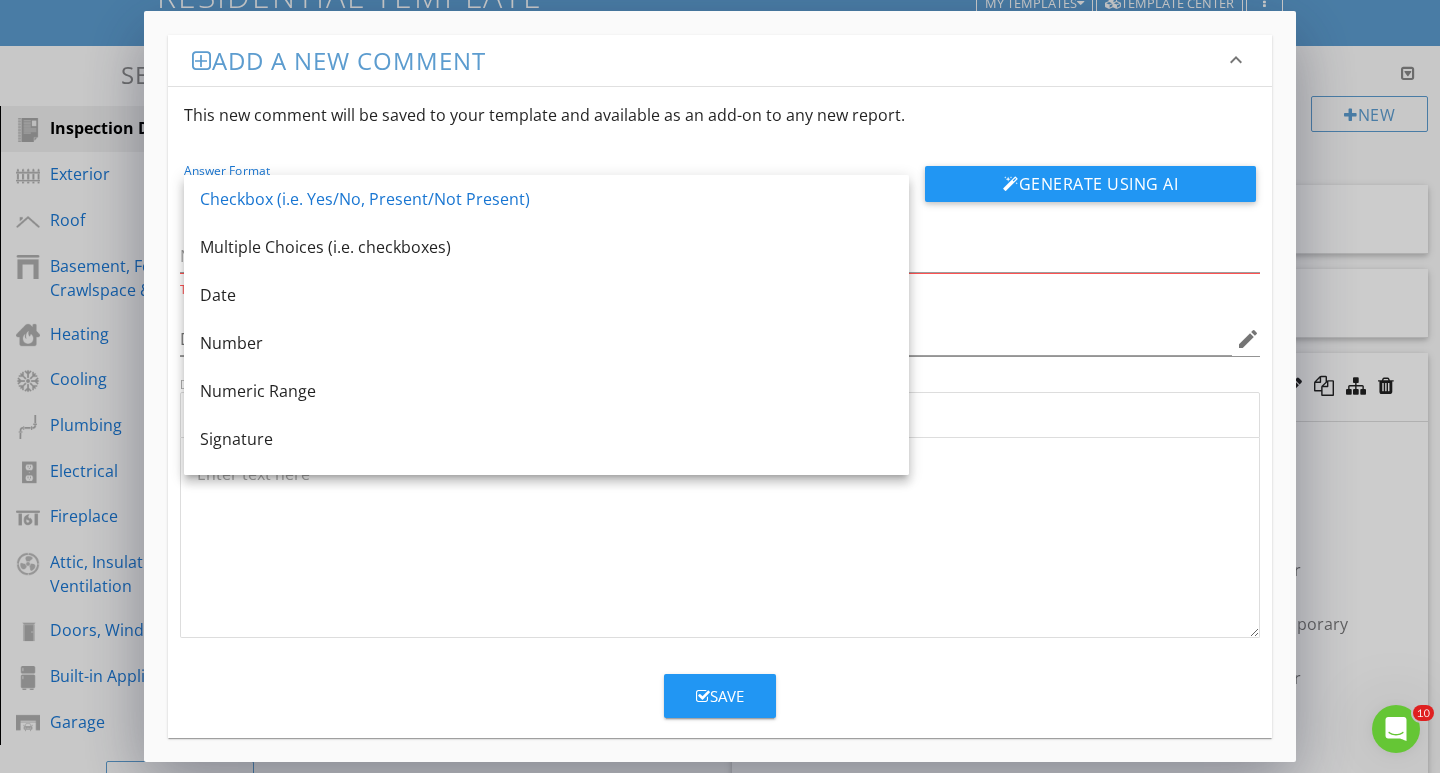 click on "Add a new comment
keyboard_arrow_down
This new comment will be saved to your template and available as an
add-on to any new report.
Answer Format Checkbox (i.e. Yes/No, Present/Not Present) arrow_drop_down
Generate Using AI
The name field is required.             Default Location edit       Default Text   Inline Style XLarge Large Normal Small Light Small/Light Bold Italic Underline Colors Ordered List Unordered List Insert Link Insert Image Insert Video Insert Table Code View Clear Formatting Enter text here
Save" at bounding box center (720, 386) 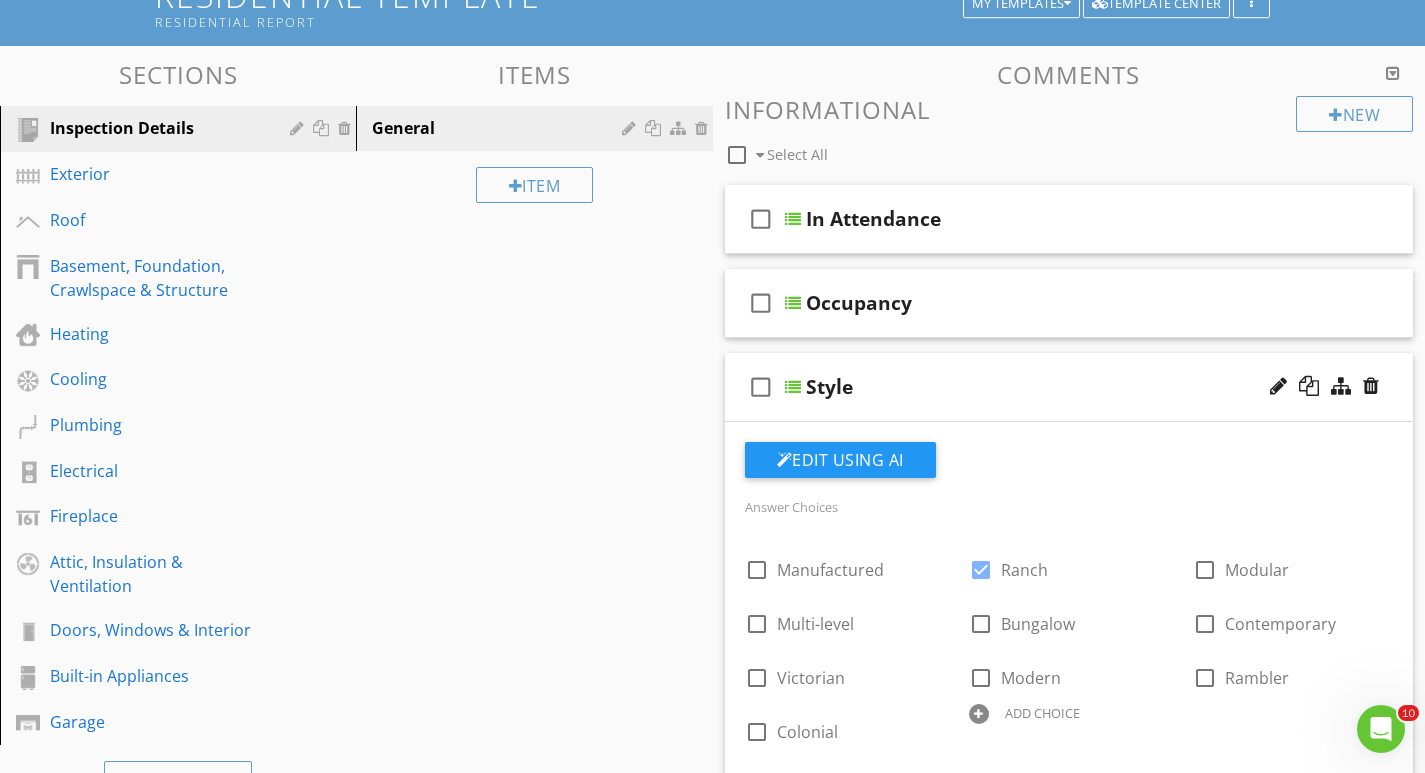 scroll, scrollTop: 0, scrollLeft: 0, axis: both 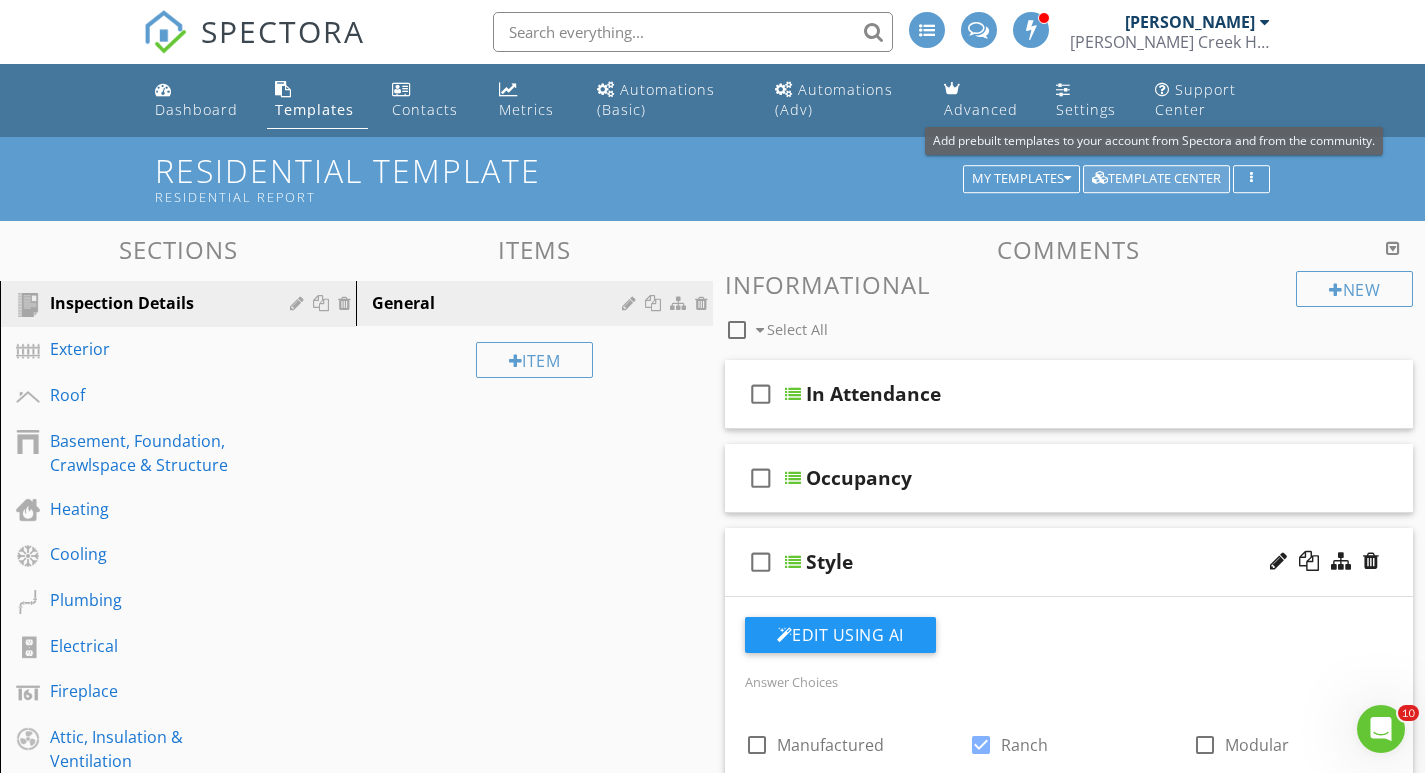 click on "Template Center" at bounding box center (1156, 179) 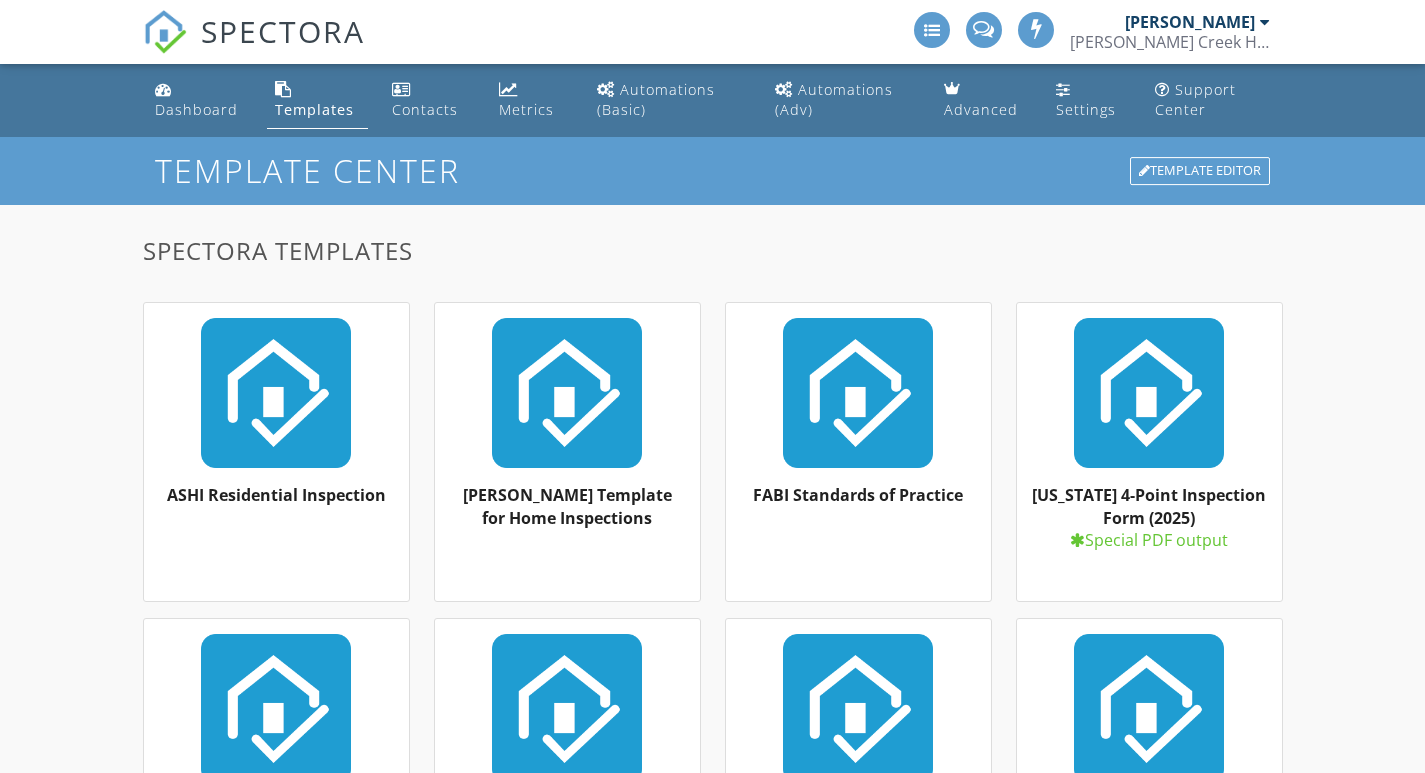 scroll, scrollTop: 0, scrollLeft: 0, axis: both 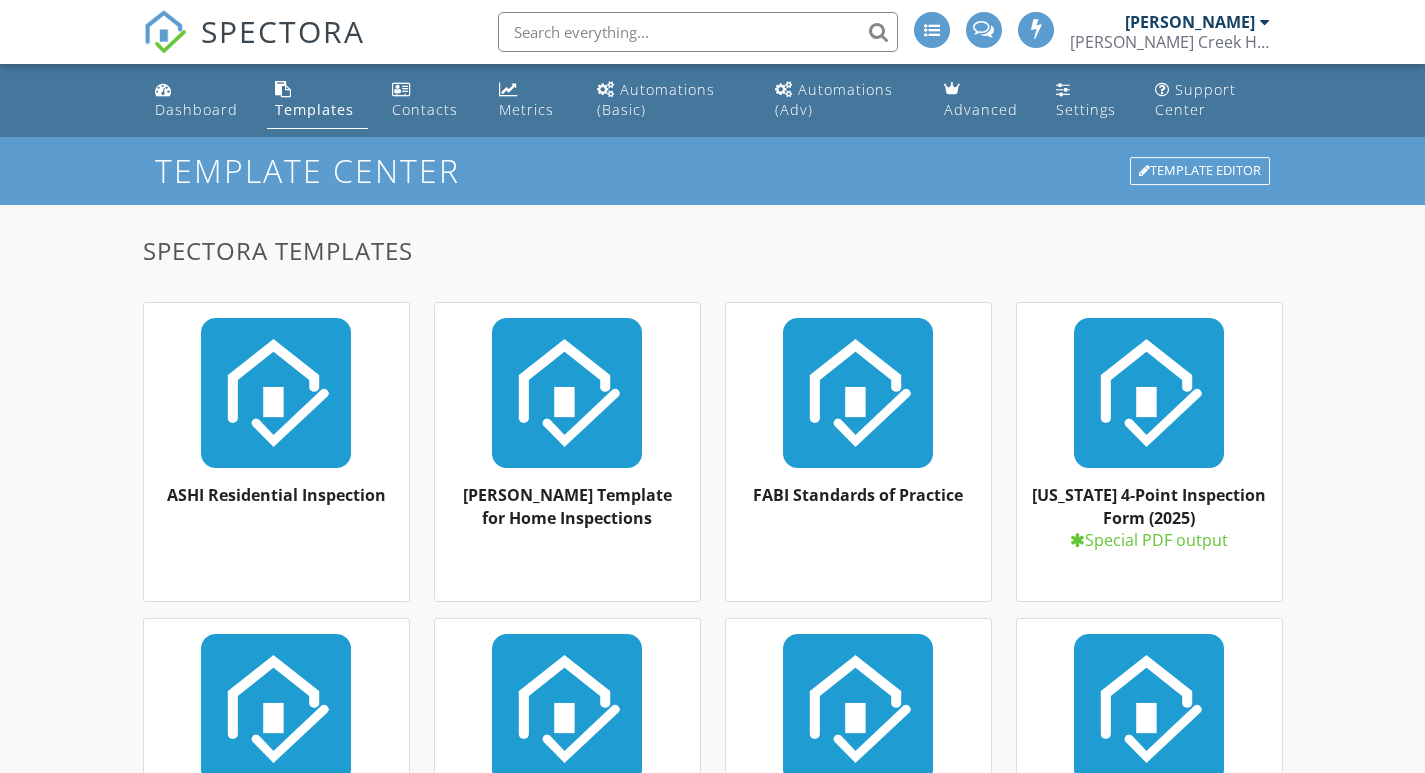 click at bounding box center [567, 393] 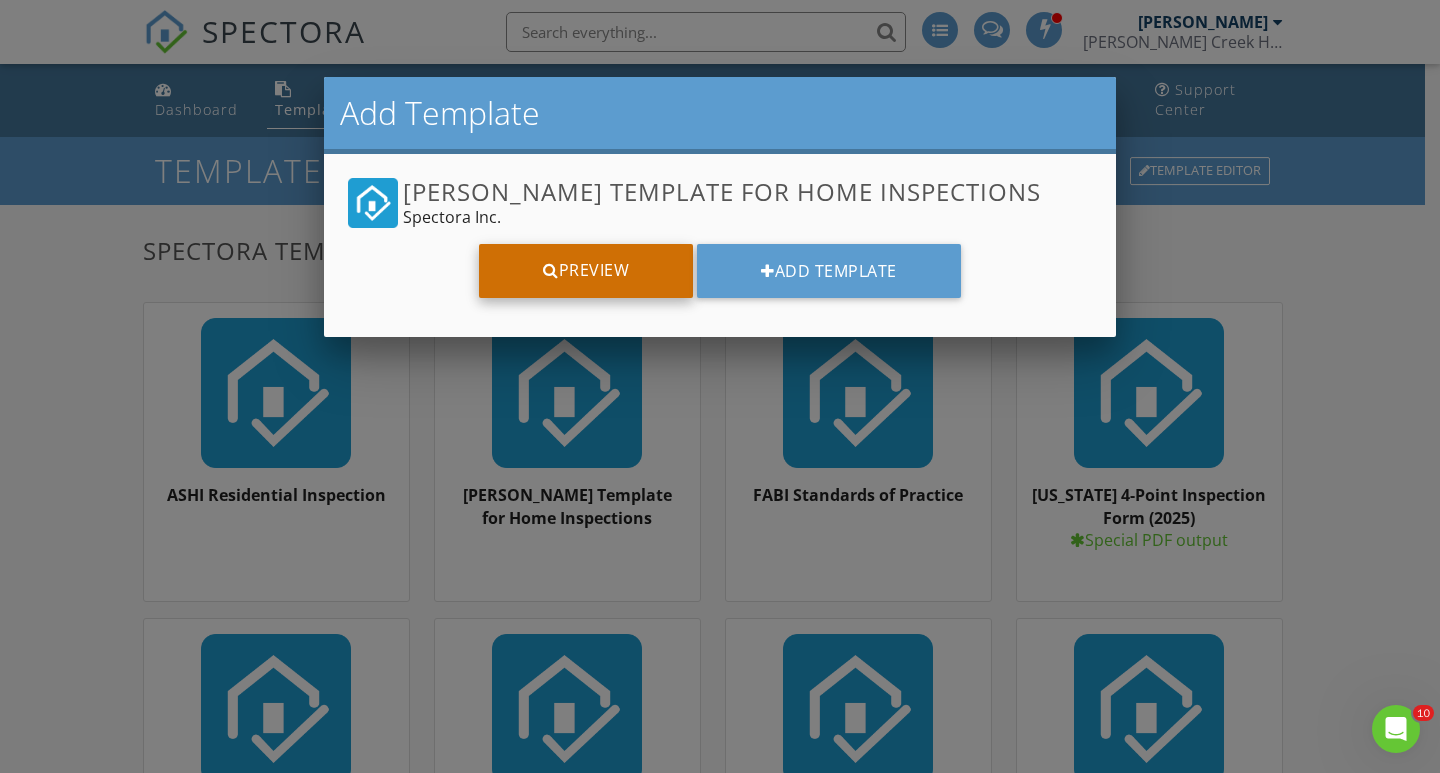 scroll, scrollTop: 0, scrollLeft: 0, axis: both 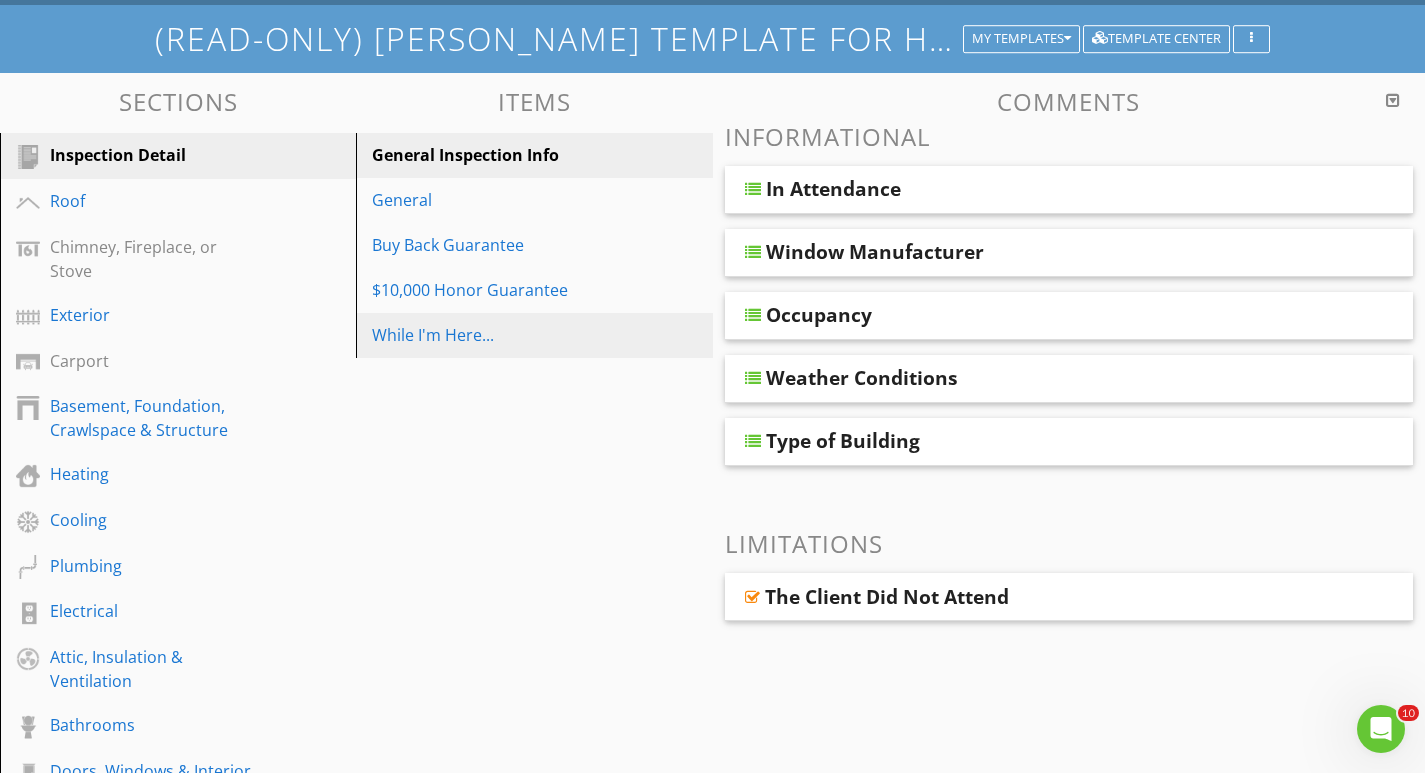 click on "While I'm Here..." at bounding box center [499, 335] 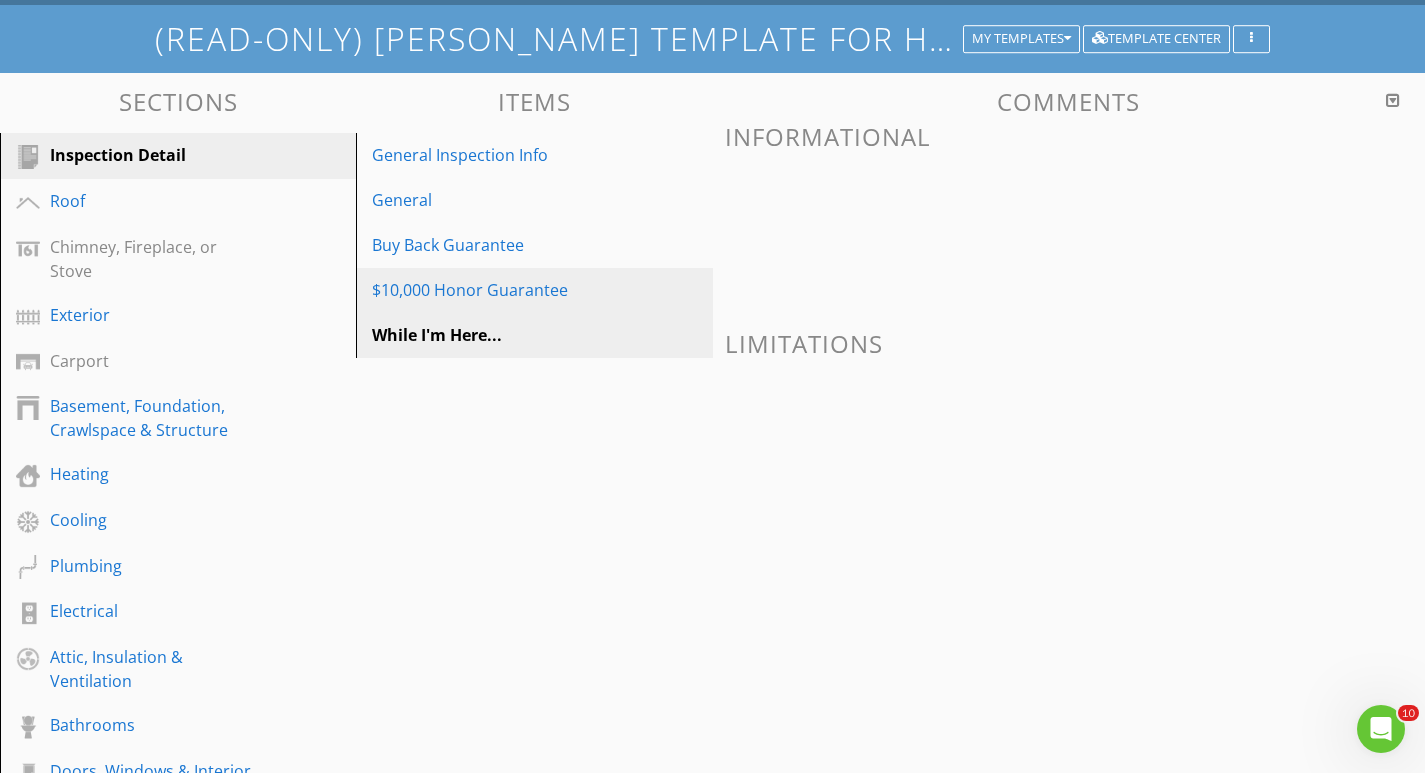 click on "$10,000 Honor Guarantee" at bounding box center [499, 290] 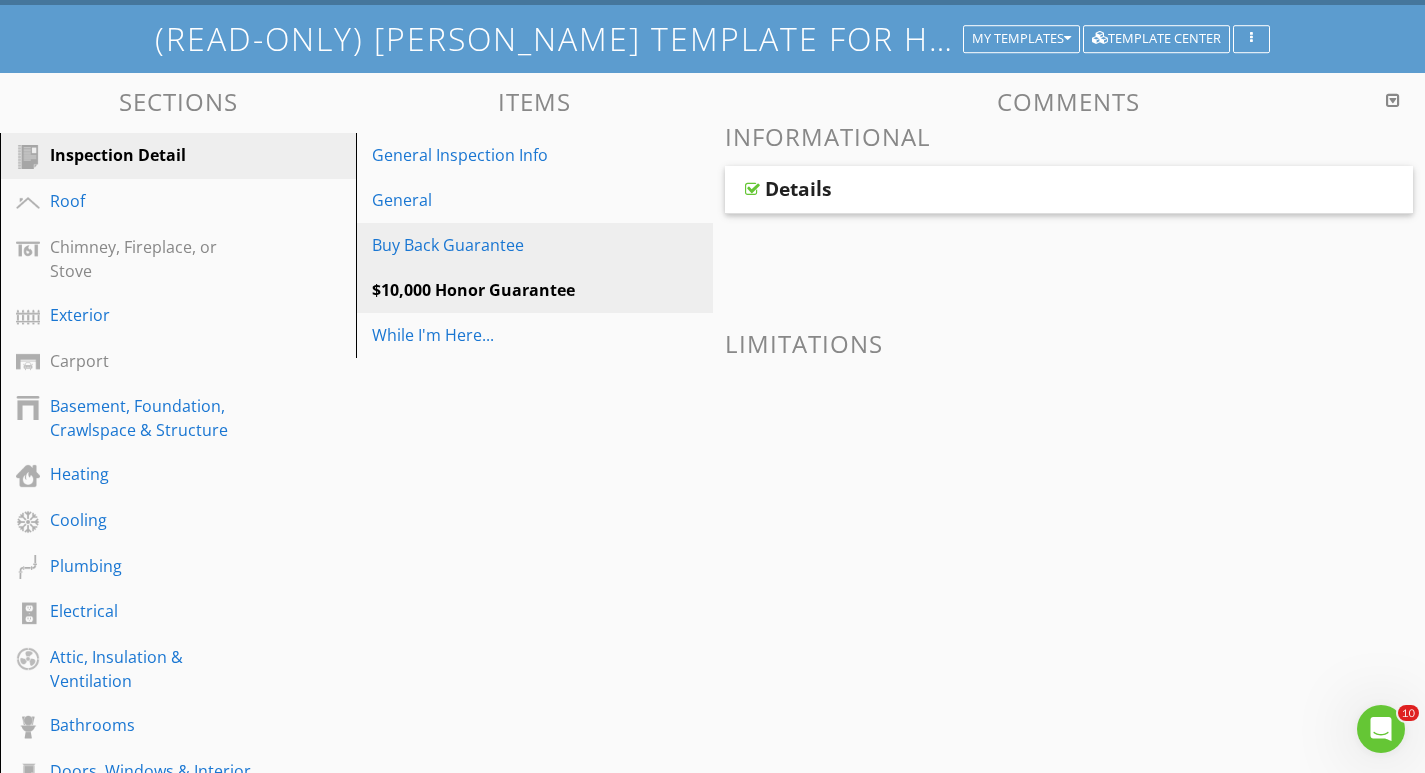 click on "Buy Back Guarantee" at bounding box center [499, 245] 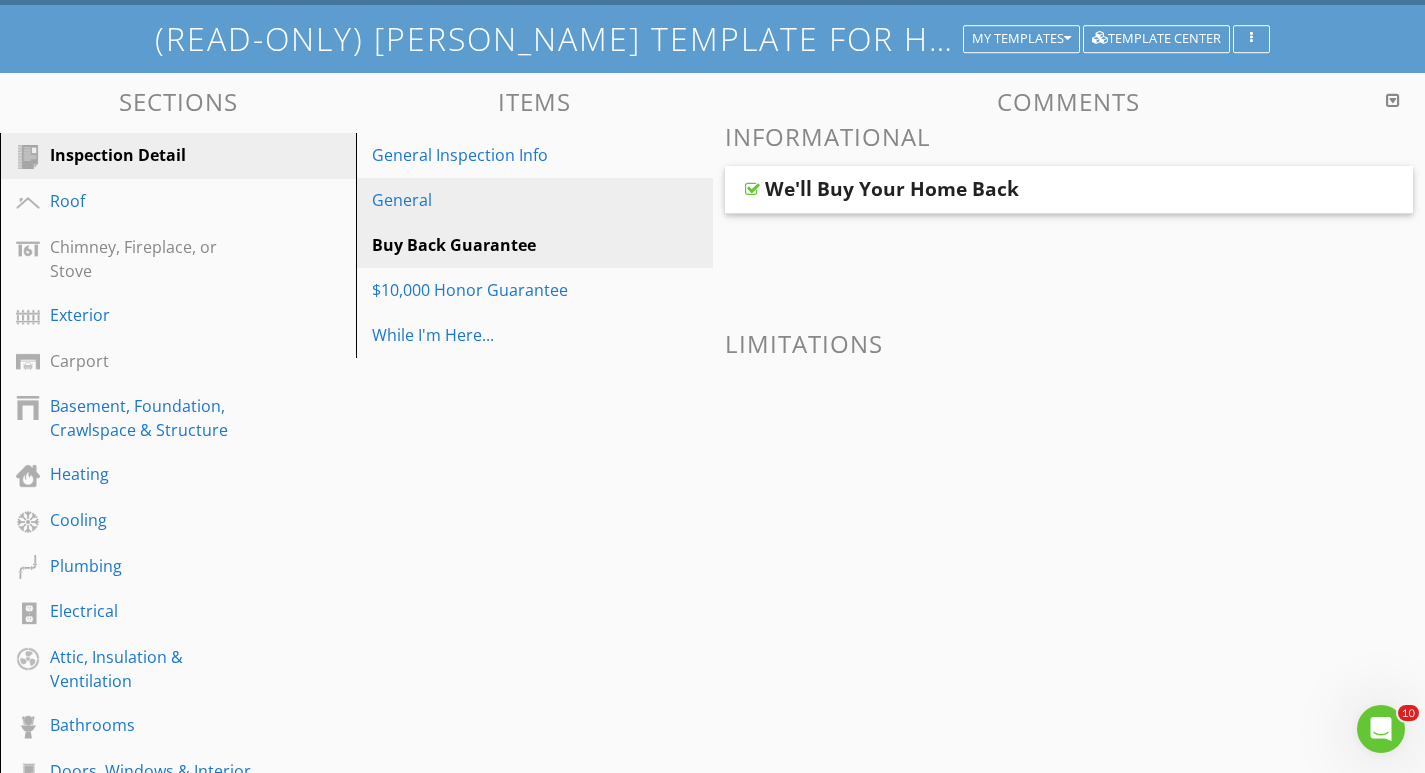 click on "General" at bounding box center [499, 200] 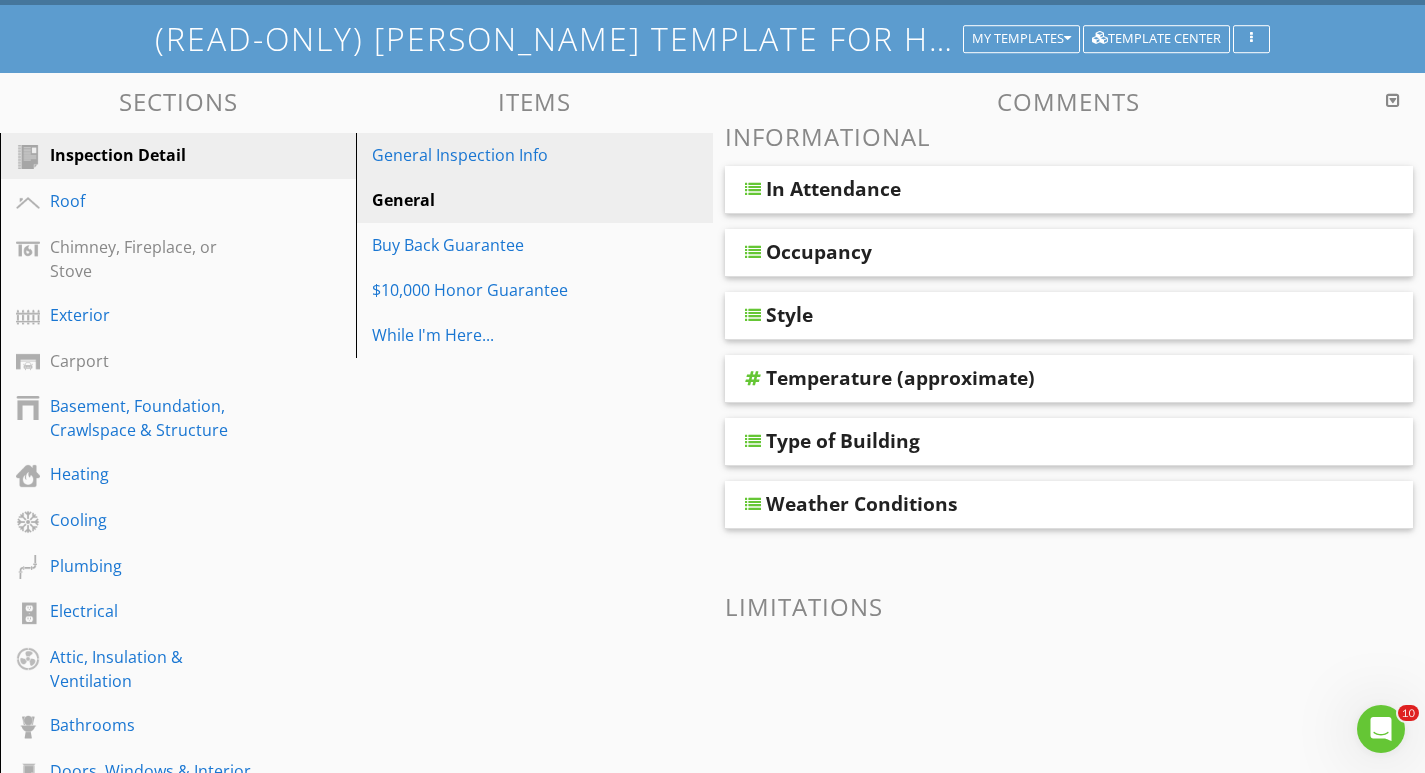 click on "General Inspection Info" at bounding box center (499, 155) 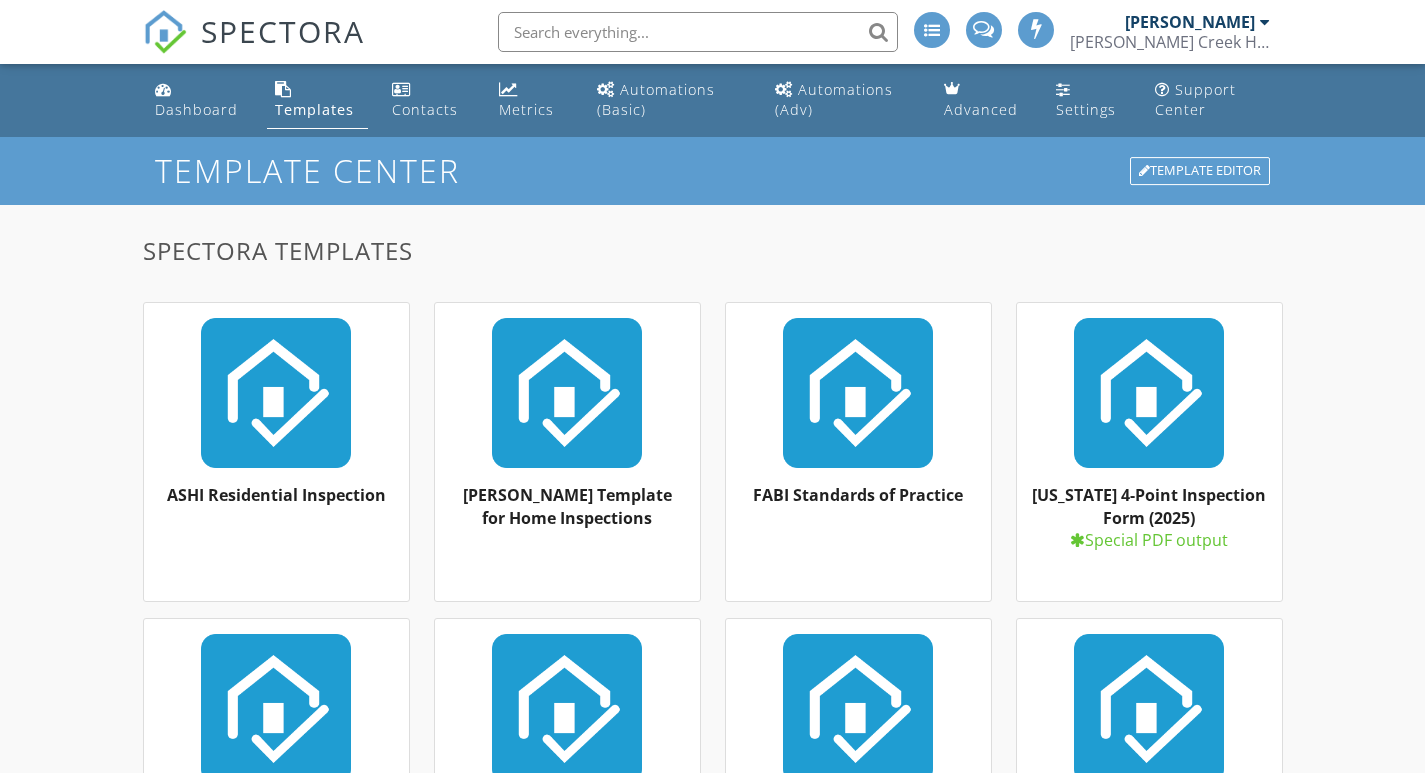 scroll, scrollTop: 0, scrollLeft: 0, axis: both 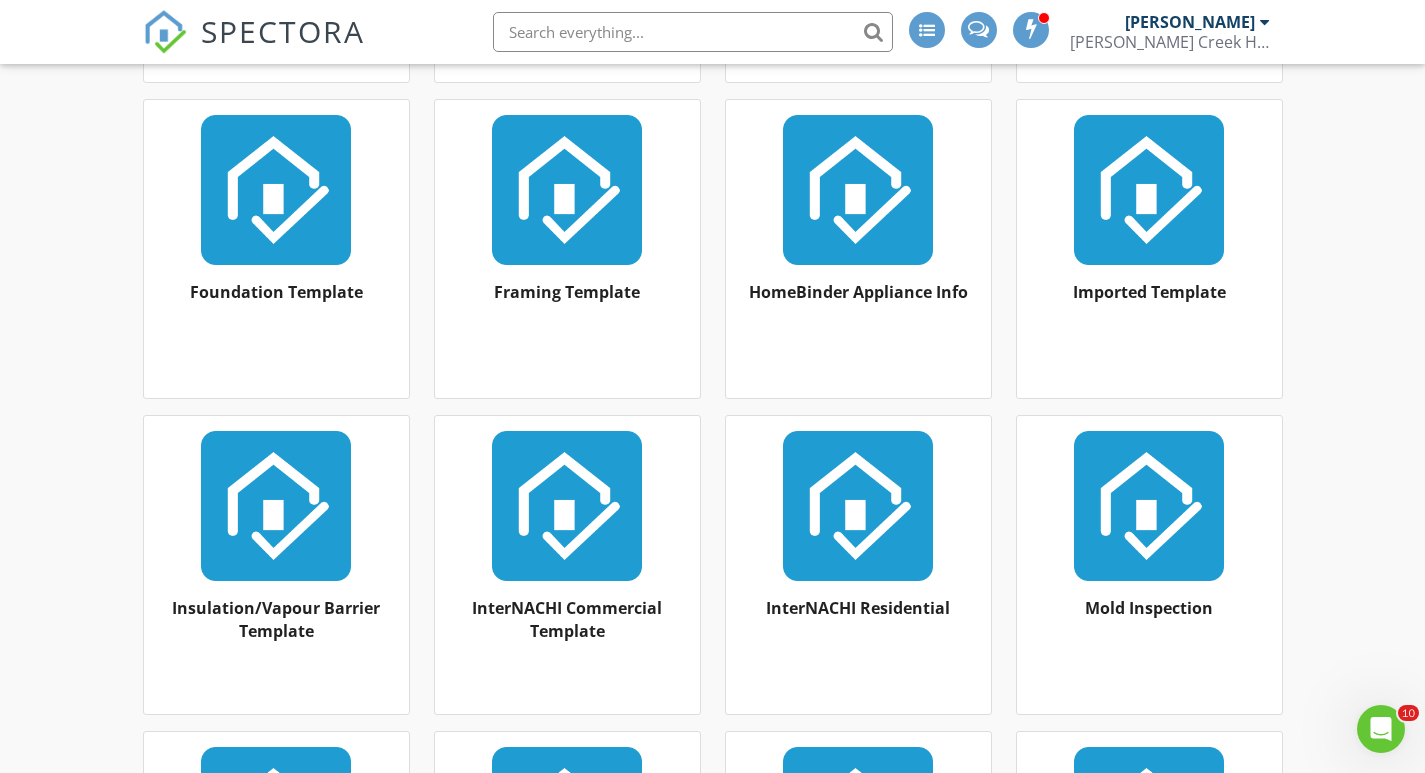 click at bounding box center [858, 506] 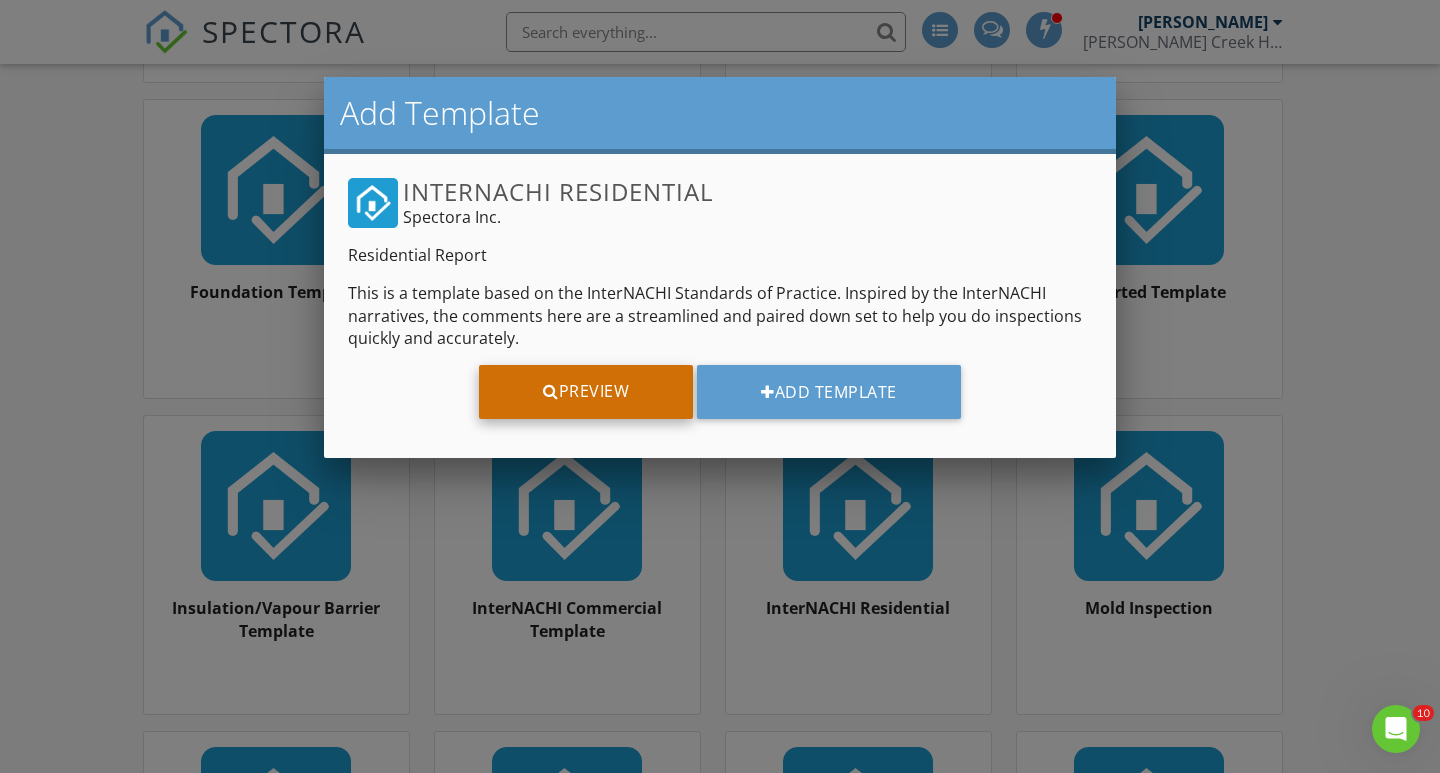 click on "Preview" at bounding box center [586, 392] 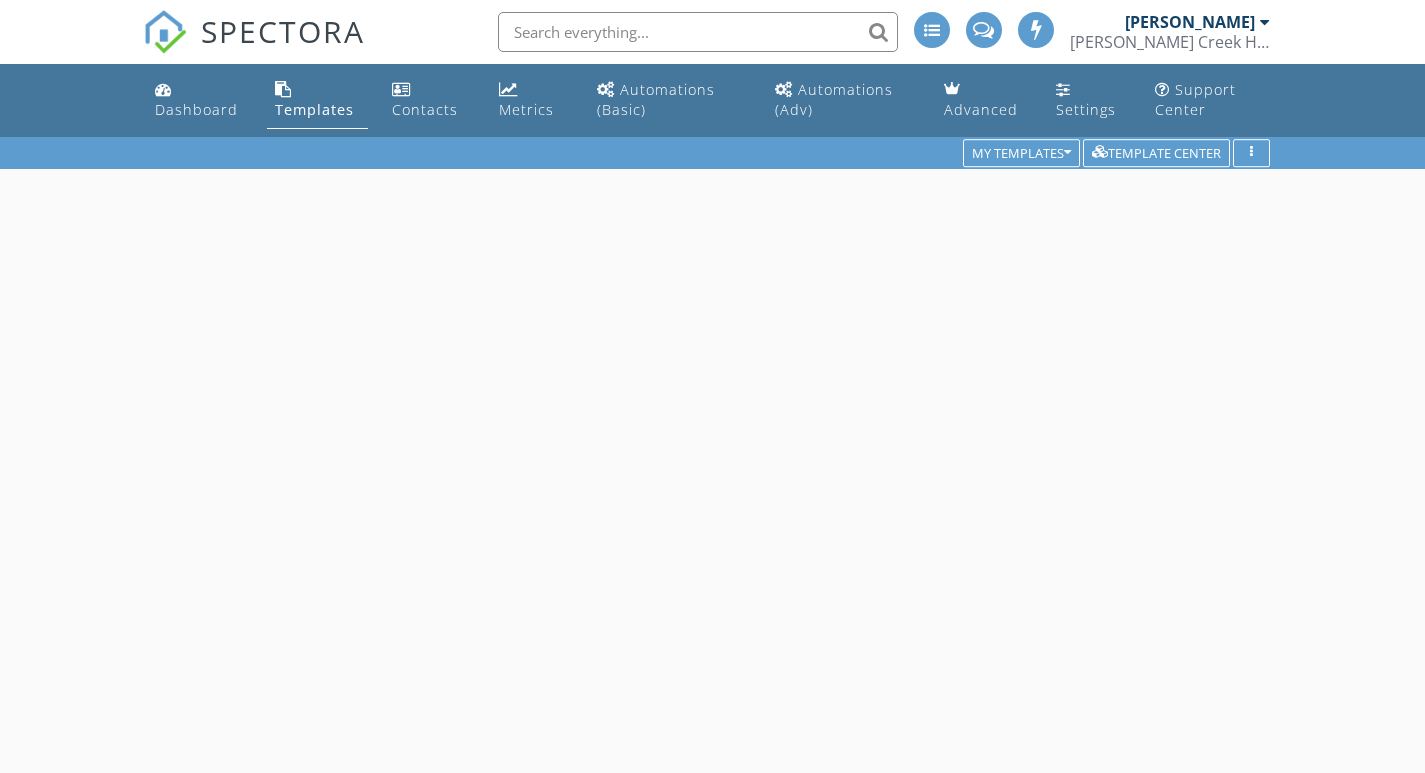 scroll, scrollTop: 0, scrollLeft: 0, axis: both 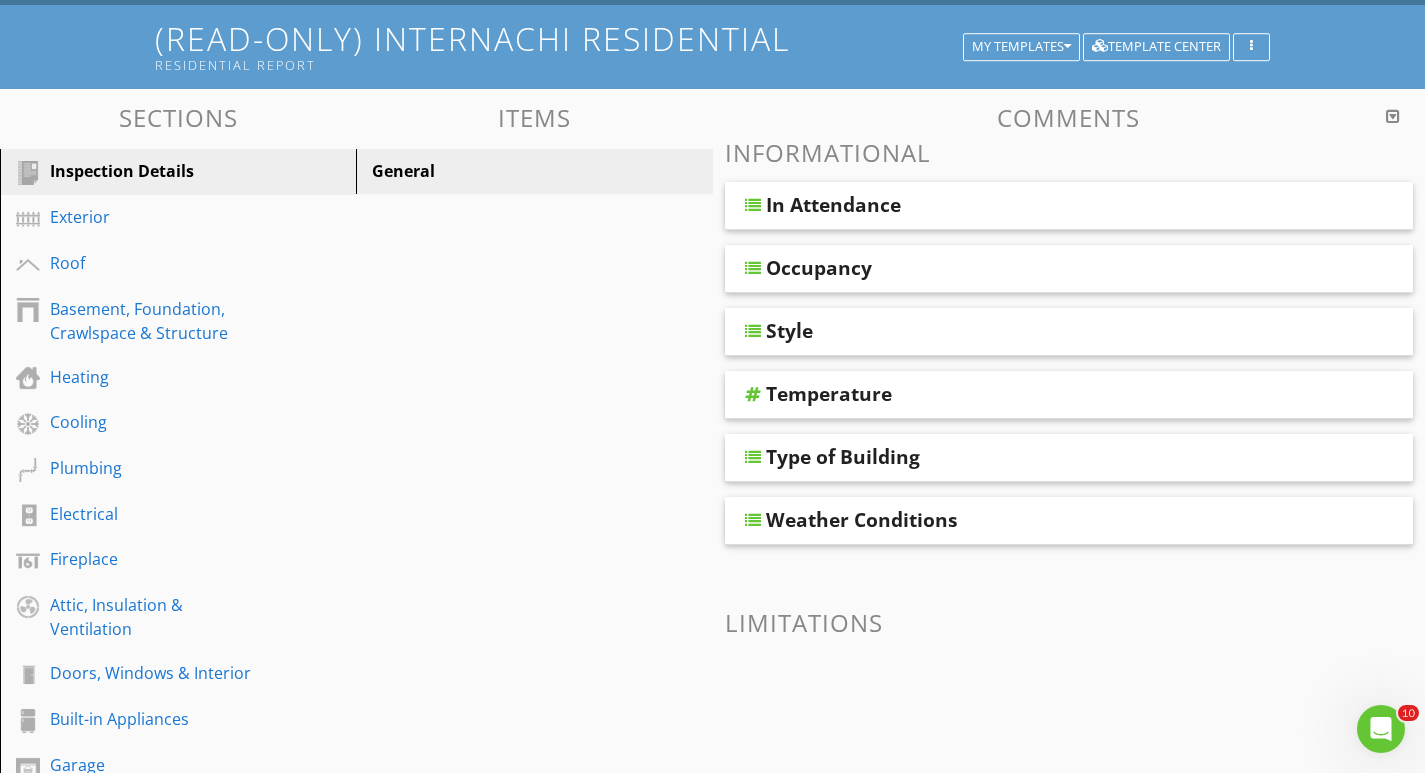 click on "In Attendance" at bounding box center (833, 205) 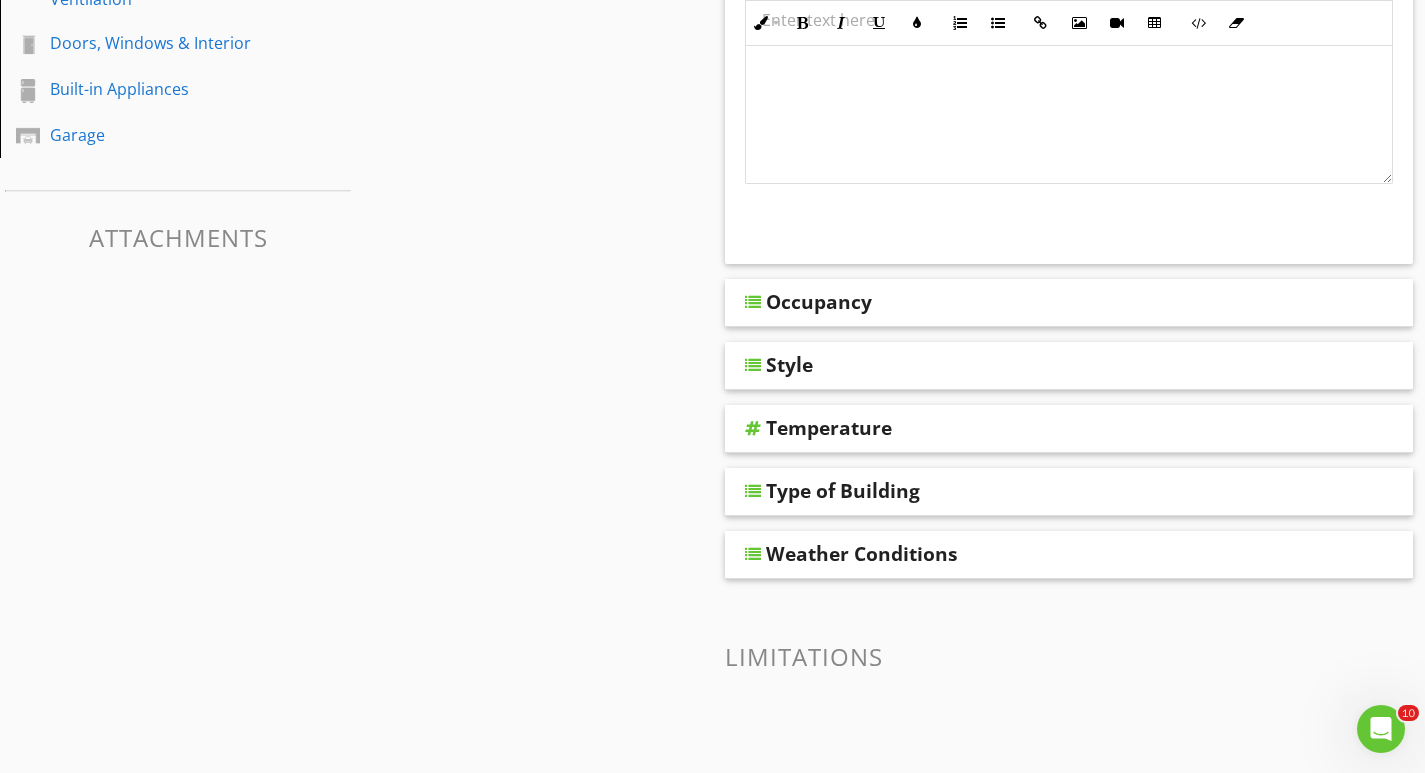 scroll, scrollTop: 768, scrollLeft: 0, axis: vertical 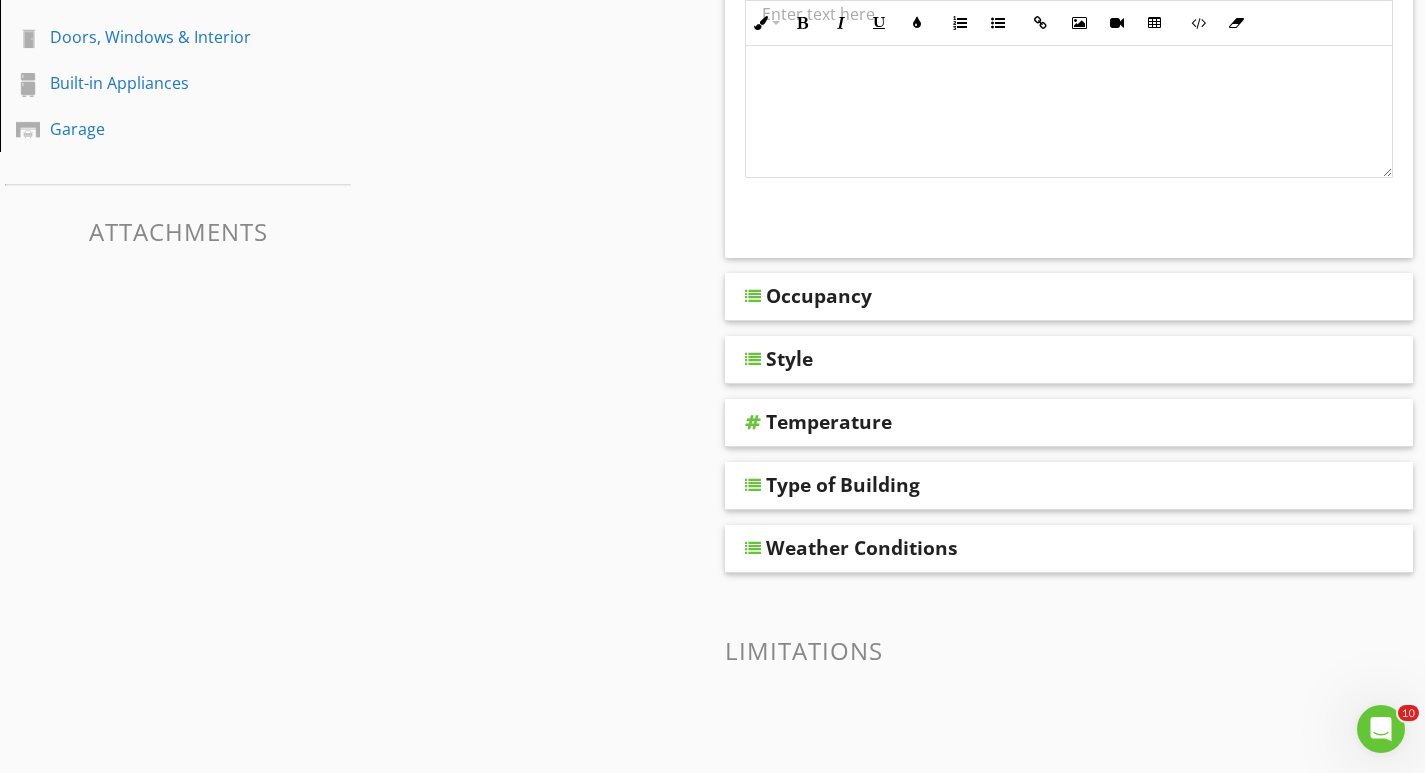 click on "Occupancy" at bounding box center (819, 296) 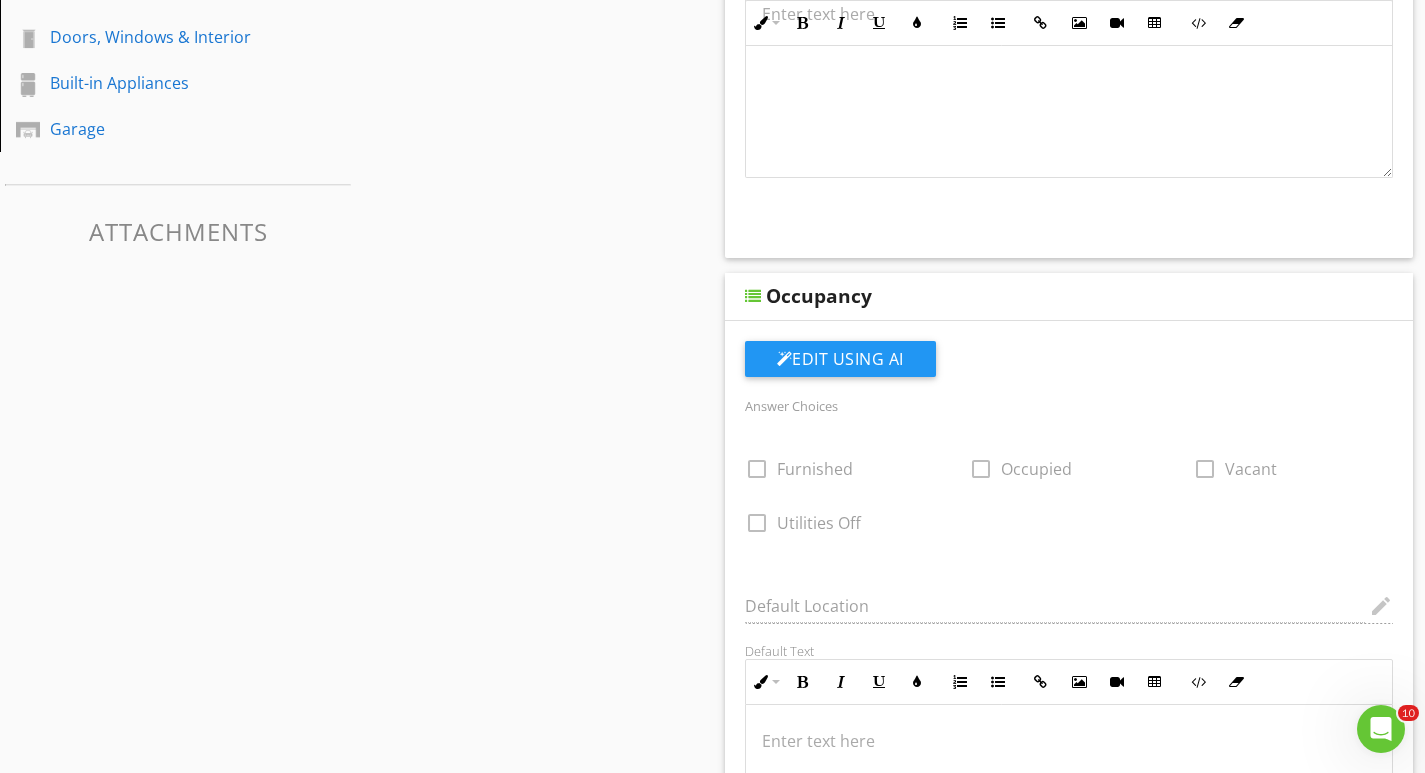 click on "Occupancy" at bounding box center [819, 296] 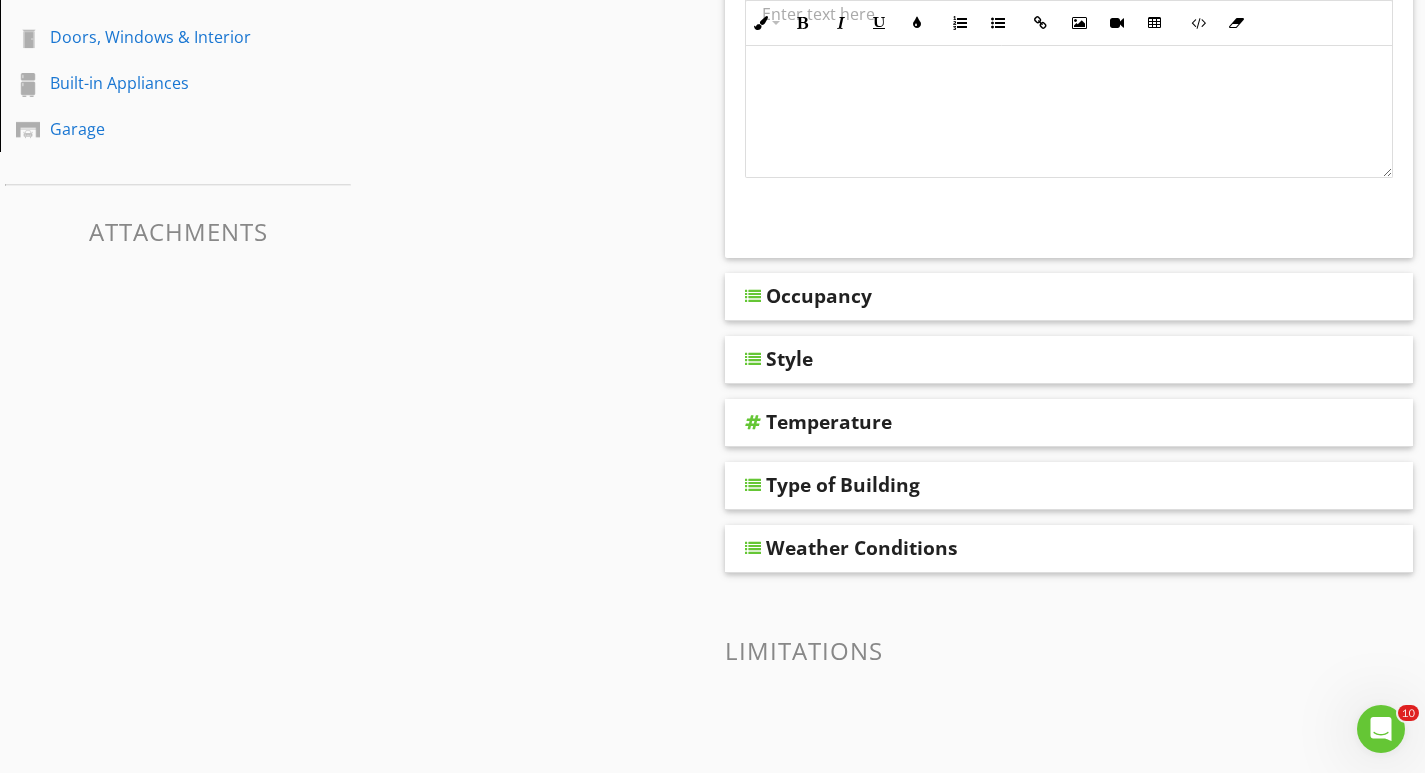 click on "Occupancy" at bounding box center [819, 296] 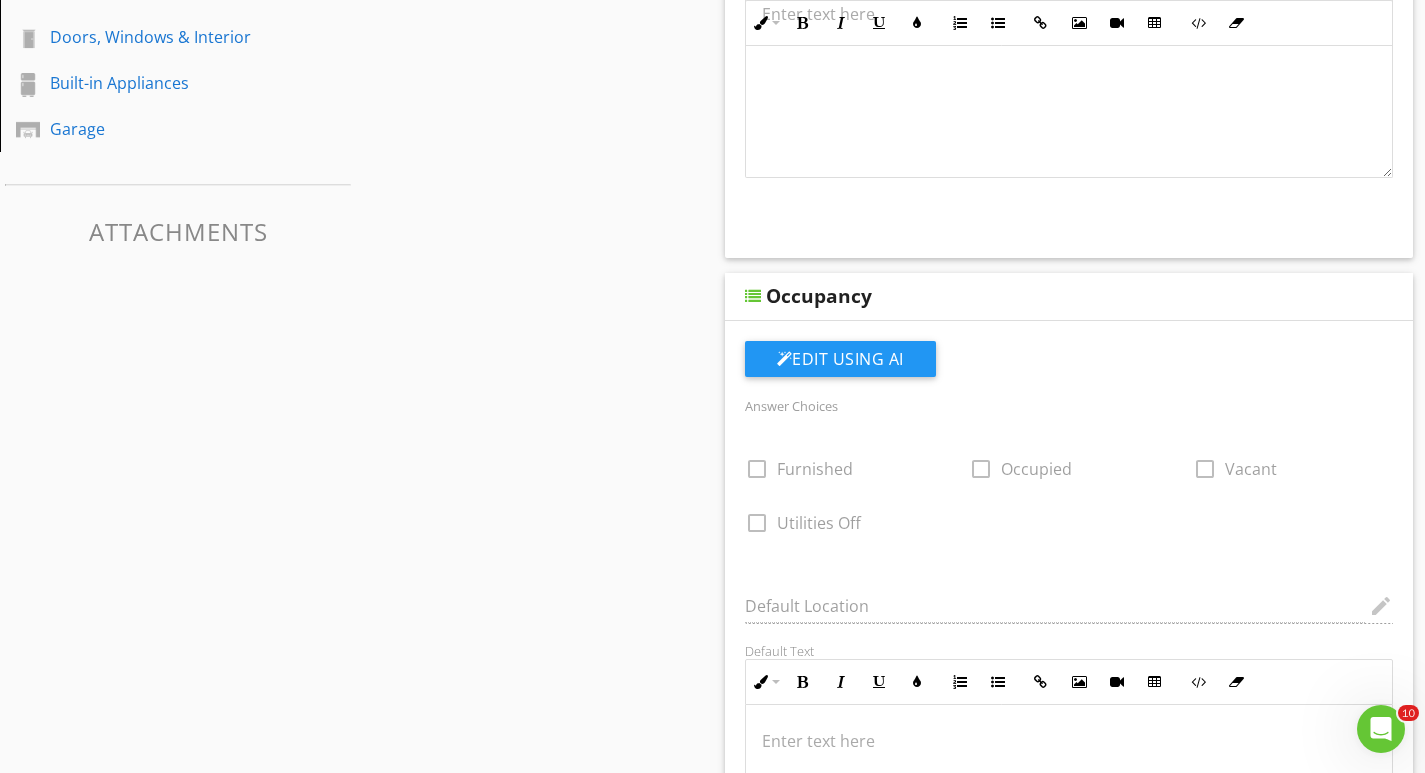 click on "Occupancy" at bounding box center [819, 296] 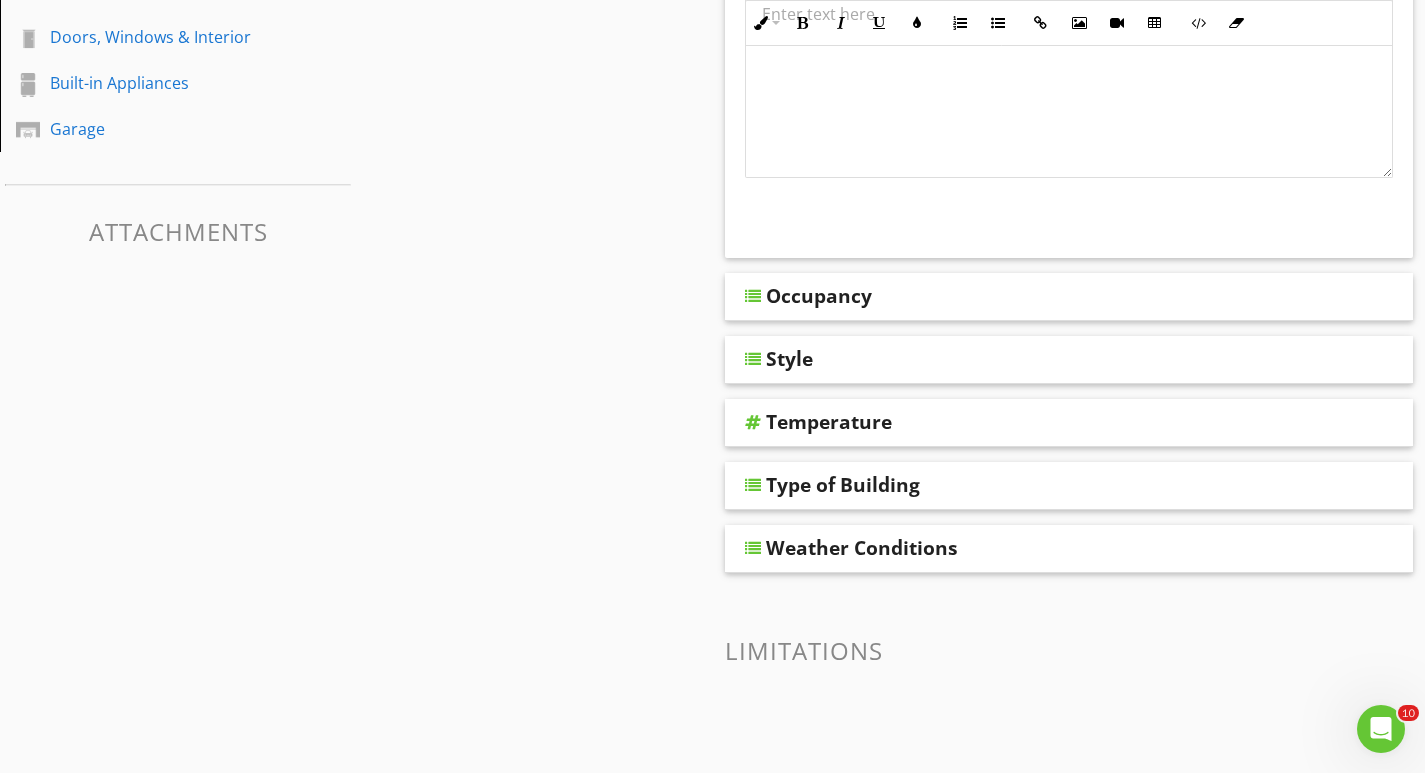 click on "Style" at bounding box center [1009, 359] 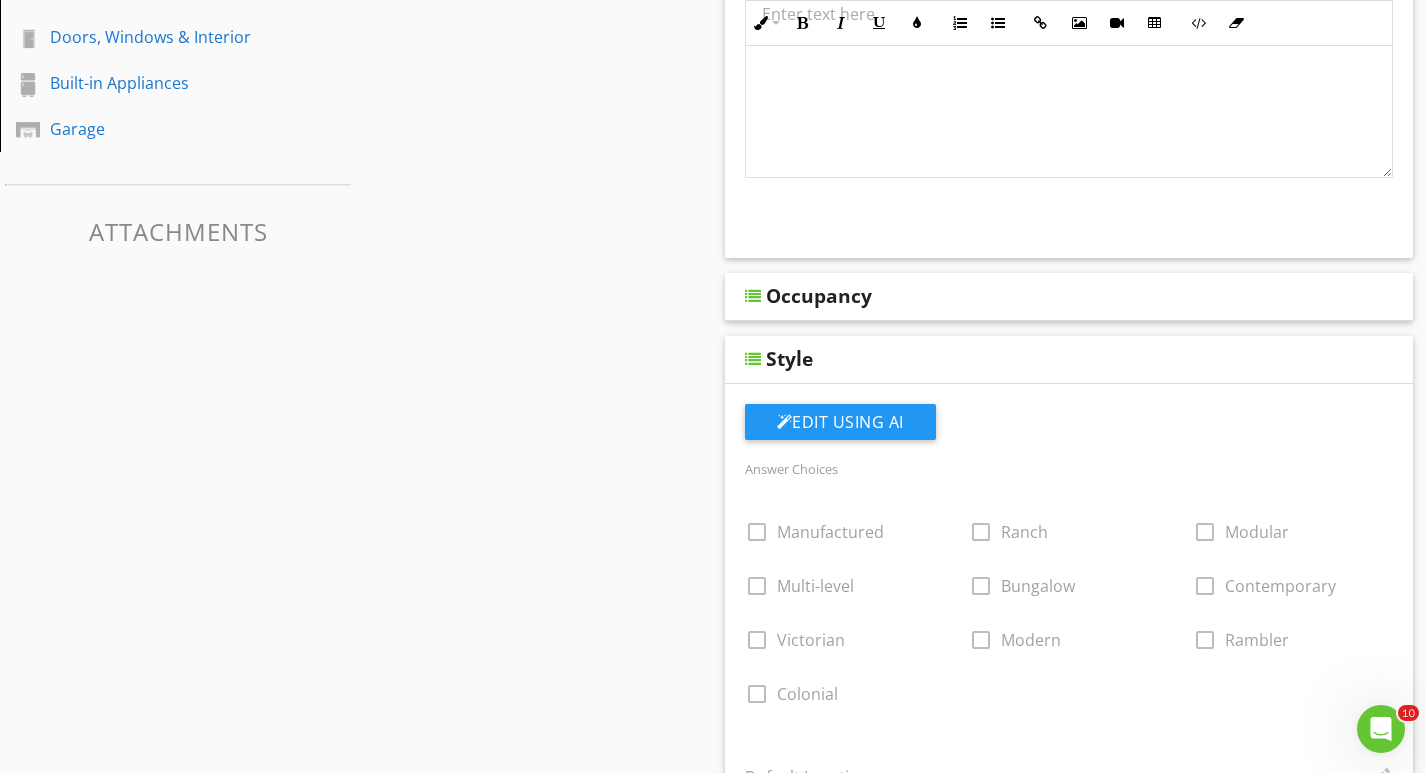 click on "Style" at bounding box center (1009, 359) 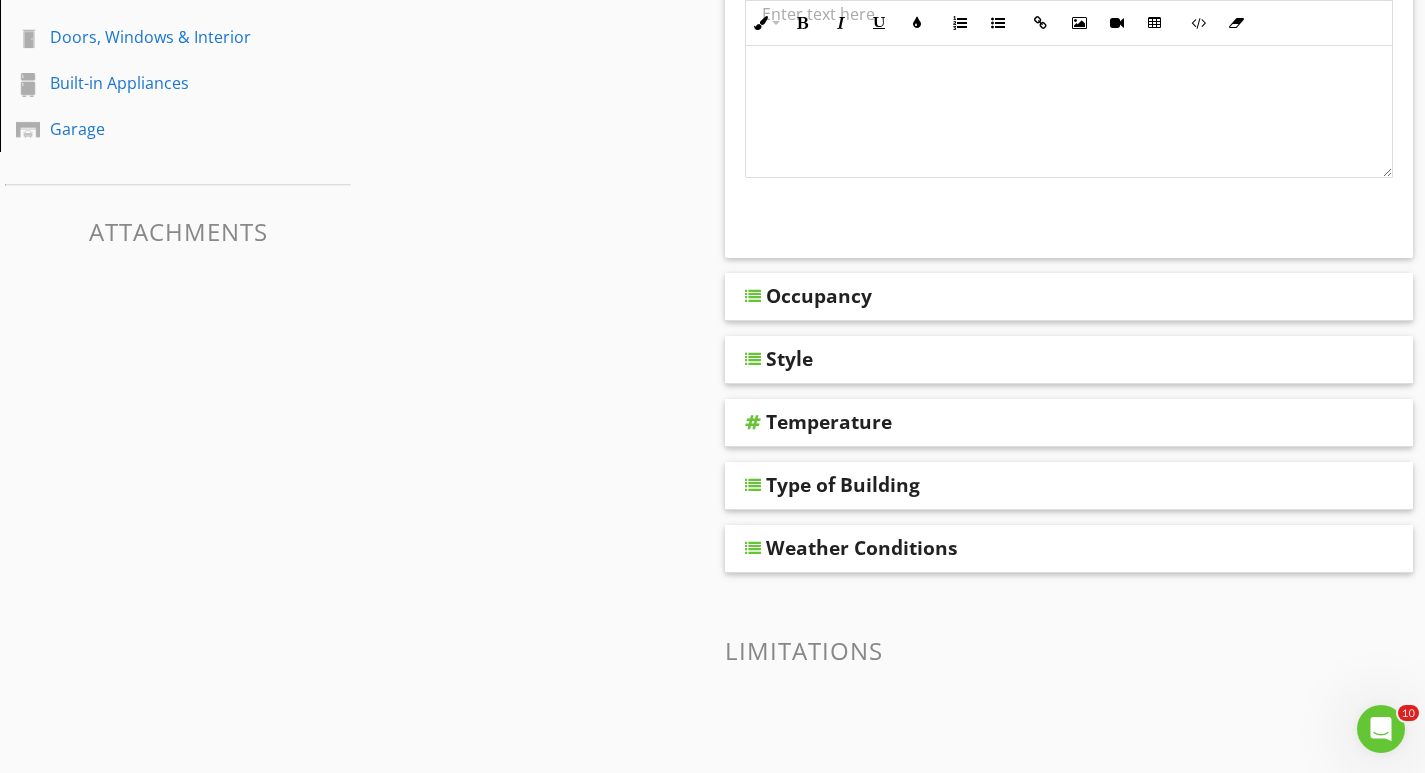 click on "Sections
Inspection Details           Exterior           Roof           Basement, Foundation, Crawlspace & Structure           Heating           Cooling           Plumbing           Electrical           Fireplace           Attic, Insulation & Ventilation           Doors, Windows & Interior           Built-in Appliances           Garage             Attachments
Items
General
Comments
Informational
In Attendance
Edit Using AI
Answer Choices   check_box_outline_blank Client   check_box_outline_blank Home Owner   check_box_outline_blank Listing Agent   check_box_outline_blank Client's Agent           Default Location edit       Default Text   Inline Style XLarge Large Normal Small Light Small/Light Bold Italic Underline Colors Ordered List Unordered List Insert Link Insert Image Insert Video Insert Table Code View Clear Formatting Enter text here" at bounding box center (712, 149) 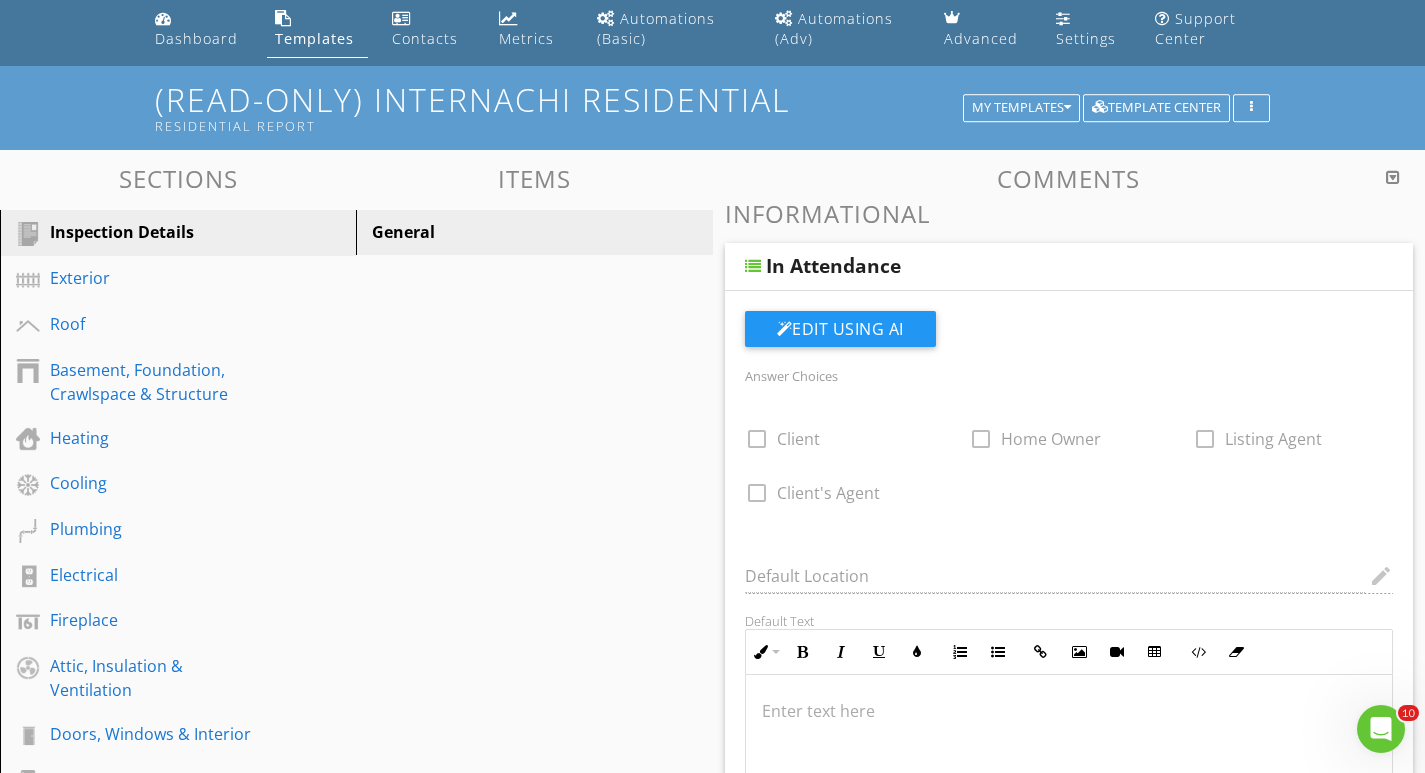 scroll, scrollTop: 0, scrollLeft: 0, axis: both 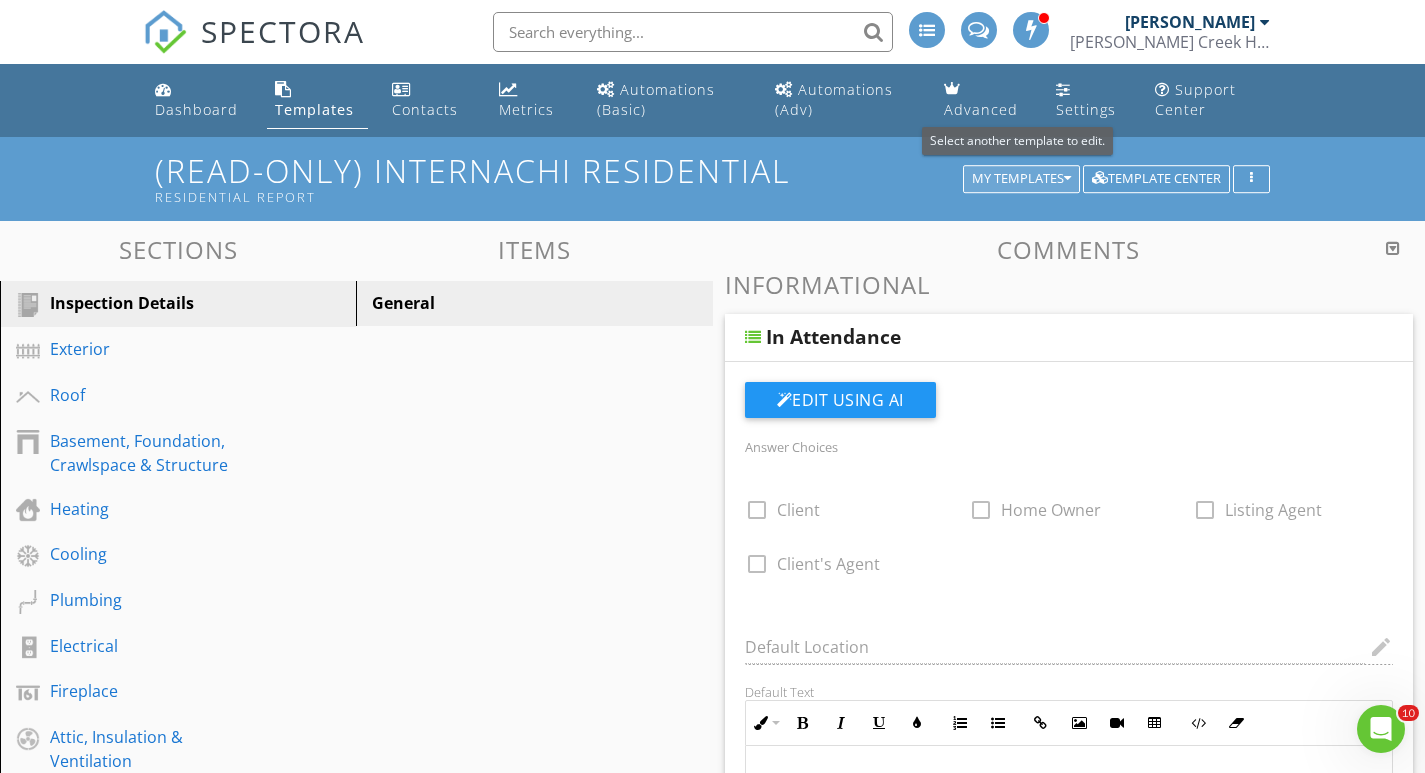 click on "My Templates" at bounding box center [1021, 179] 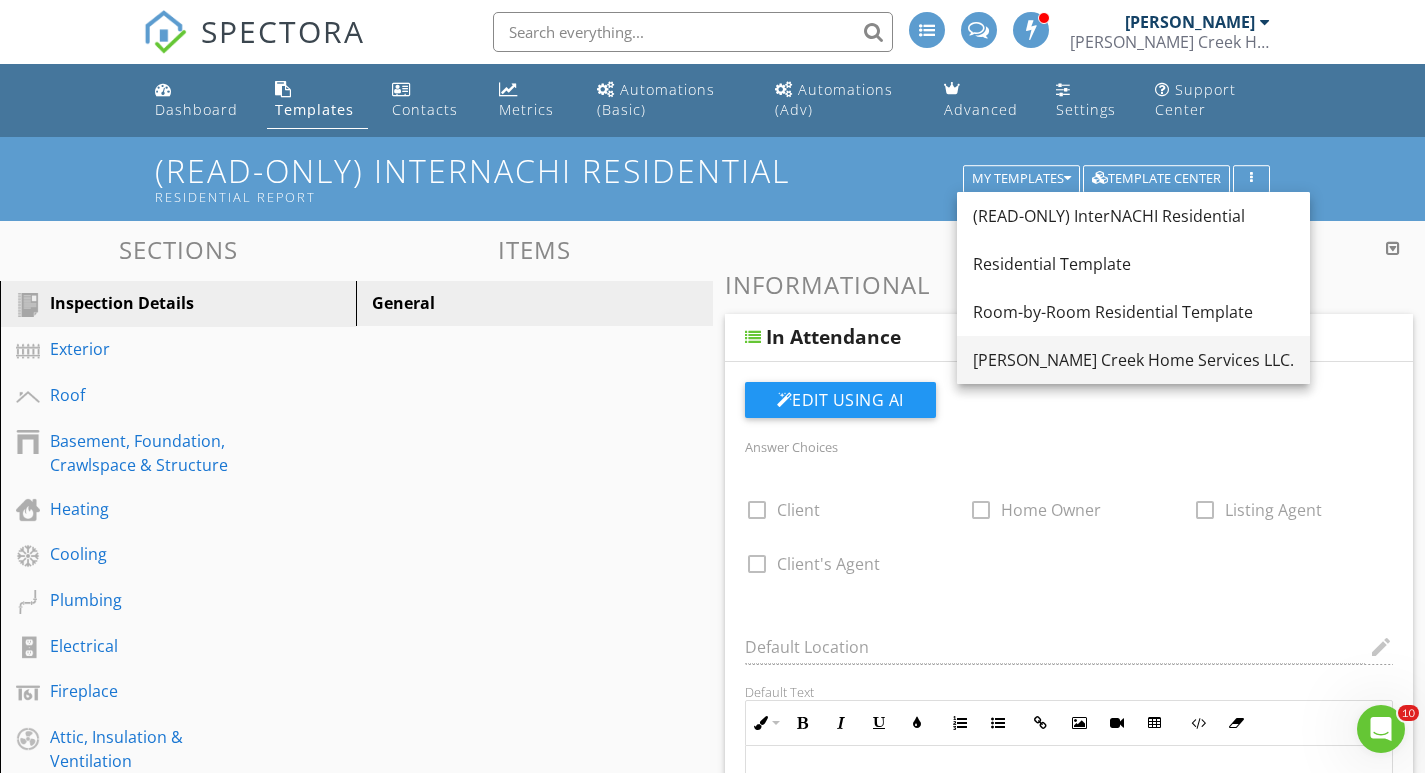 click on "[PERSON_NAME] Creek Home Services LLC." at bounding box center [1133, 360] 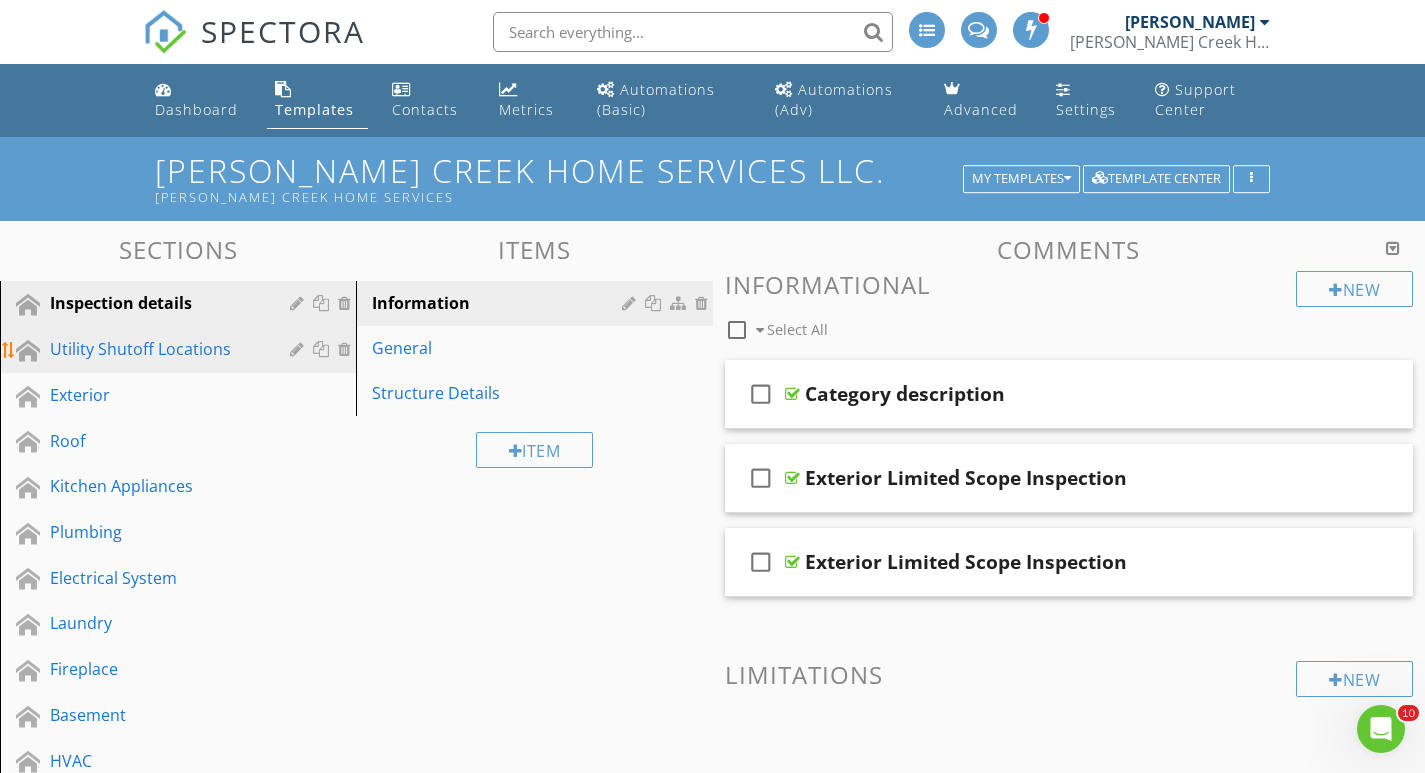 click on "Utility Shutoff Locations" at bounding box center (155, 349) 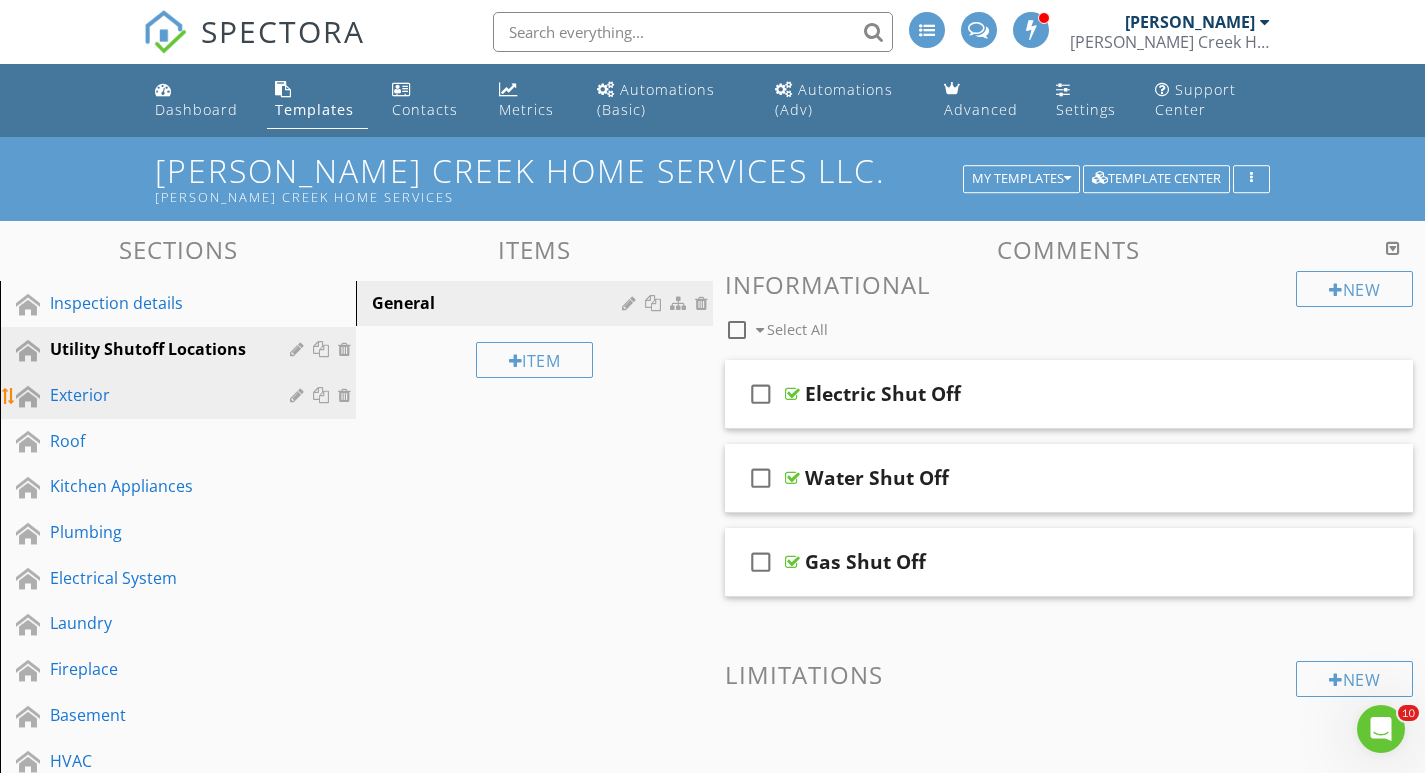 click on "Exterior" at bounding box center (181, 396) 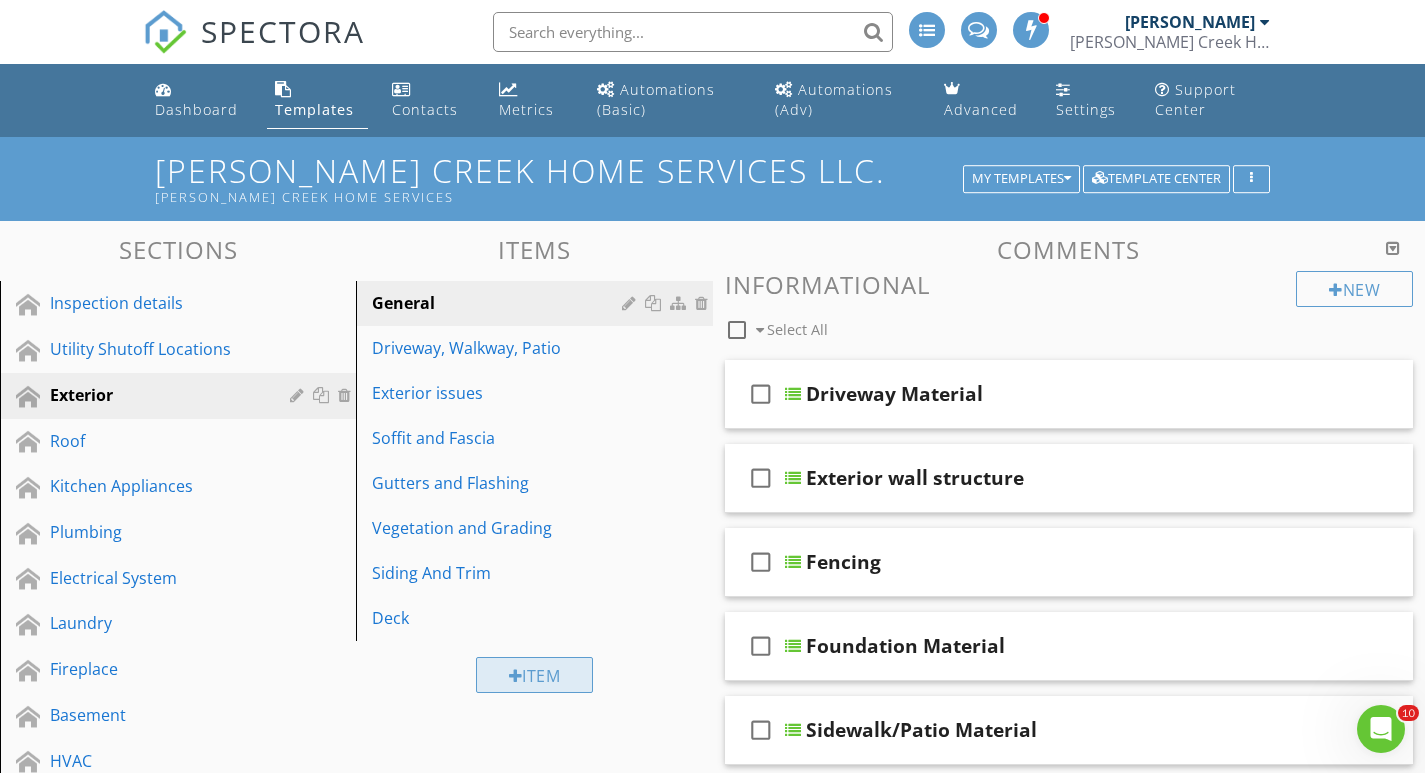 click on "Item" at bounding box center (535, 675) 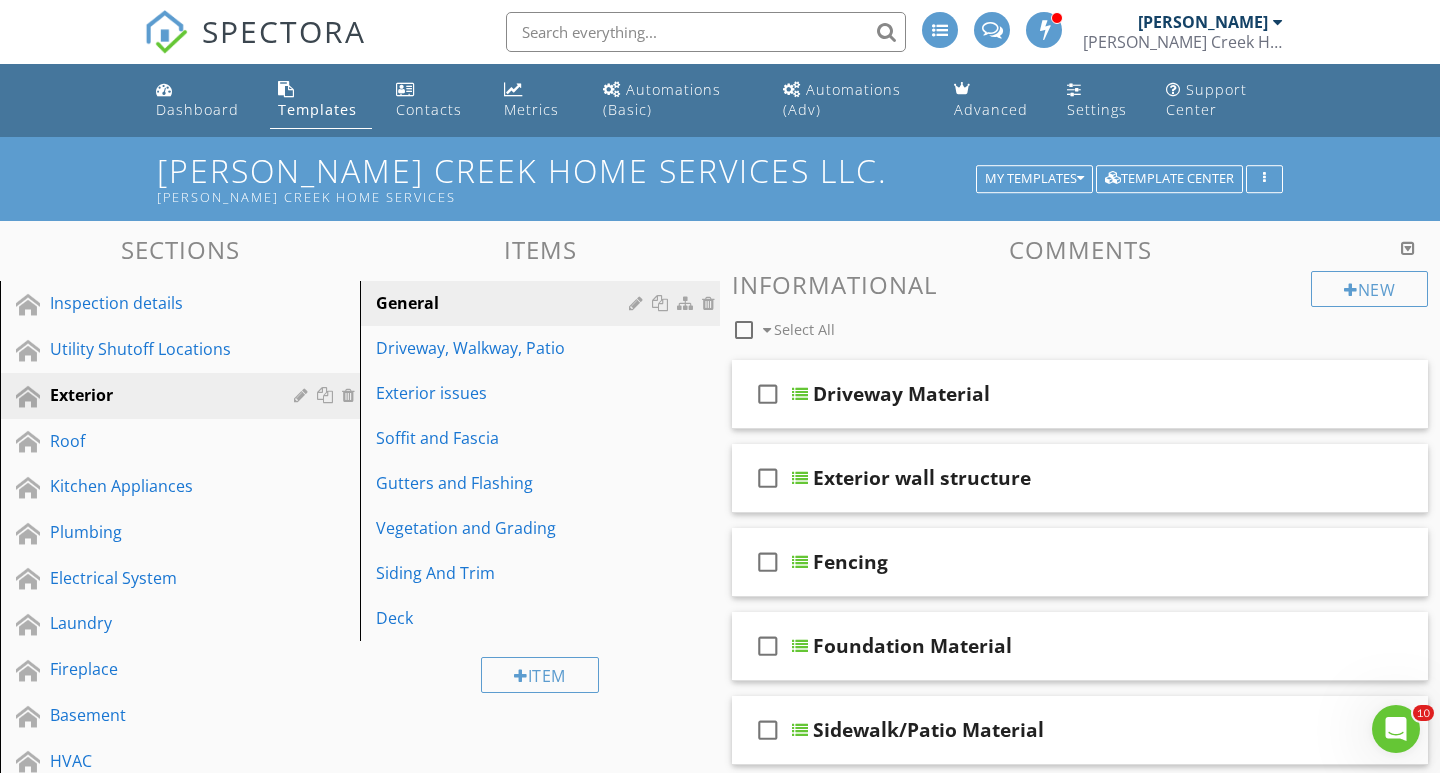 click at bounding box center (720, 386) 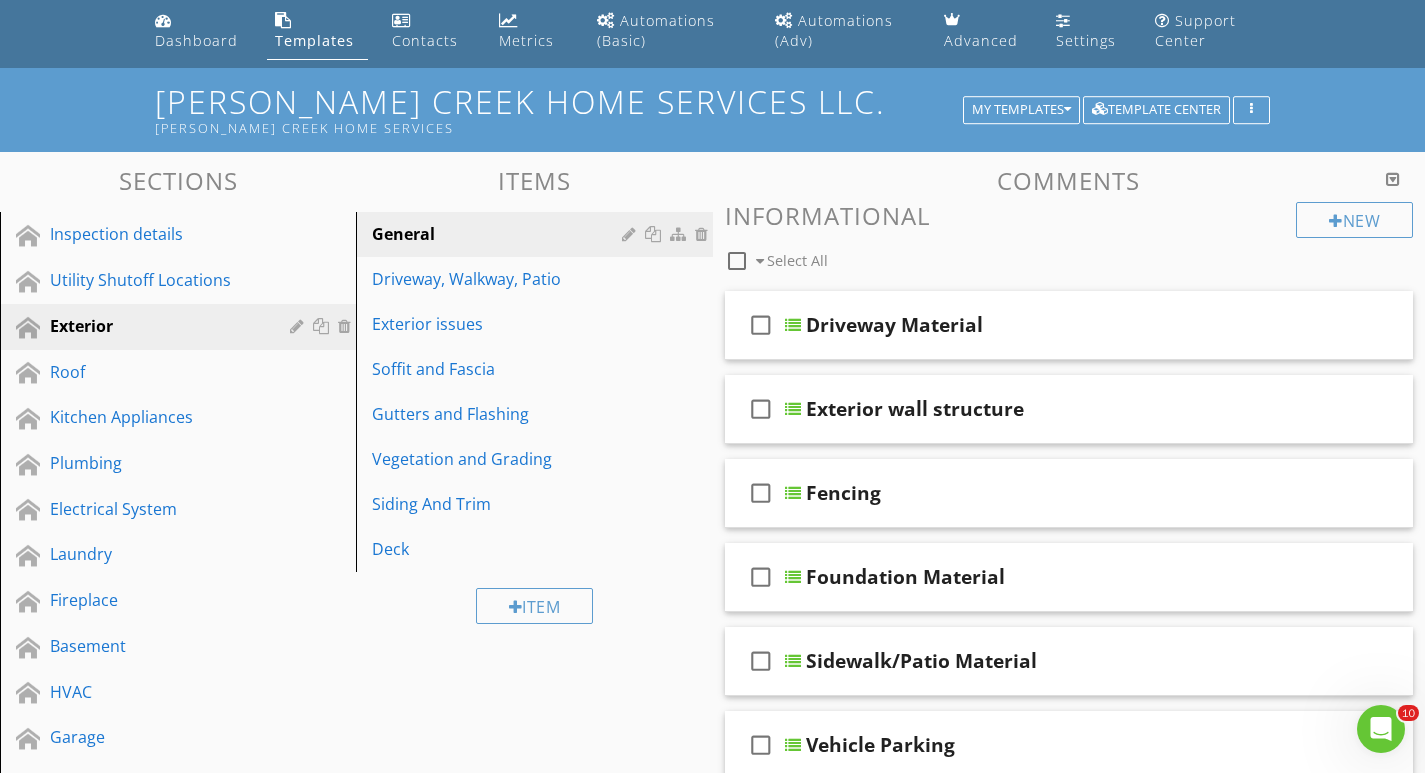scroll, scrollTop: 1, scrollLeft: 0, axis: vertical 